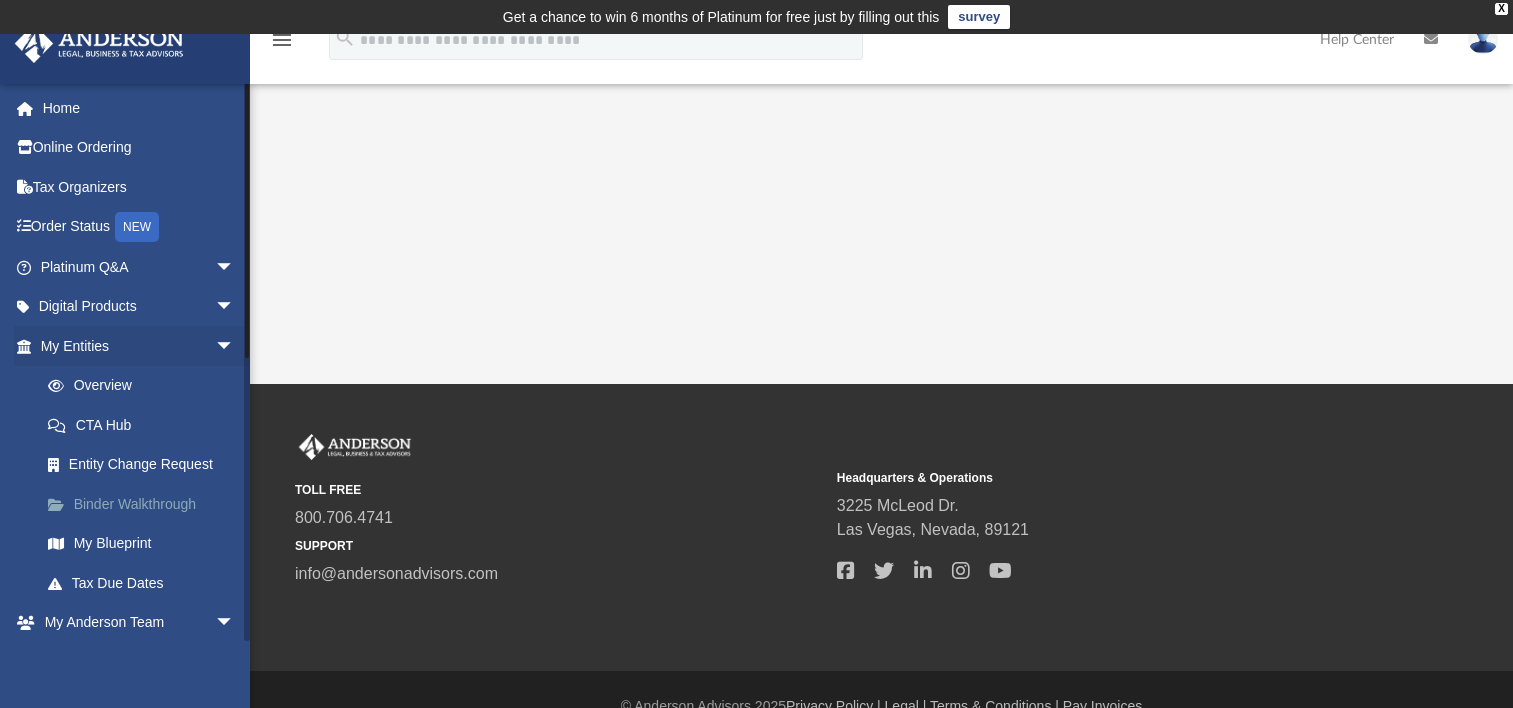 scroll, scrollTop: 0, scrollLeft: 0, axis: both 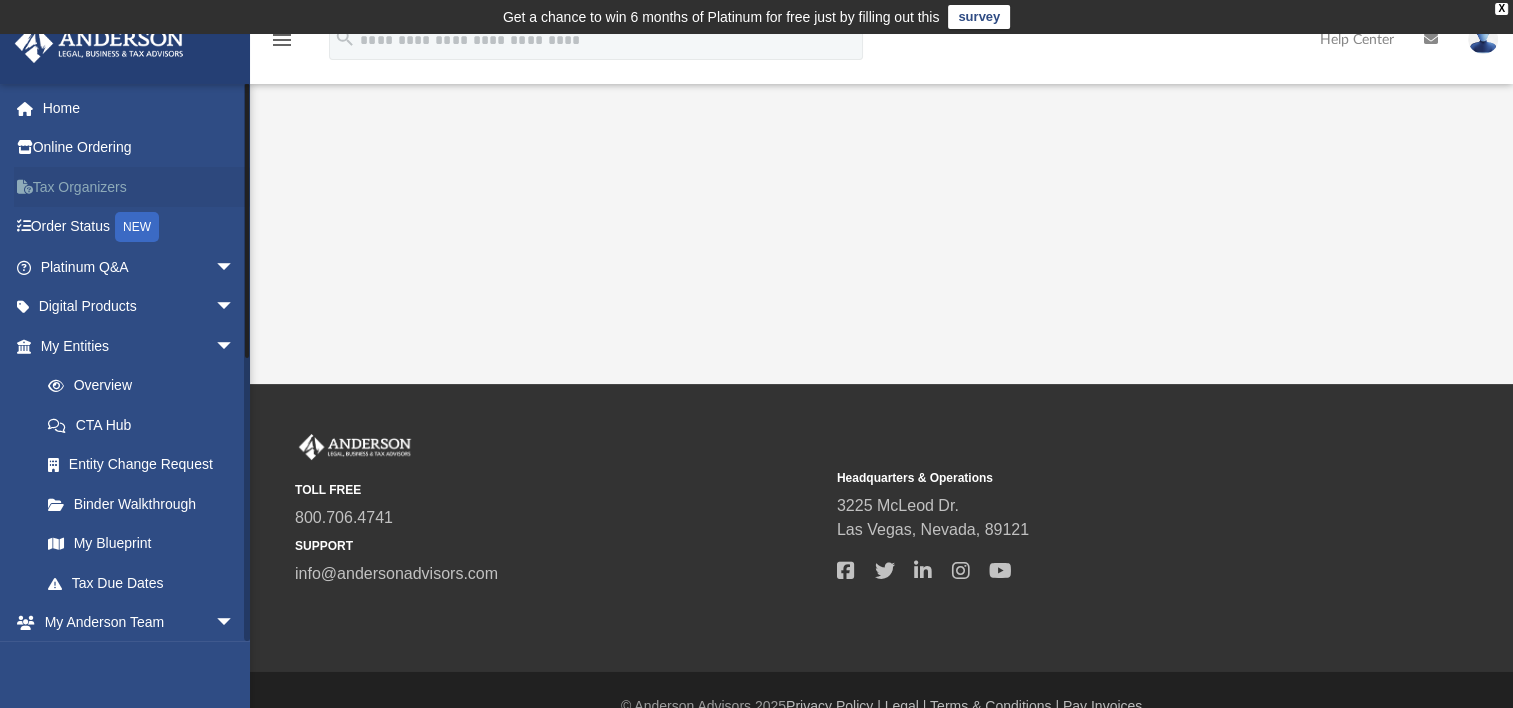 click on "Tax Organizers" at bounding box center (139, 187) 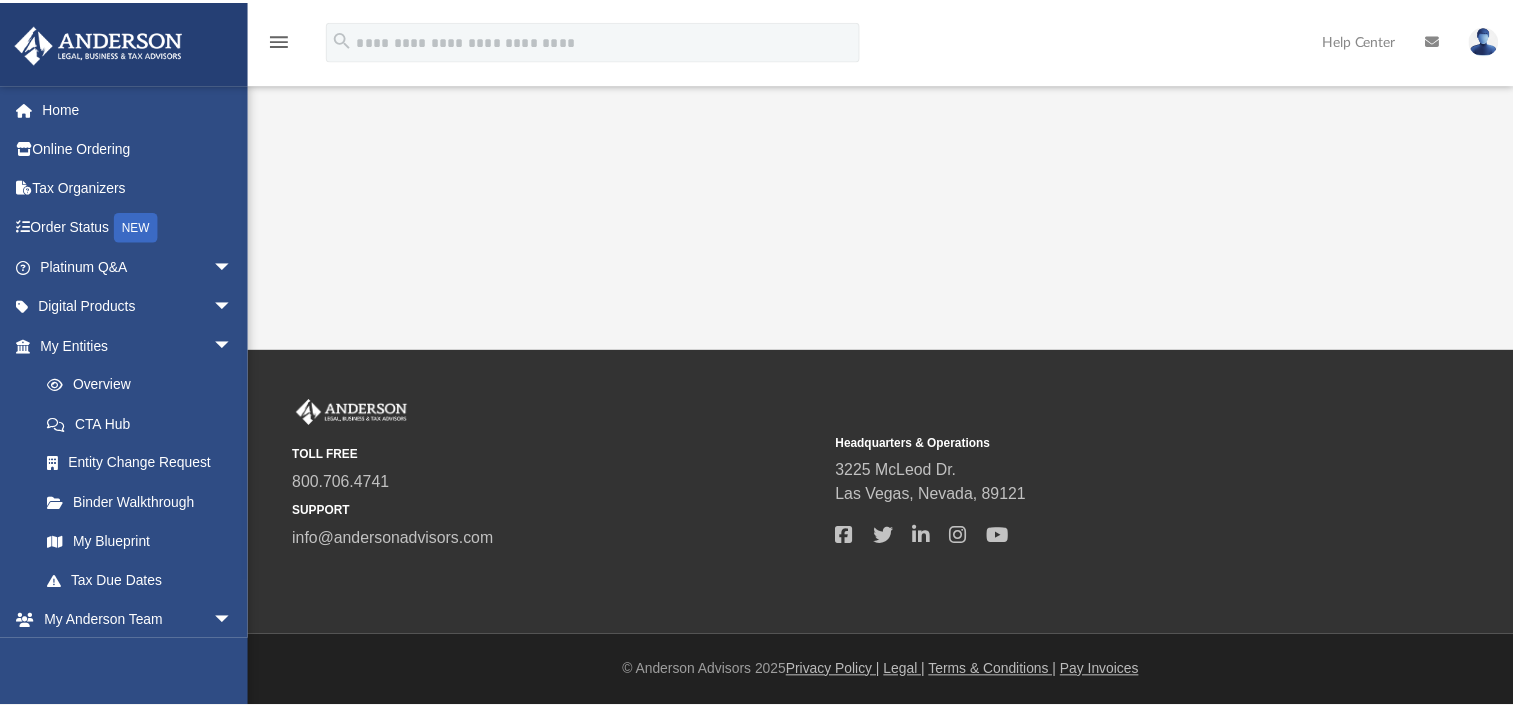 scroll, scrollTop: 0, scrollLeft: 0, axis: both 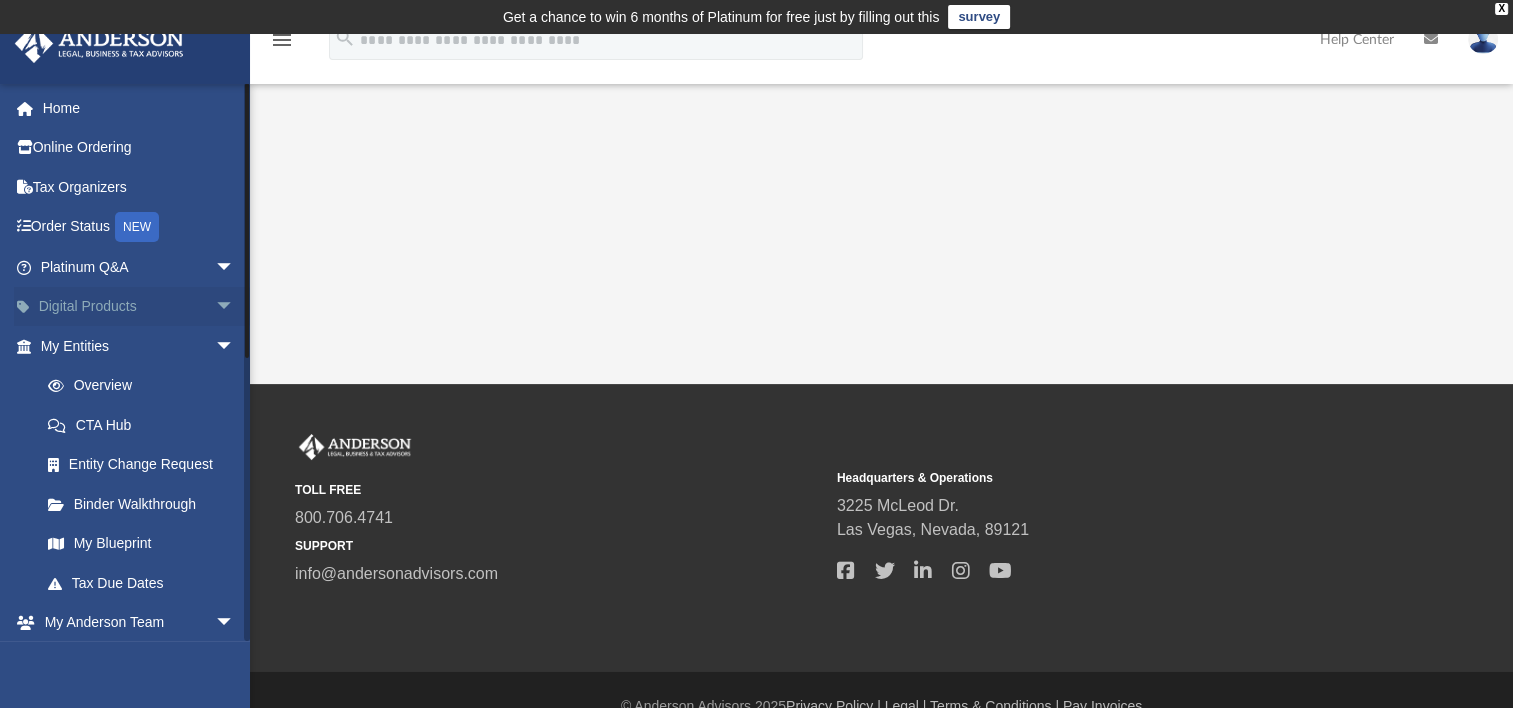 click on "arrow_drop_down" at bounding box center [235, 307] 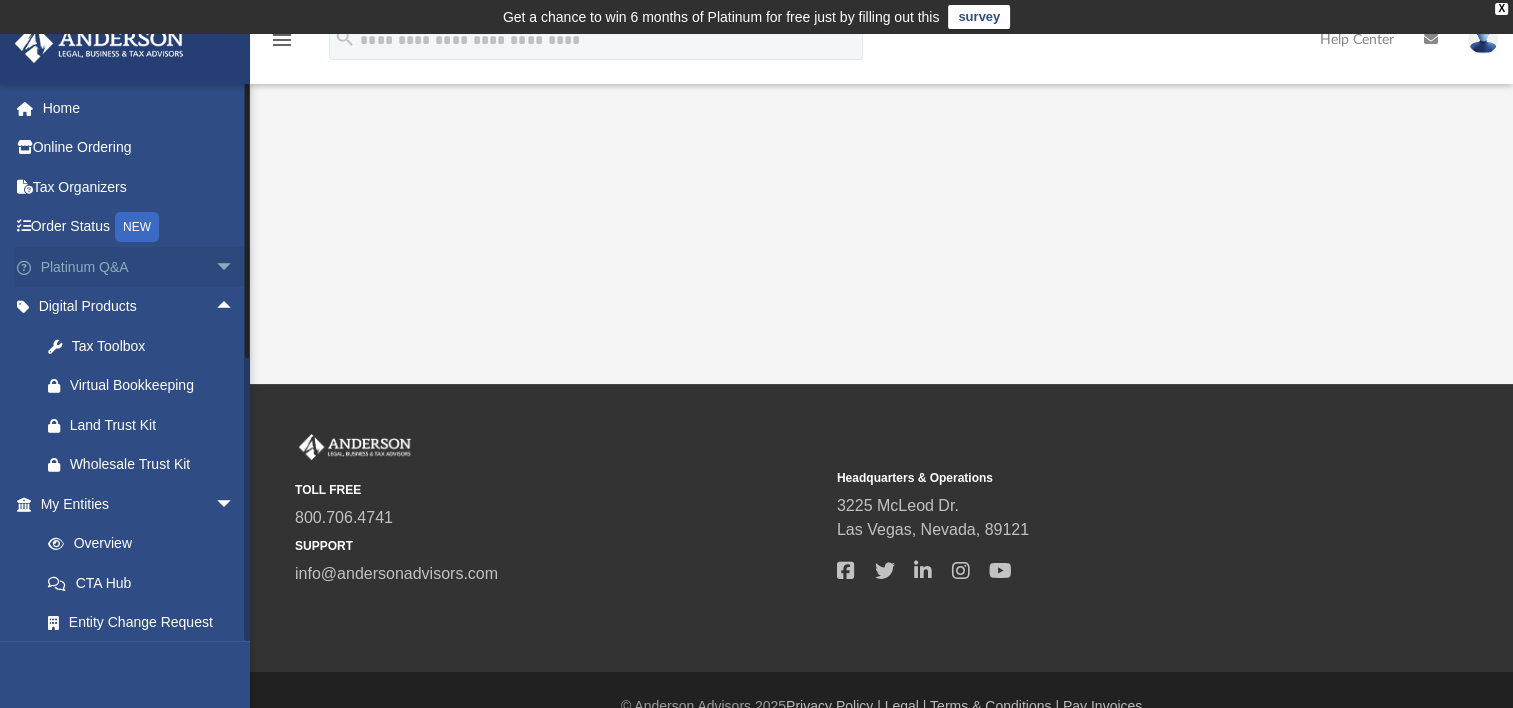 click on "arrow_drop_down" at bounding box center [235, 267] 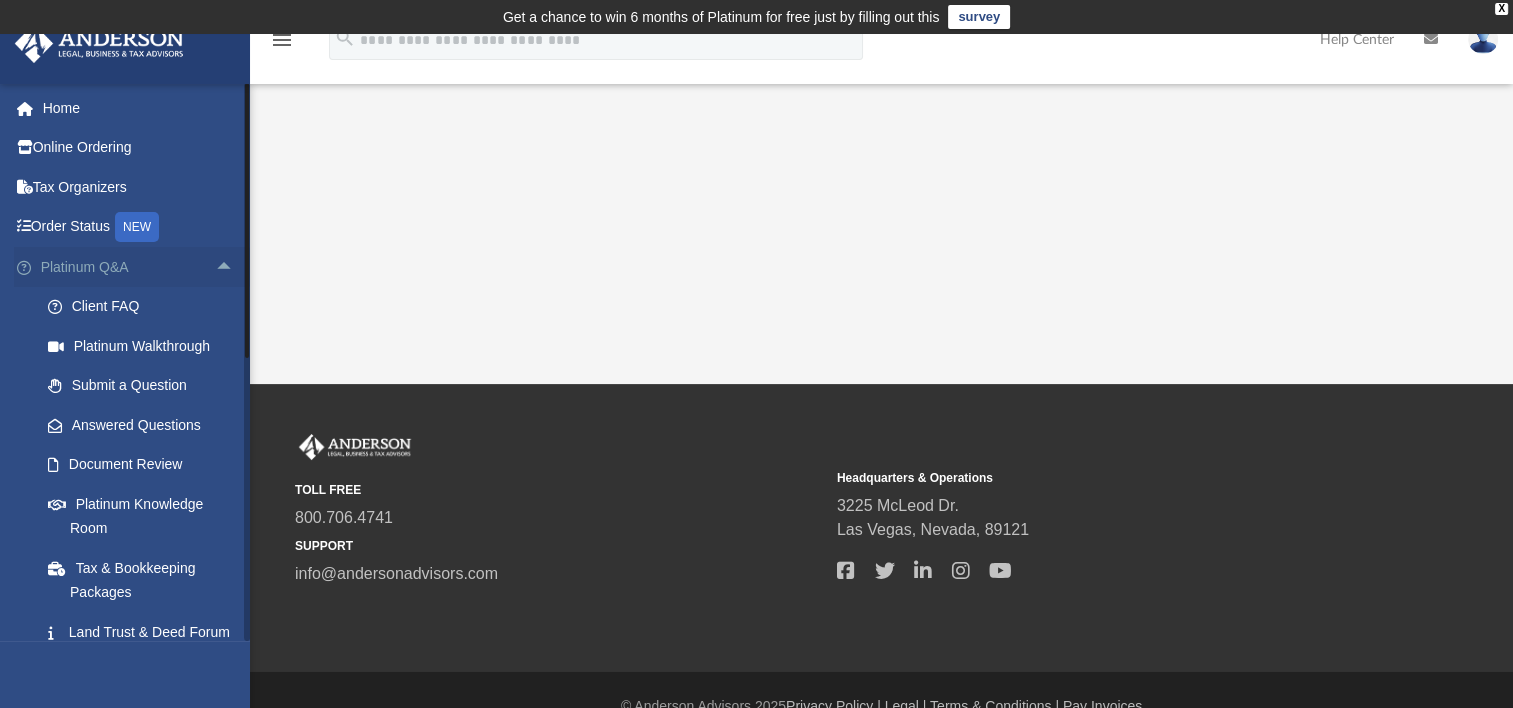 click on "arrow_drop_up" at bounding box center [235, 267] 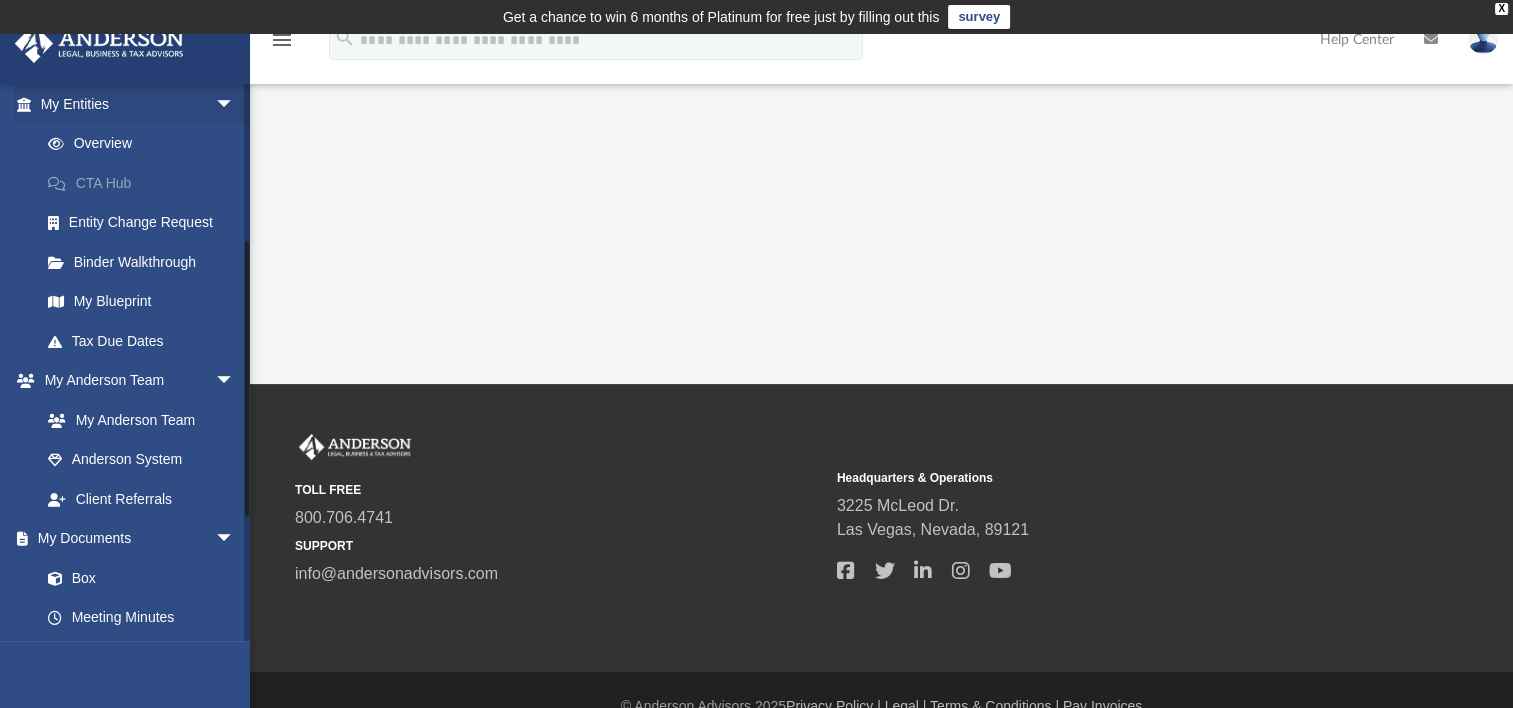 scroll, scrollTop: 500, scrollLeft: 0, axis: vertical 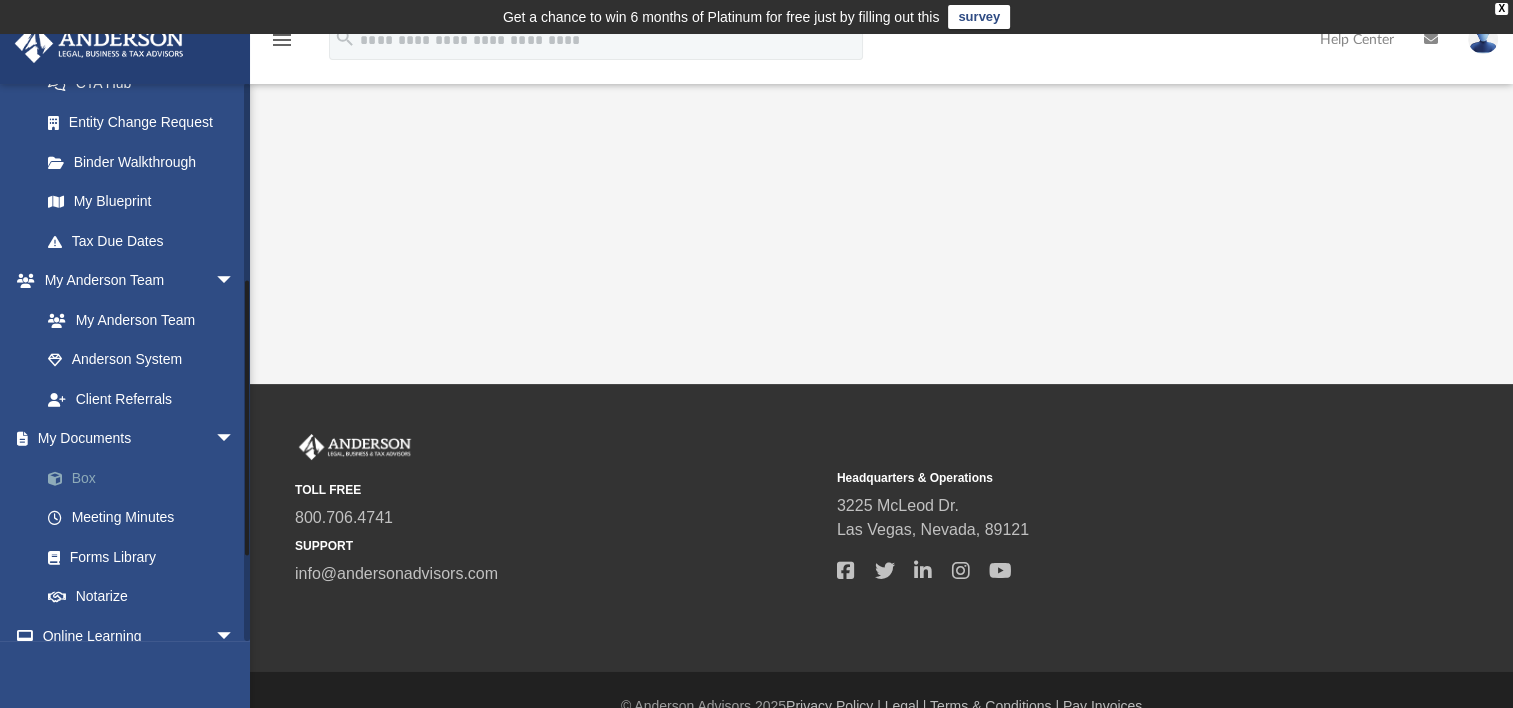 click on "Box" at bounding box center (146, 478) 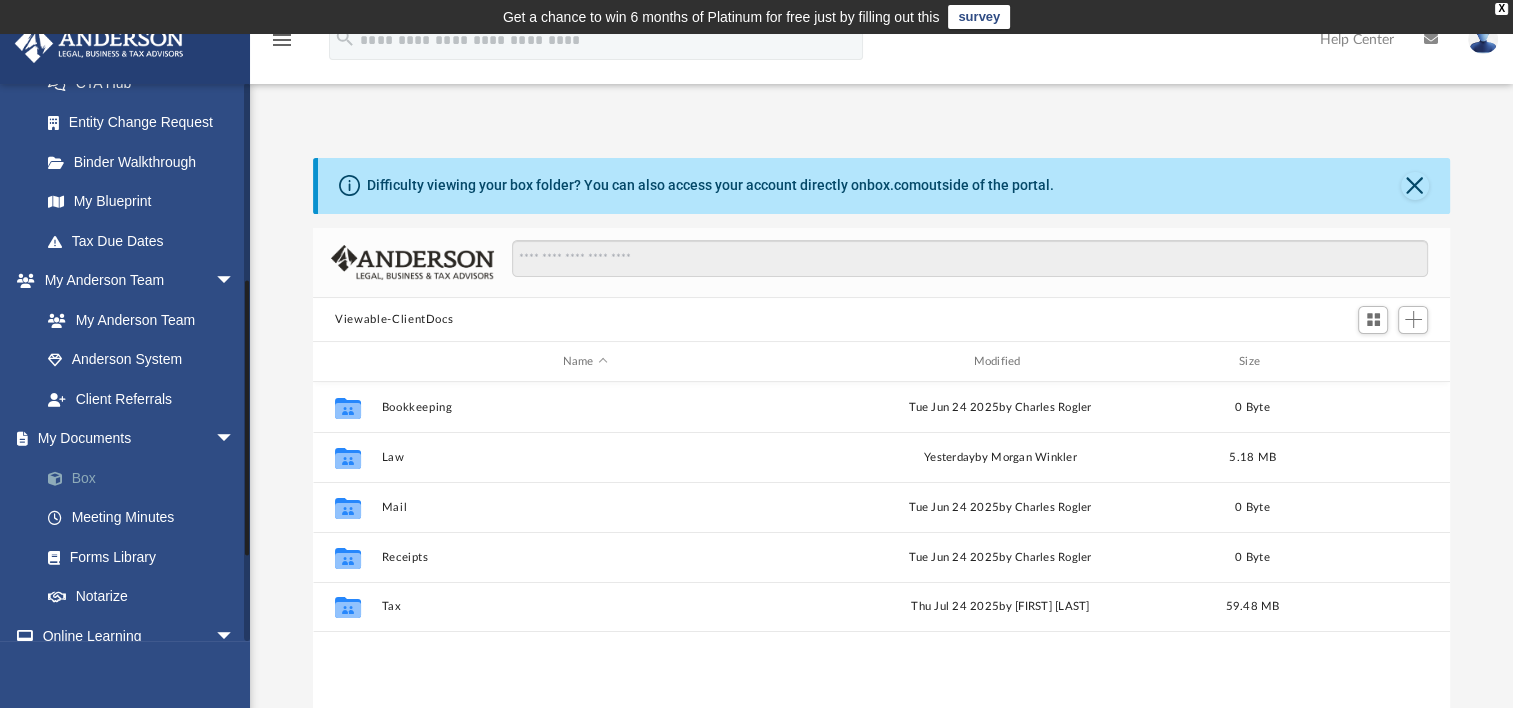 scroll, scrollTop: 16, scrollLeft: 16, axis: both 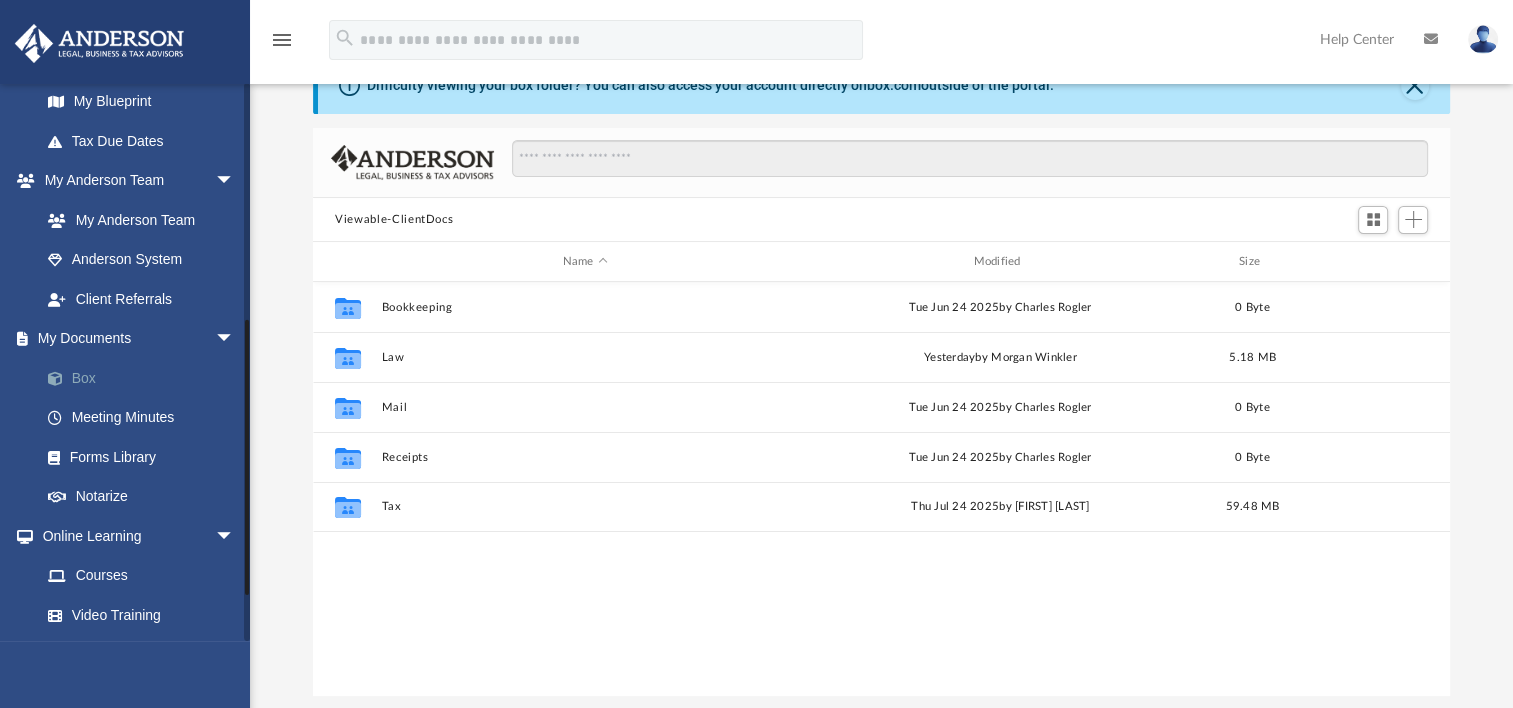 click on "Box" at bounding box center (146, 378) 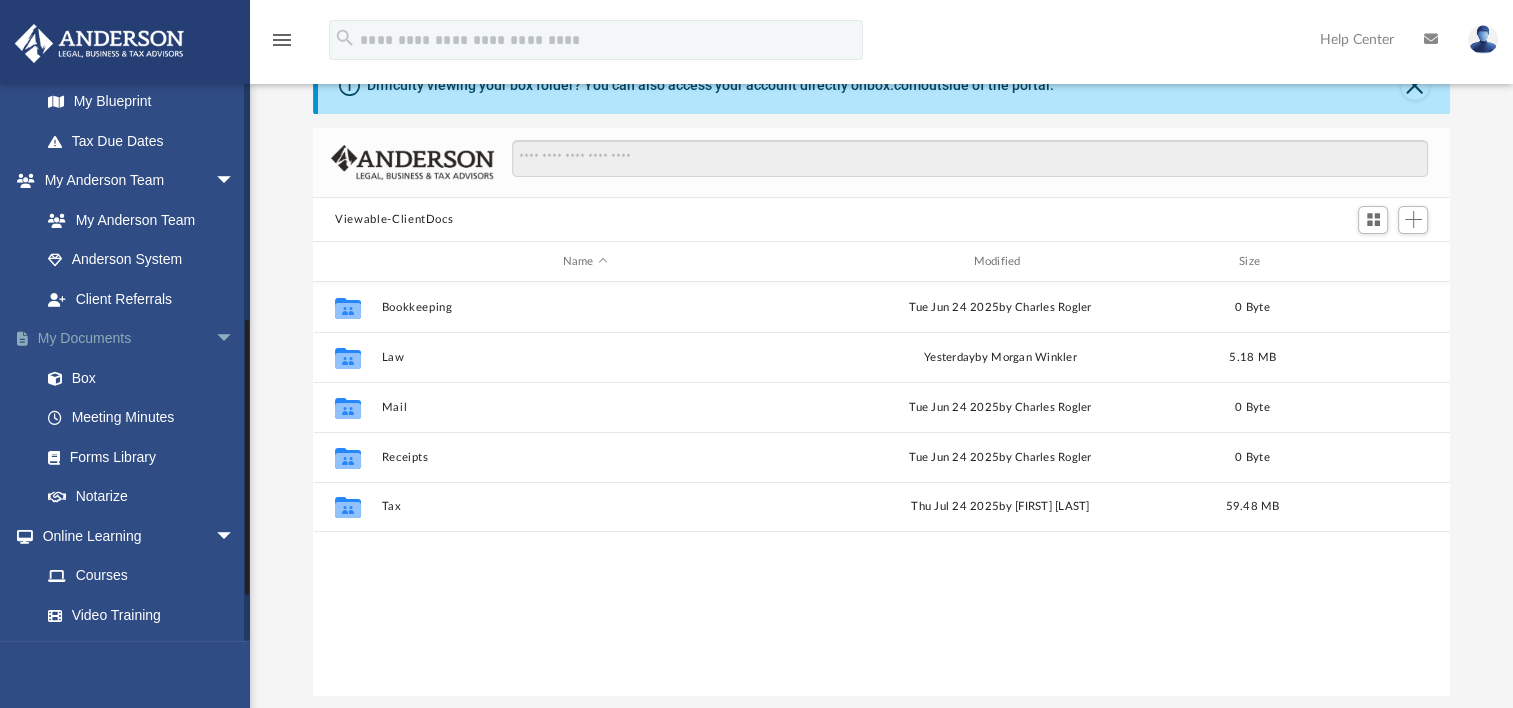 click on "arrow_drop_down" at bounding box center [235, 339] 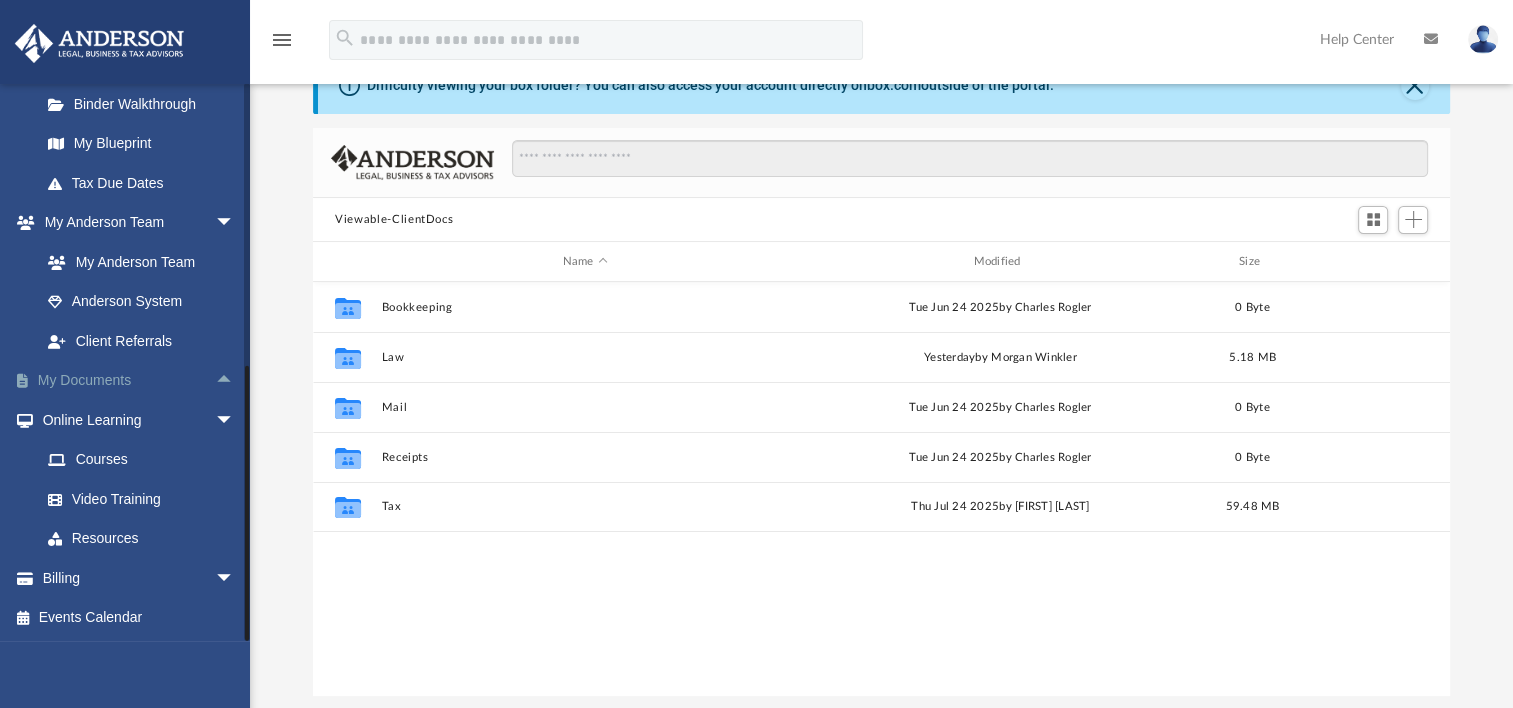 click on "My Documents arrow_drop_up" at bounding box center (139, 381) 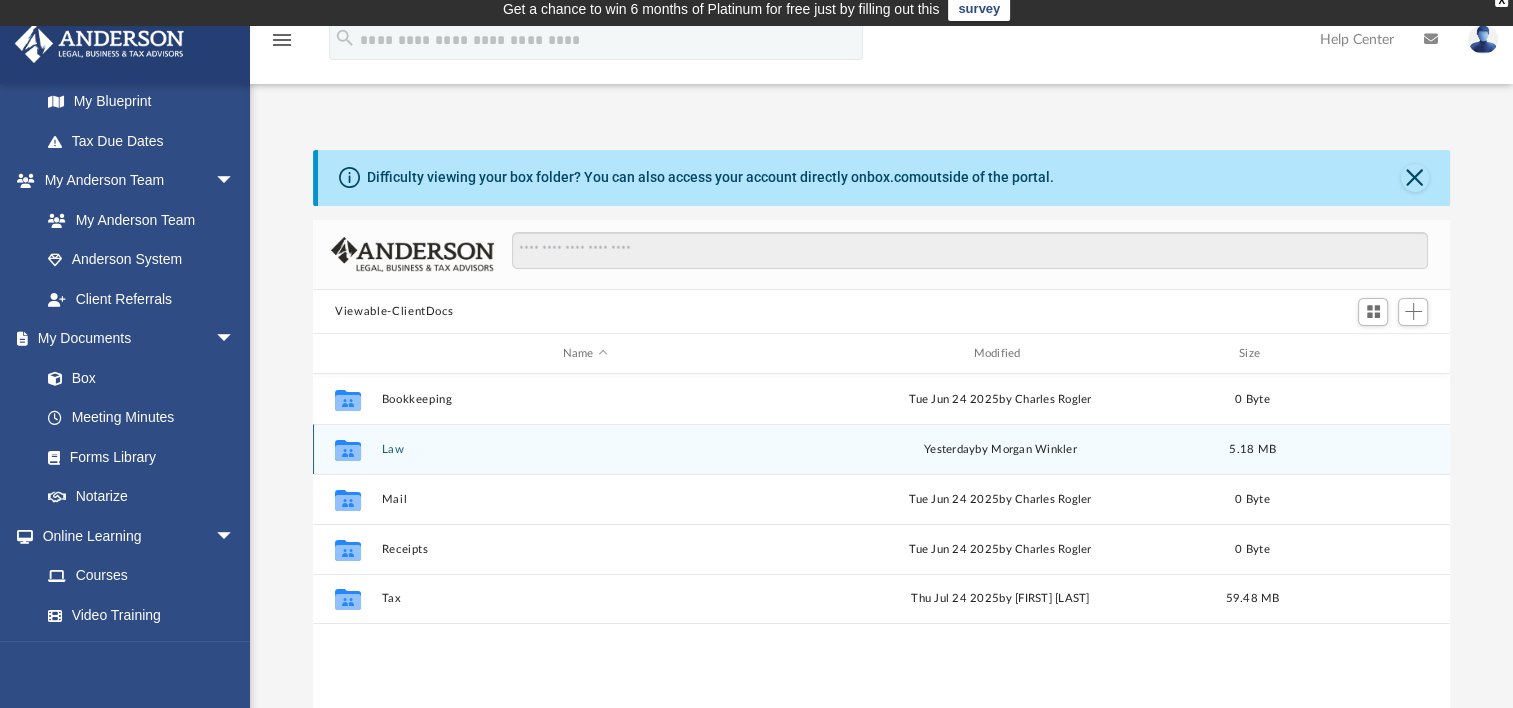 scroll, scrollTop: 0, scrollLeft: 0, axis: both 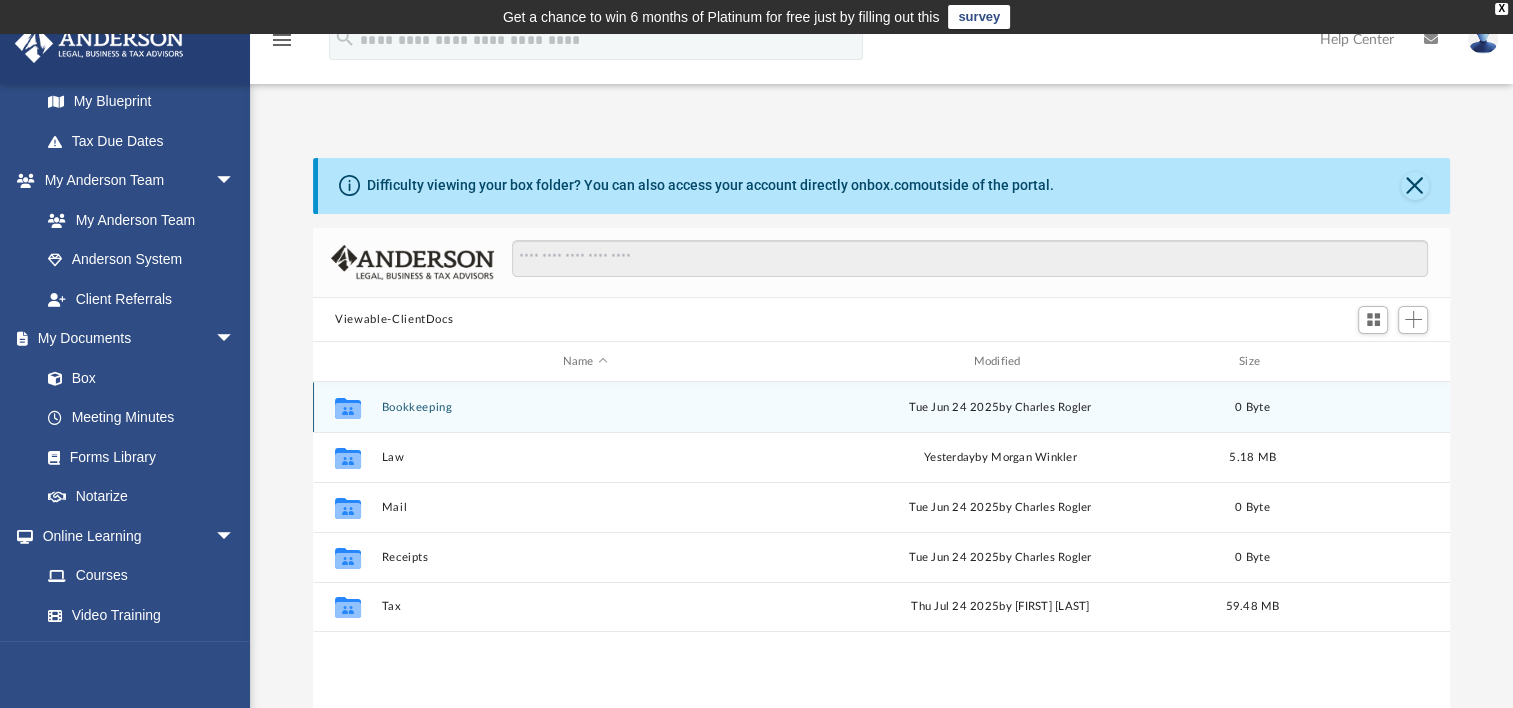 click on "Tue Jun 24 2025  by [FIRST] [LAST]" at bounding box center (1000, 408) 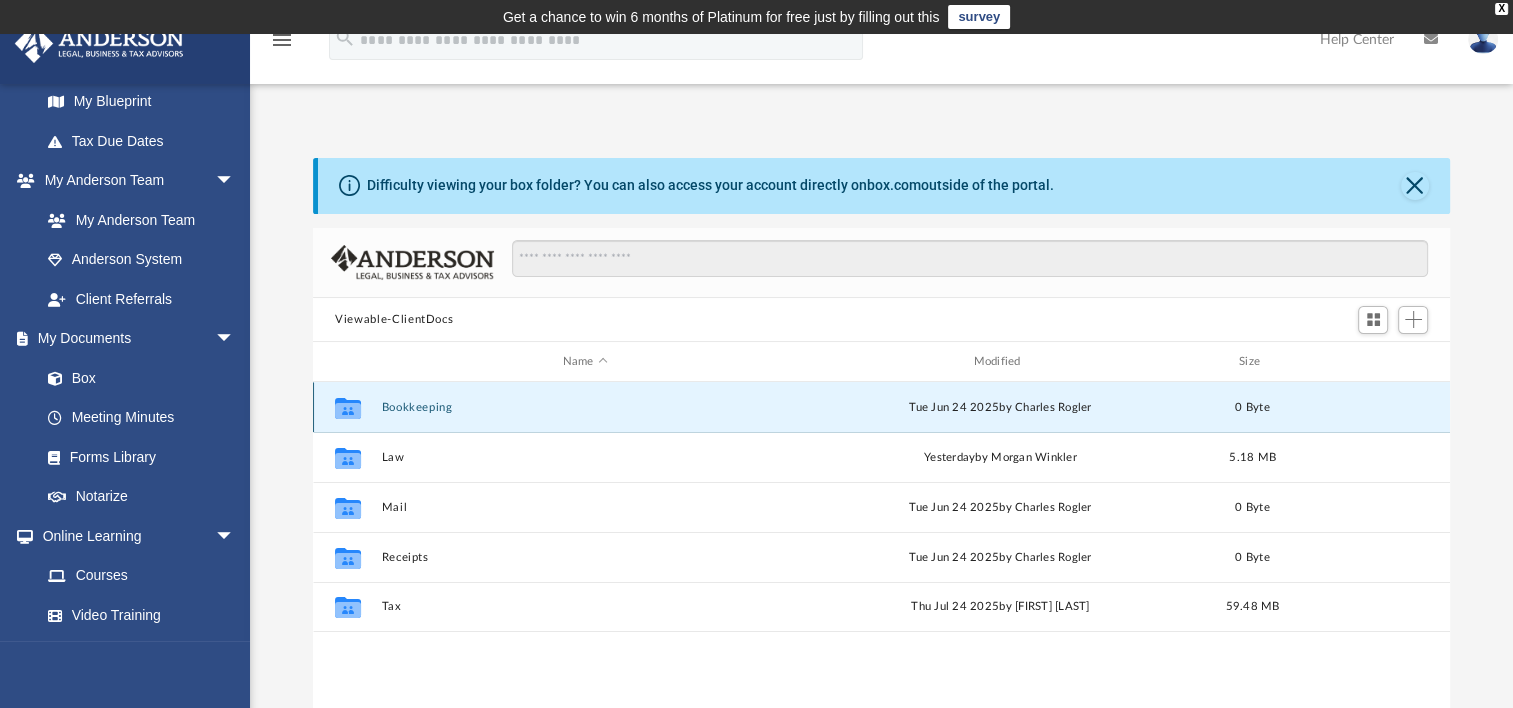 click on "Bookkeeping" at bounding box center (585, 407) 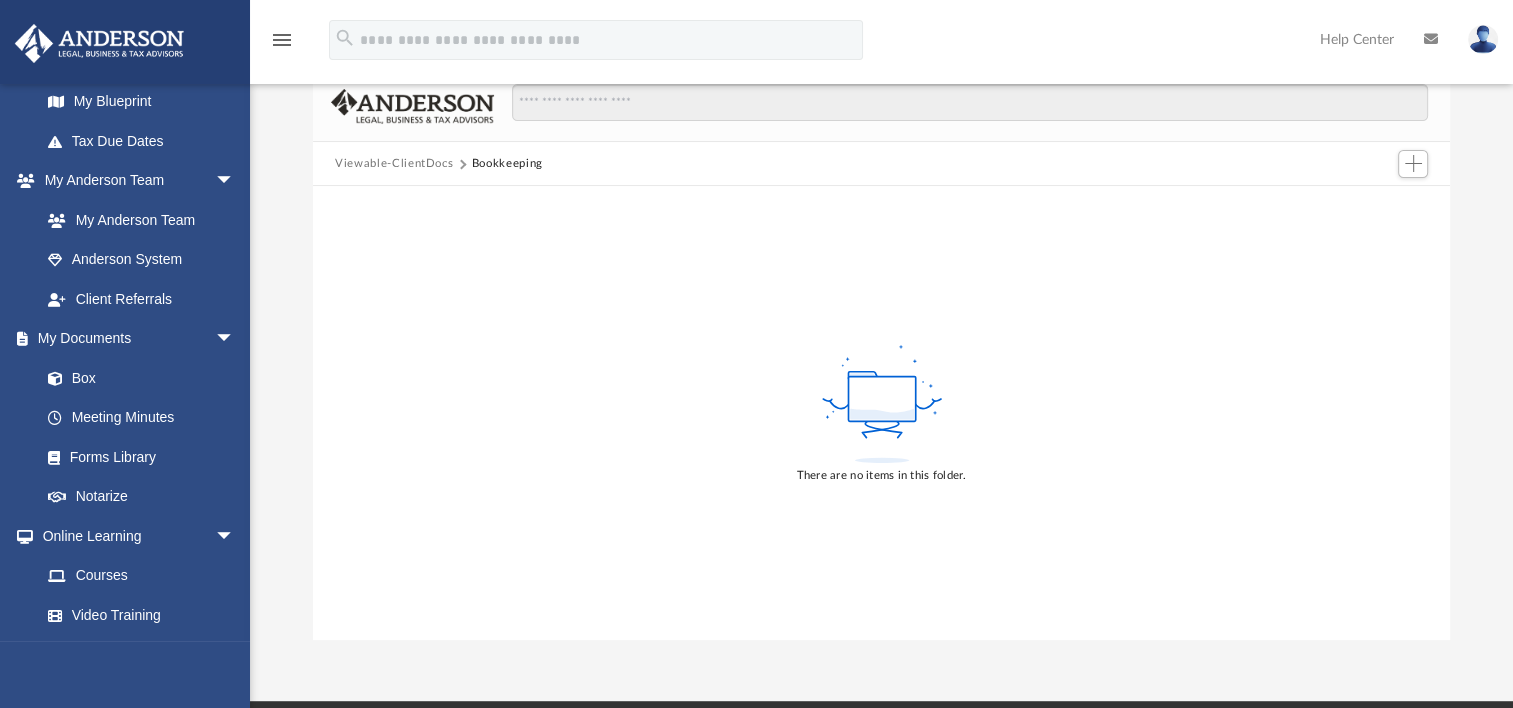 scroll, scrollTop: 0, scrollLeft: 0, axis: both 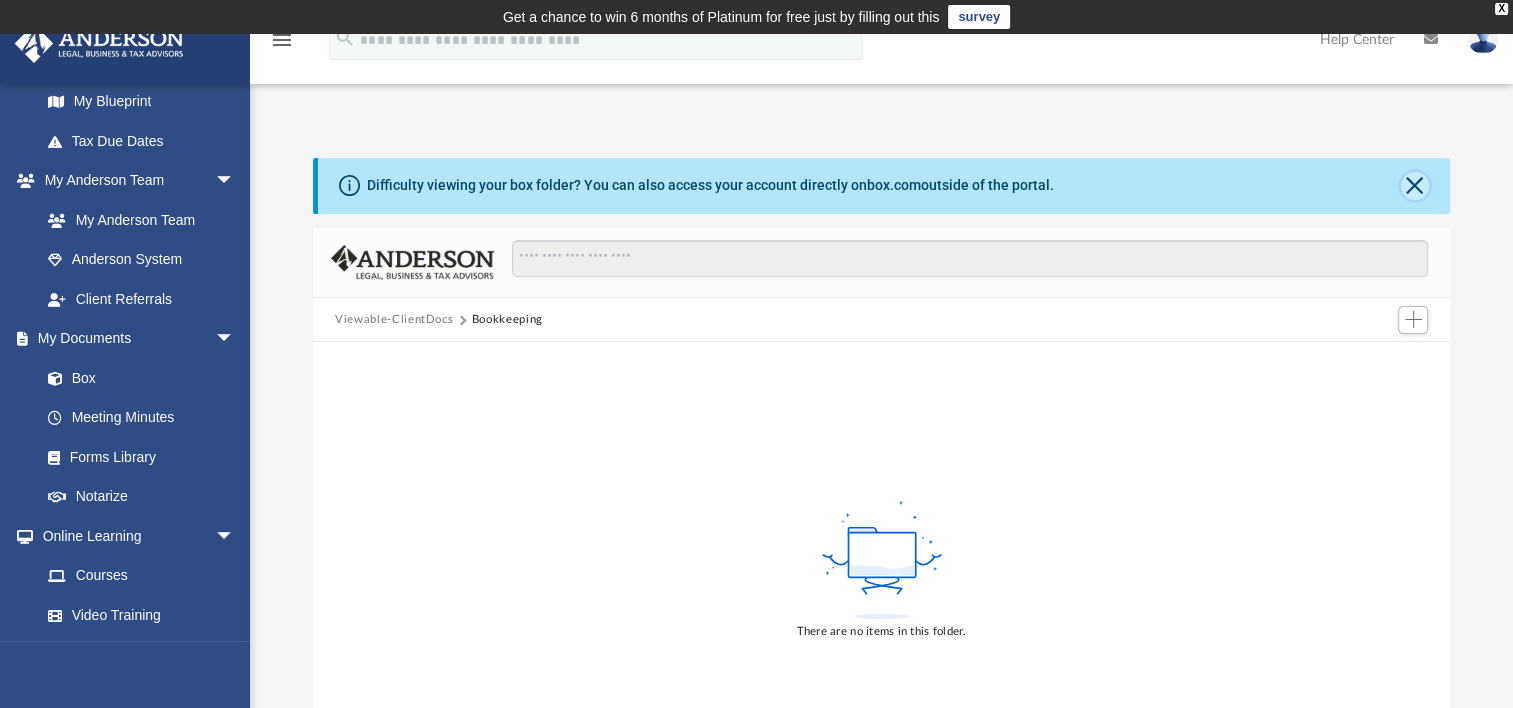 click 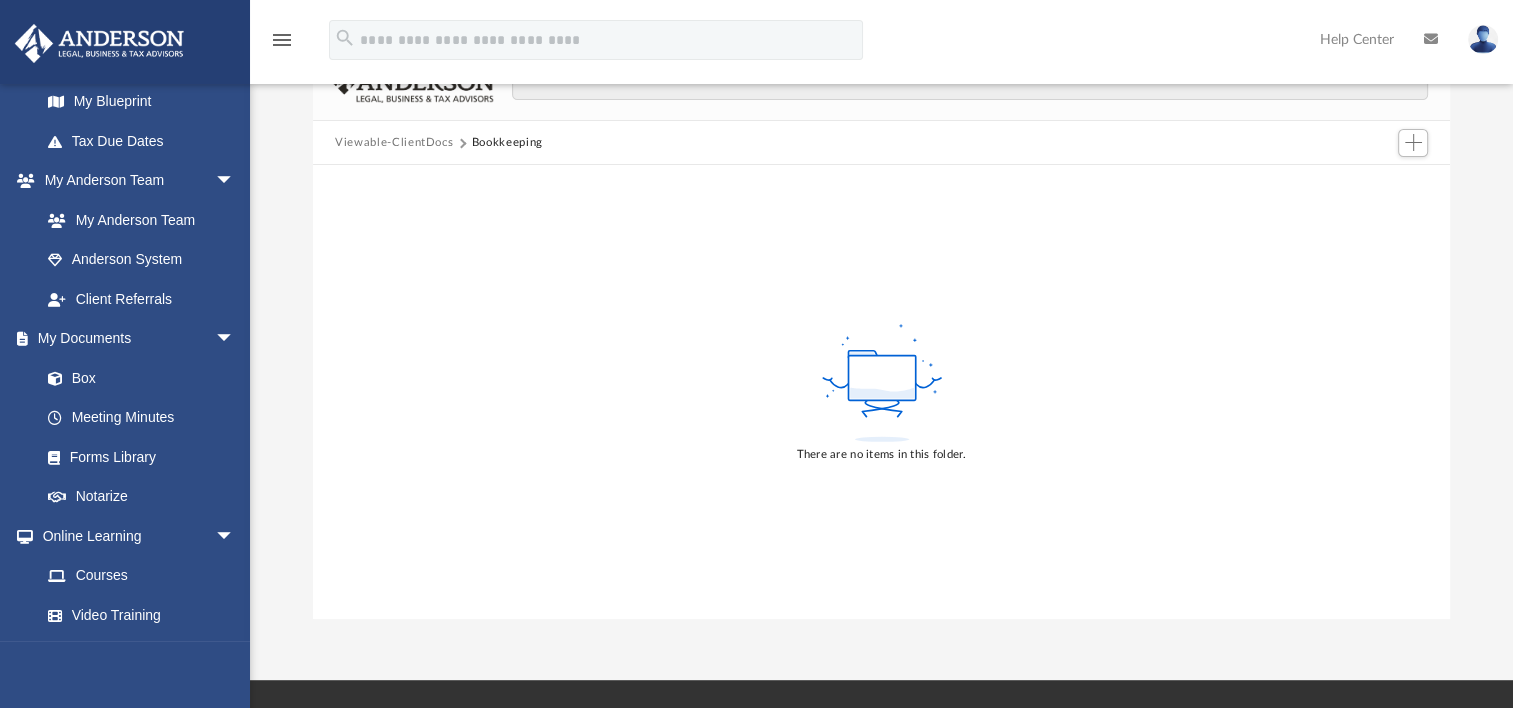 scroll, scrollTop: 100, scrollLeft: 0, axis: vertical 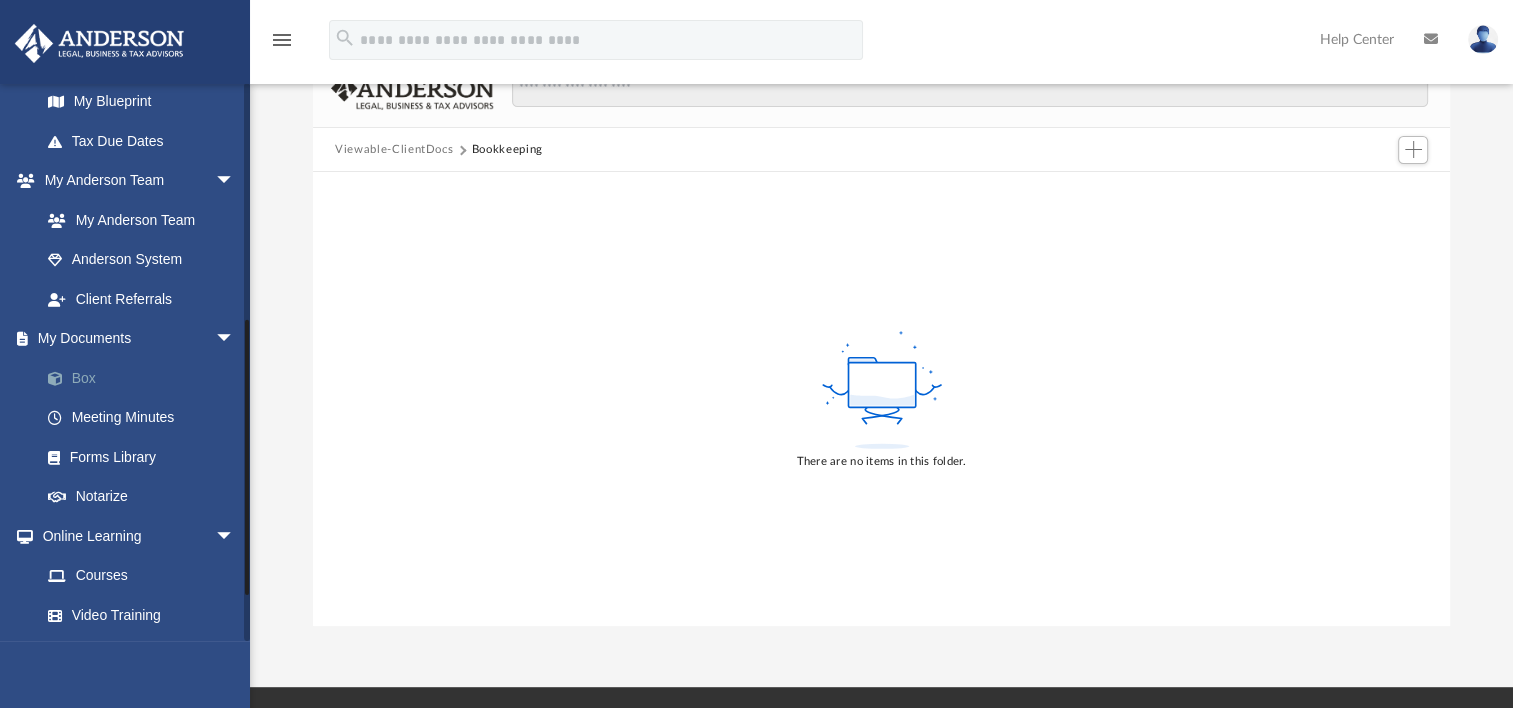 click on "Box" at bounding box center [146, 378] 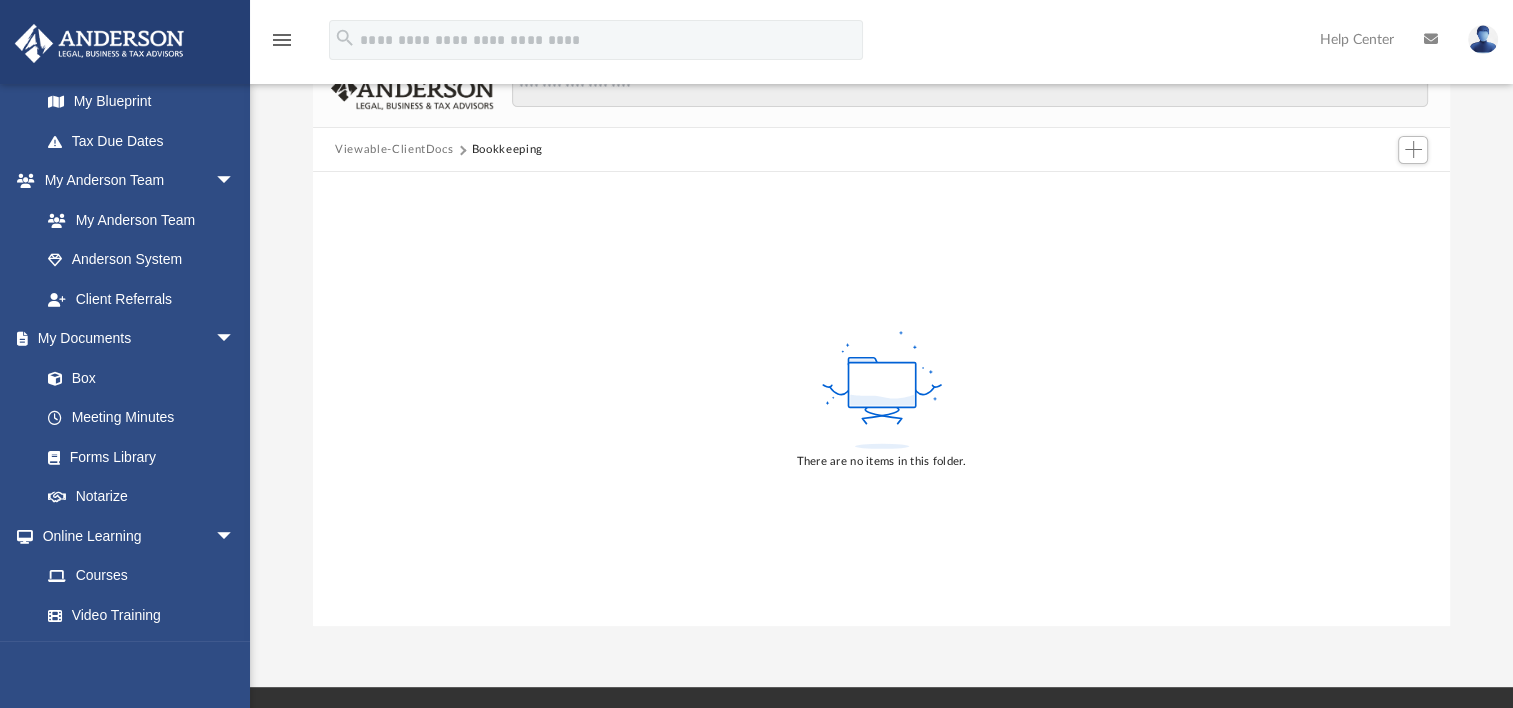 click on "Viewable-ClientDocs" at bounding box center (394, 150) 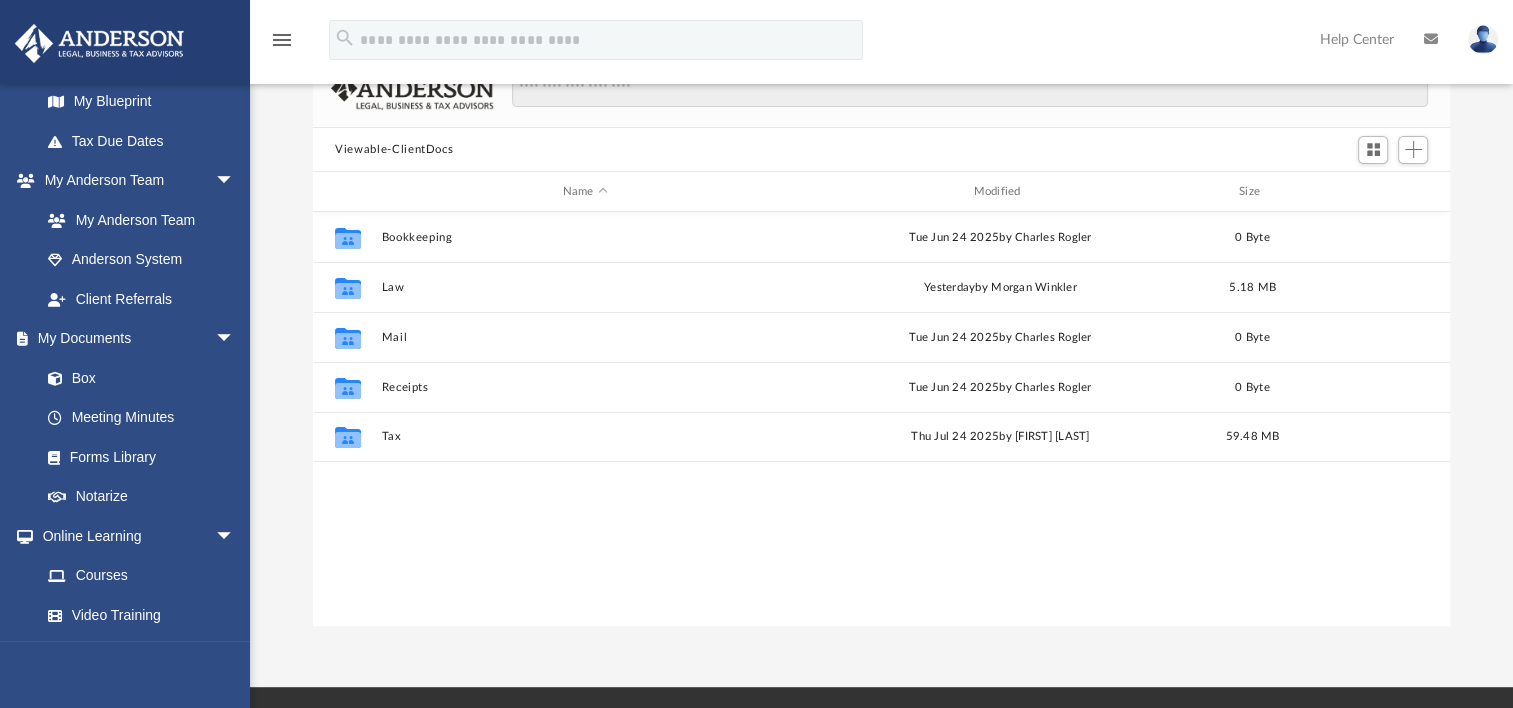 scroll, scrollTop: 16, scrollLeft: 16, axis: both 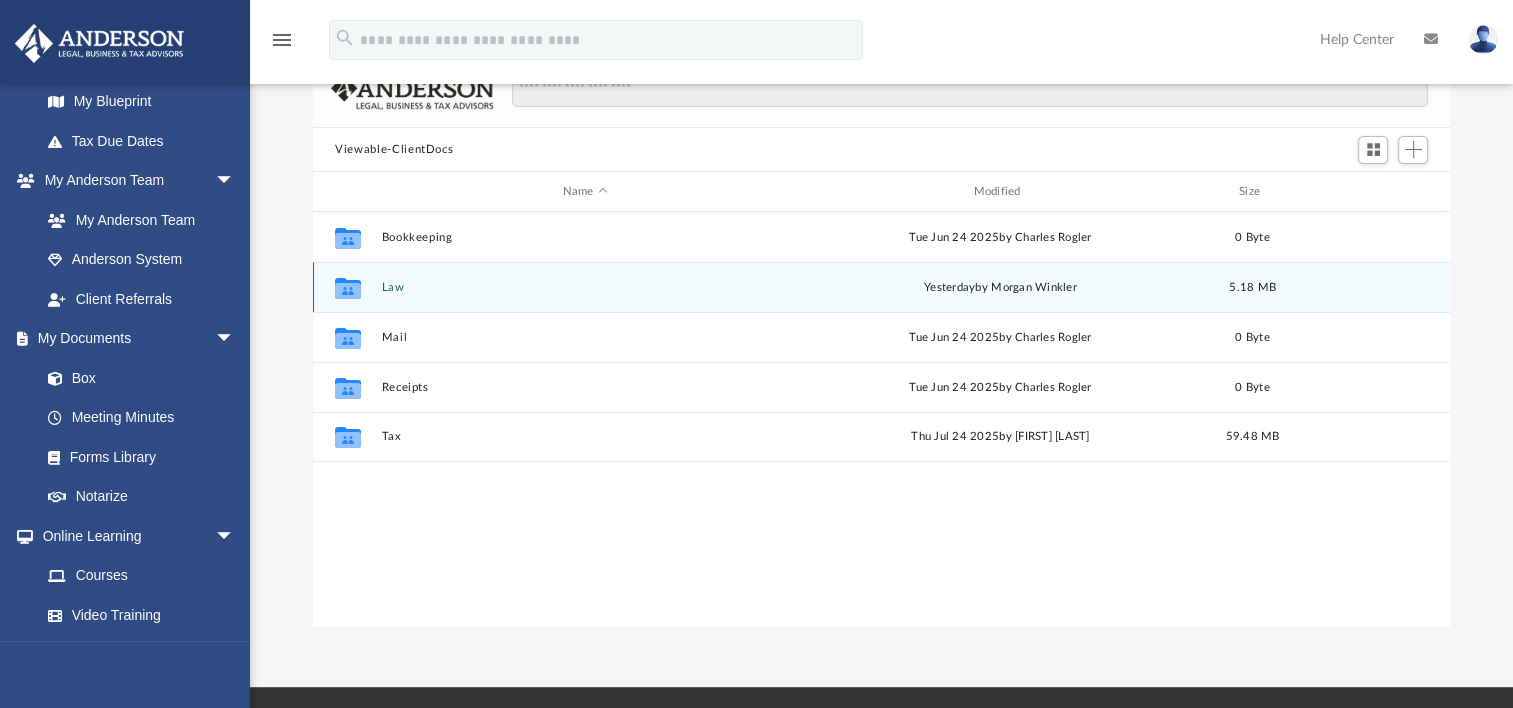 click on "Collaborated Folder Law yesterday by [FIRST] [LAST] 5.18 MB" at bounding box center [881, 287] 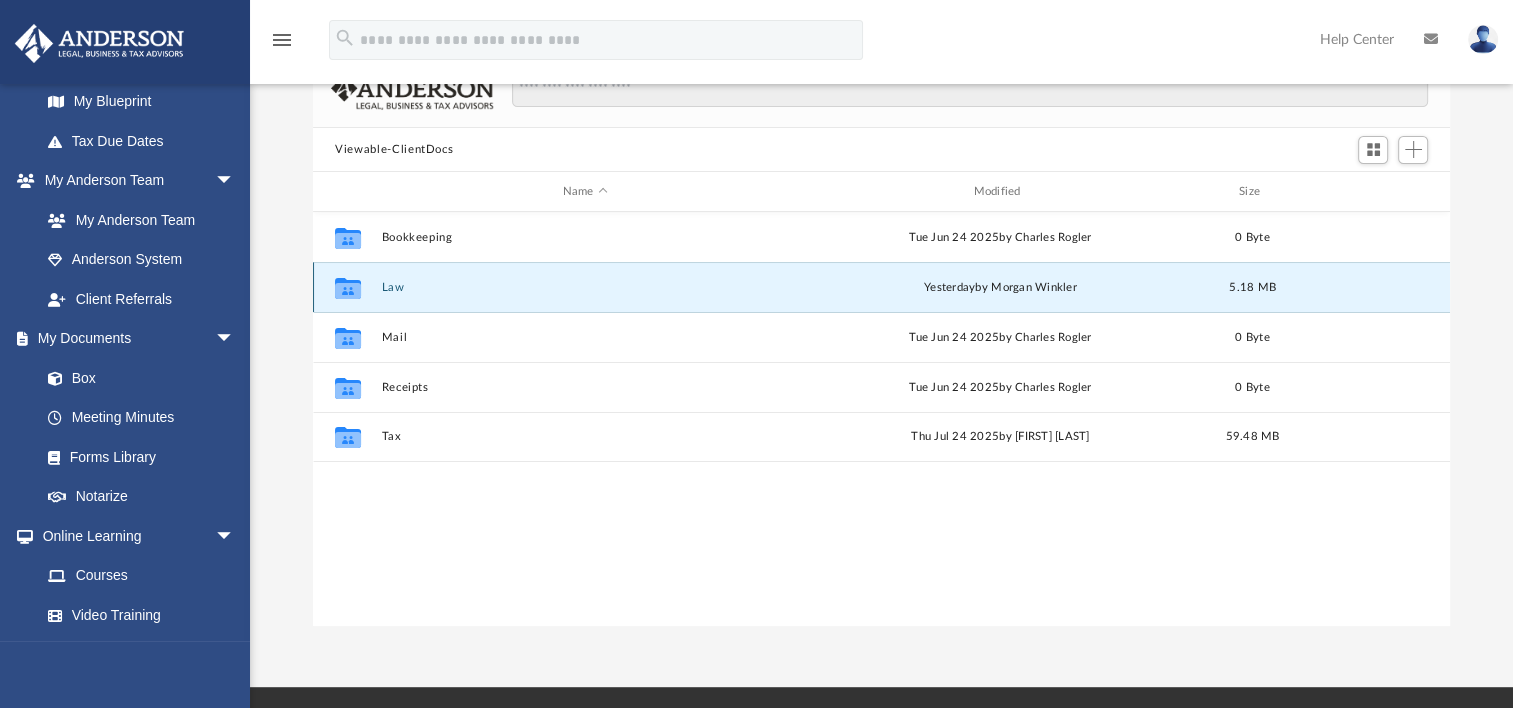 click on "Law" at bounding box center [585, 287] 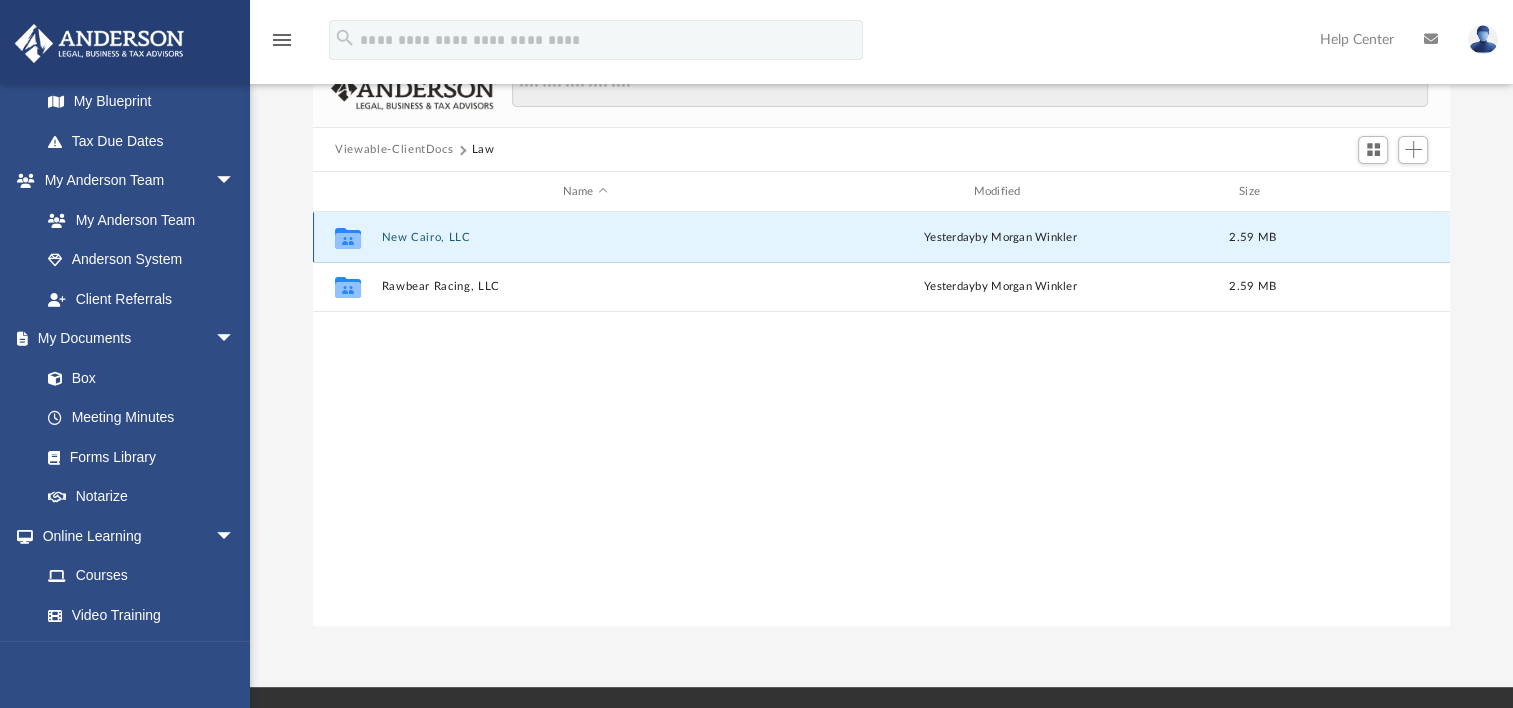 click on "New Cairo, LLC" at bounding box center (585, 237) 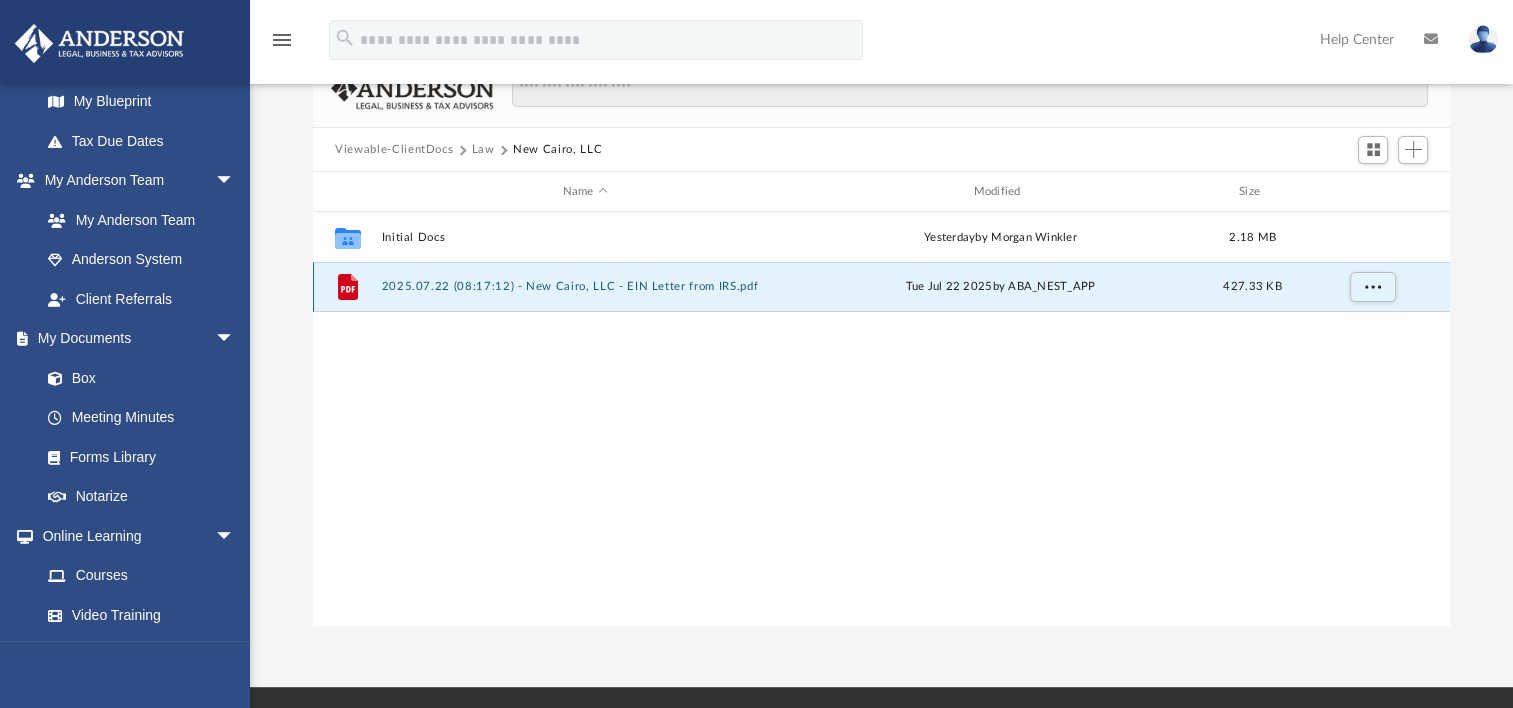 click on "2025.07.22 (08:17:12) - New Cairo, LLC - EIN Letter from IRS.pdf" at bounding box center (585, 286) 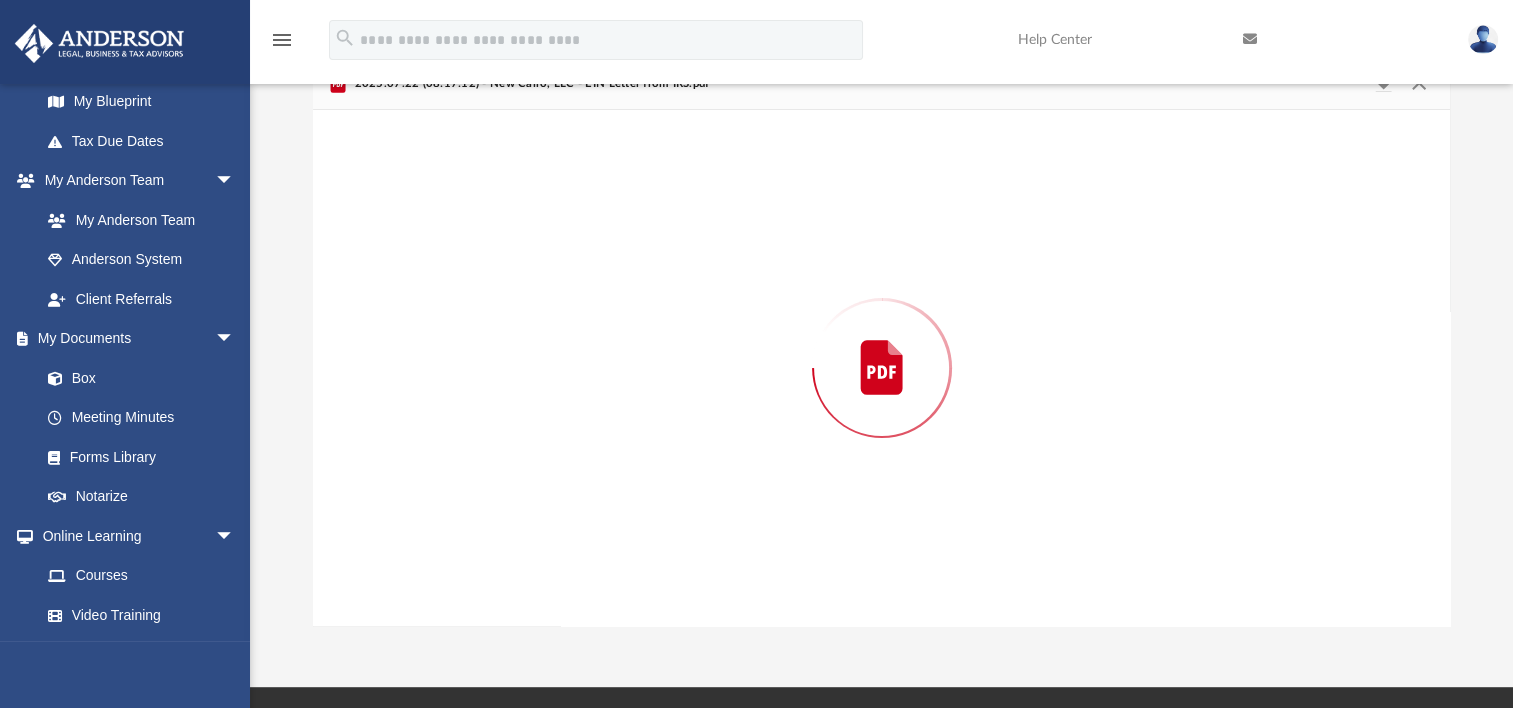 click at bounding box center [881, 368] 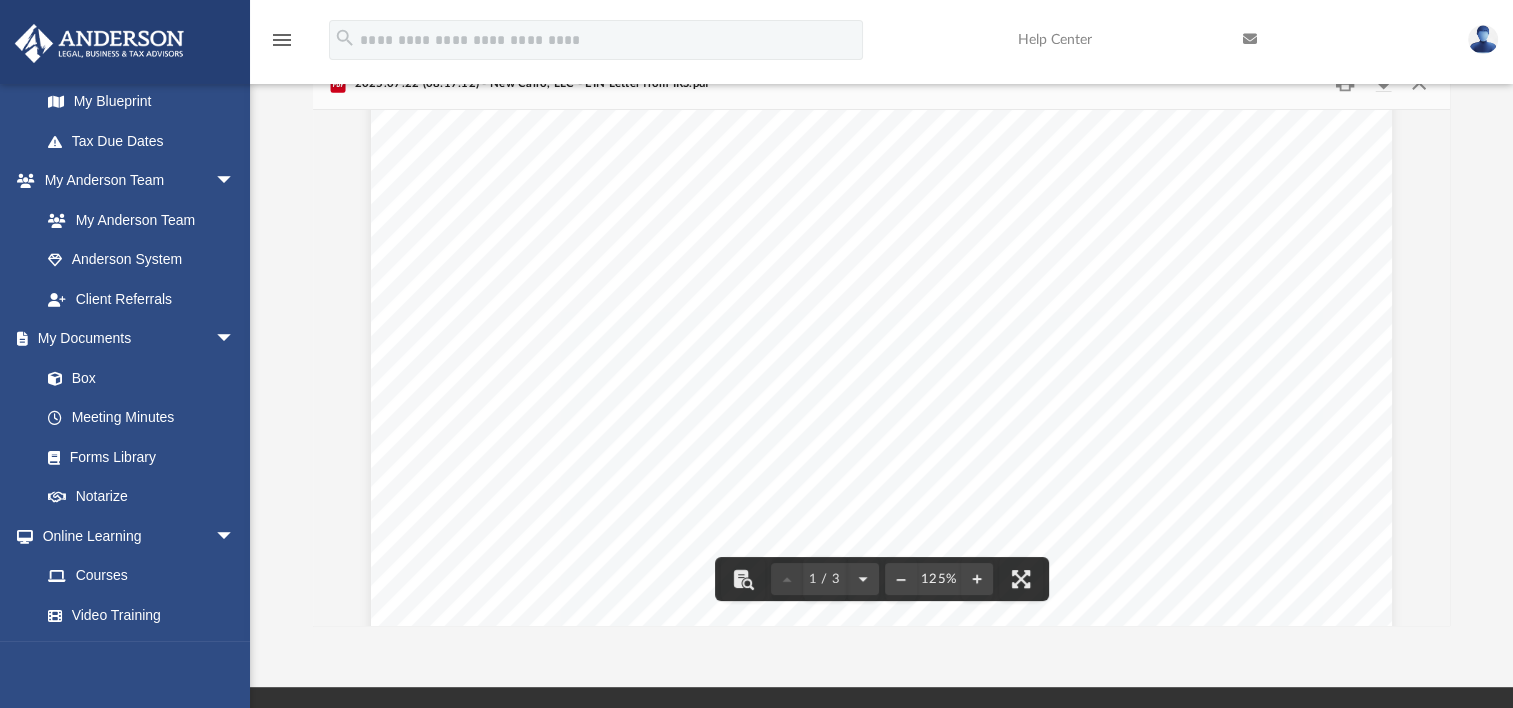 scroll, scrollTop: 500, scrollLeft: 0, axis: vertical 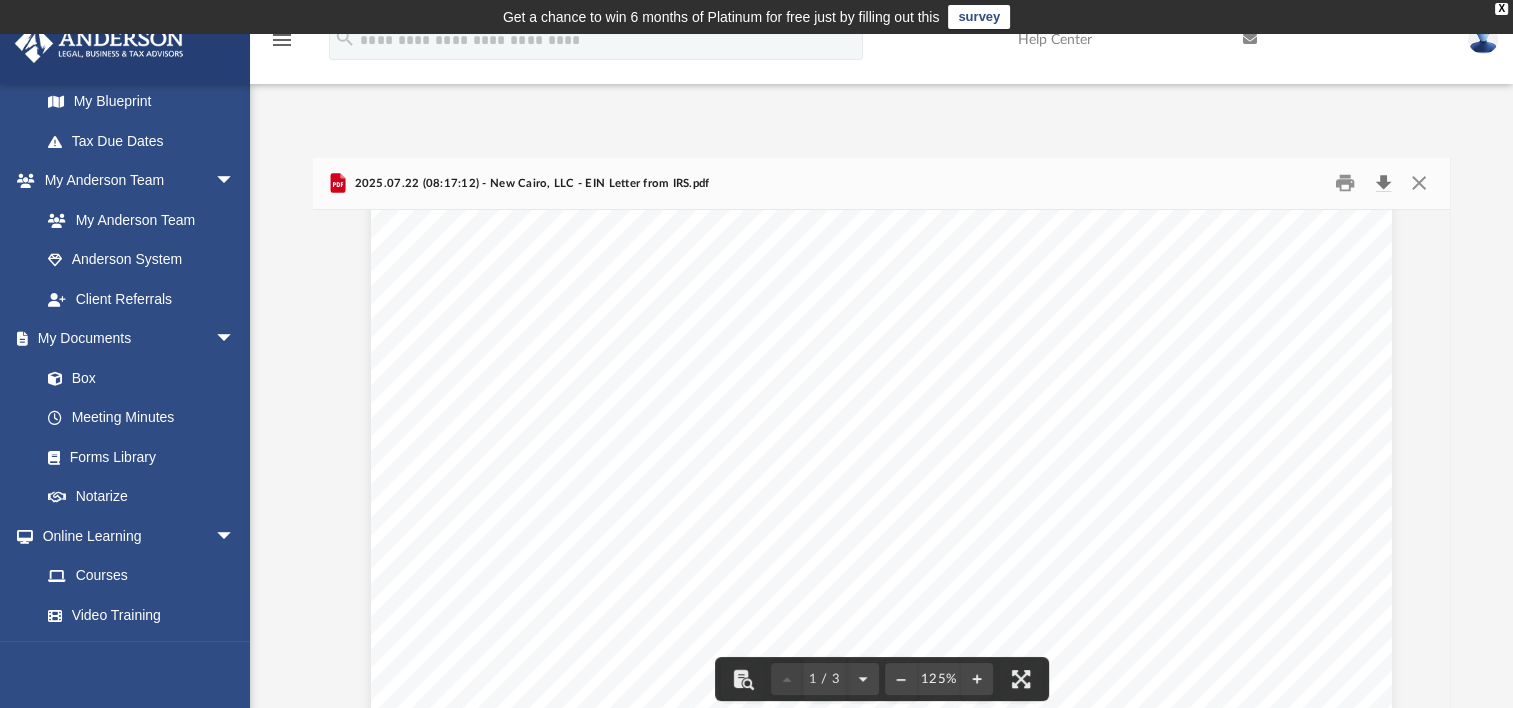 click at bounding box center (1383, 183) 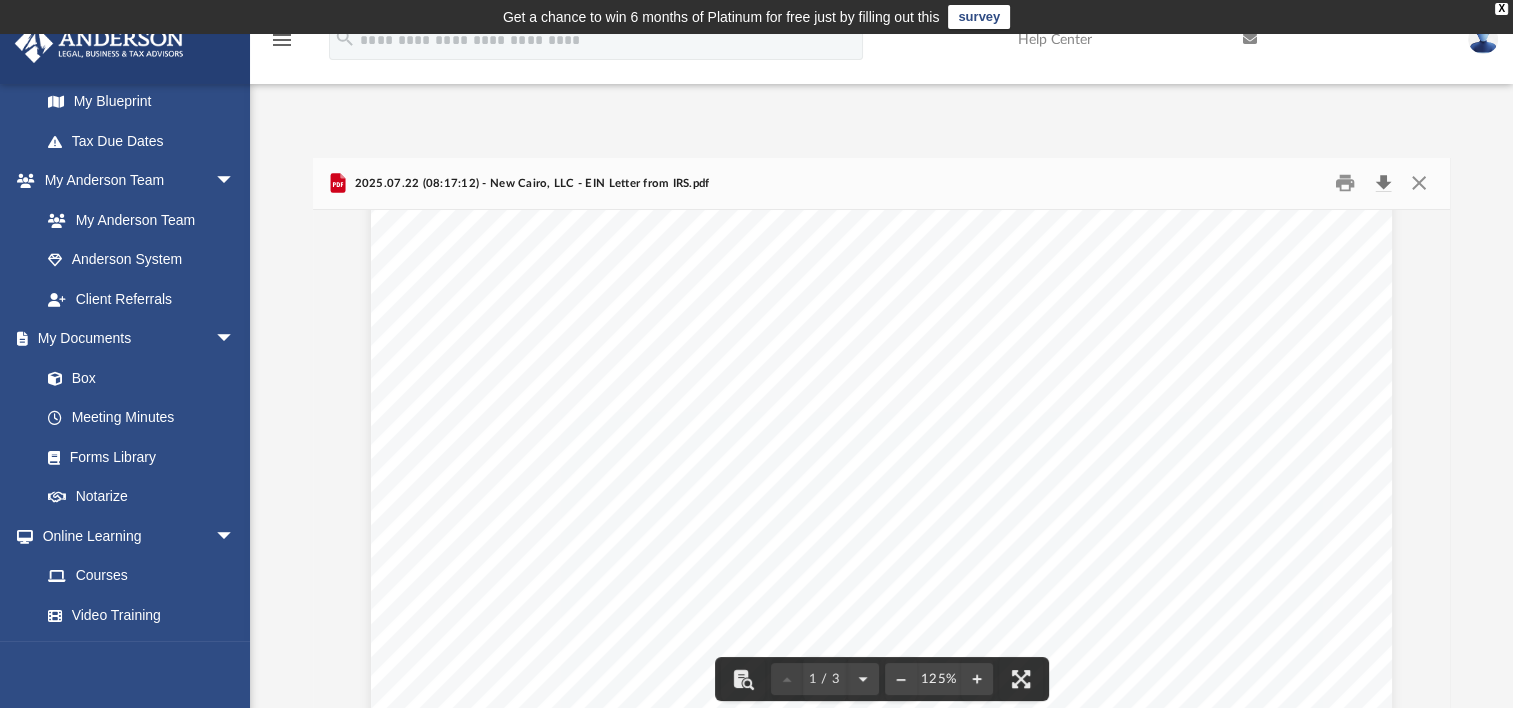 scroll, scrollTop: 0, scrollLeft: 0, axis: both 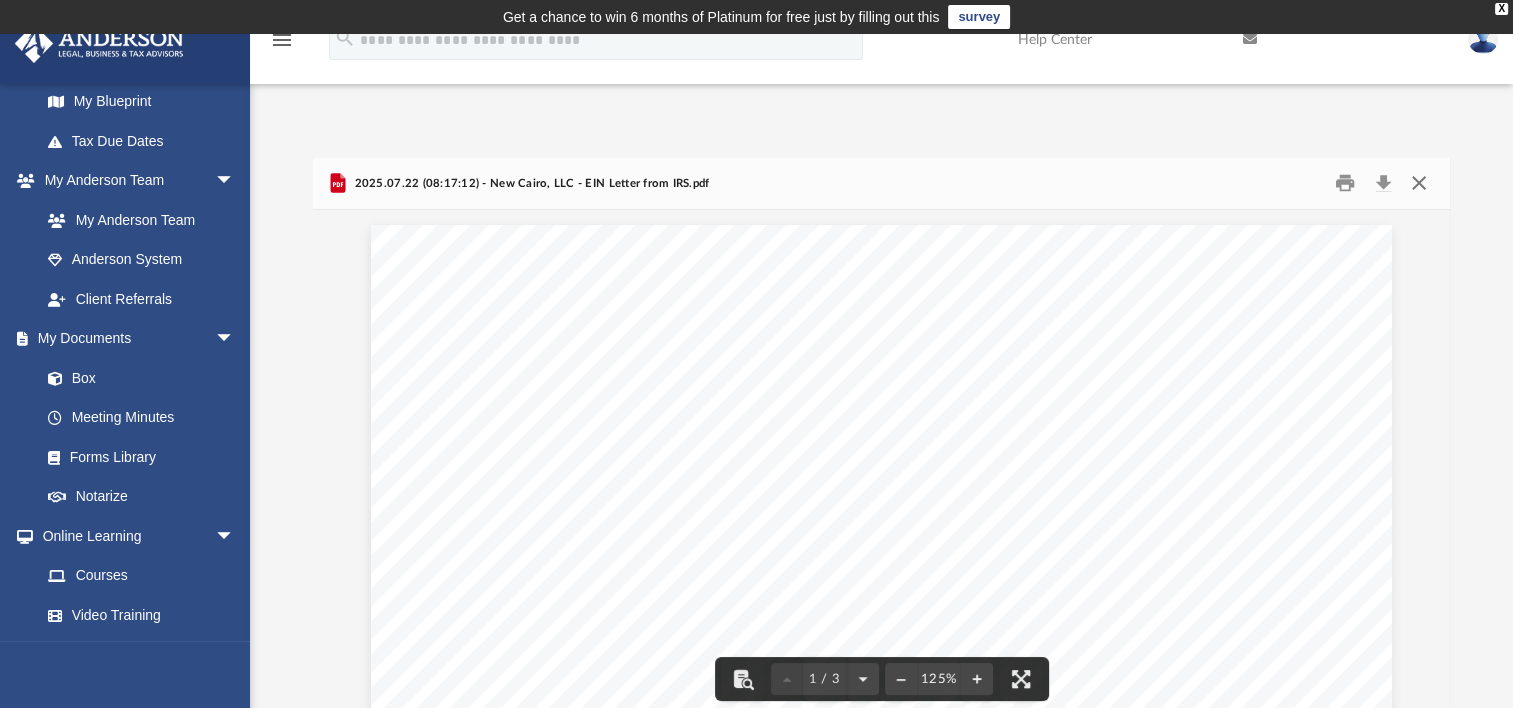 click at bounding box center (1418, 183) 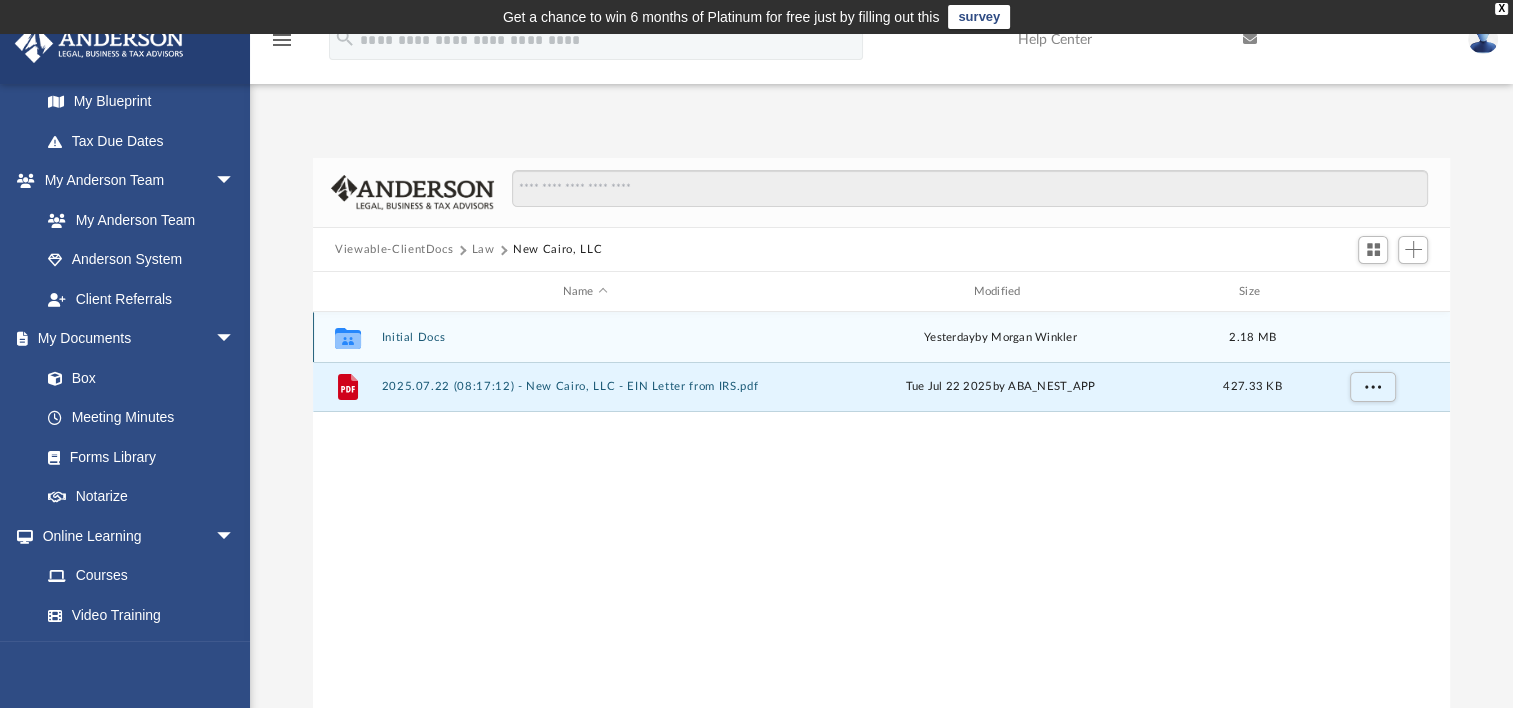 click on "Collaborated Folder Initial Docs yesterday by Morgan Winkler 2.18 MB" at bounding box center [881, 337] 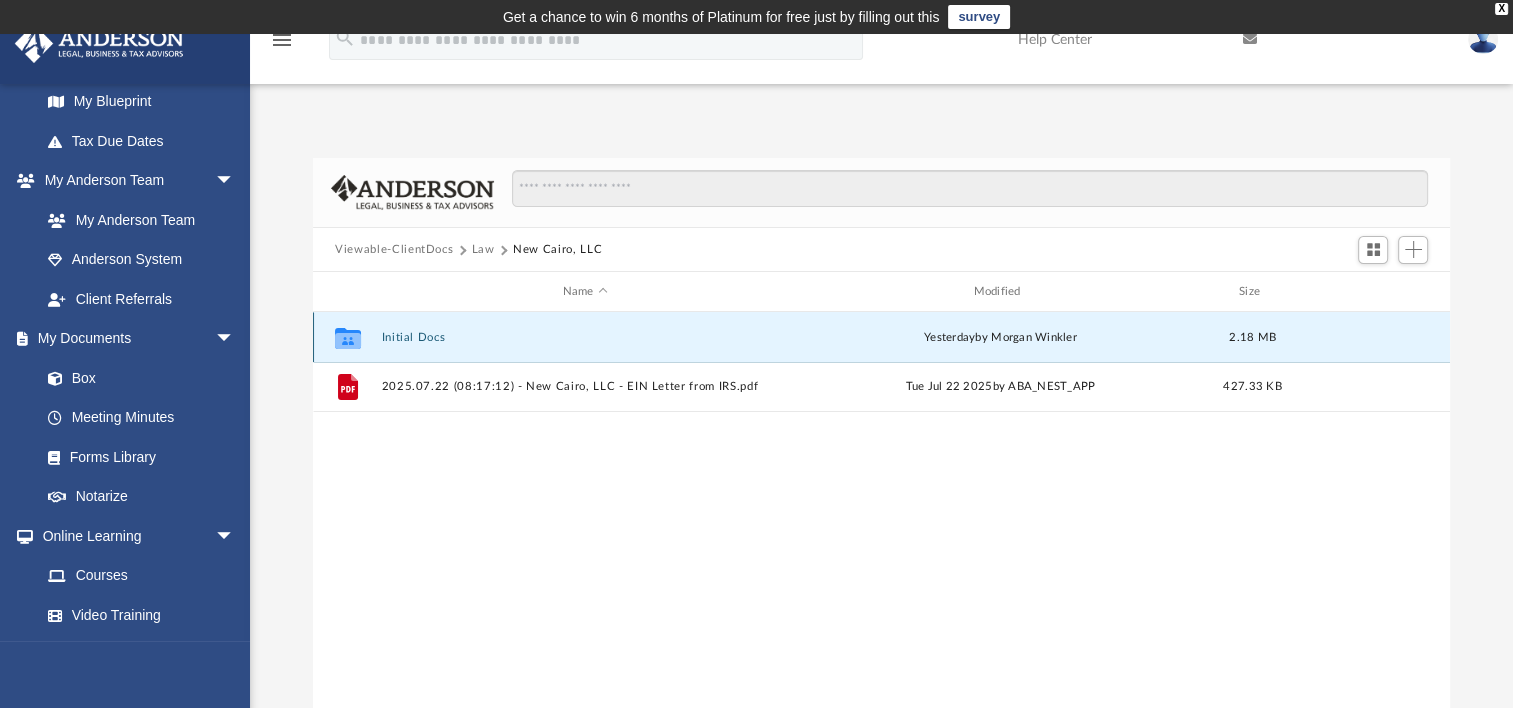 click on "Collaborated Folder Initial Docs yesterday by Morgan Winkler 2.18 MB" at bounding box center (881, 337) 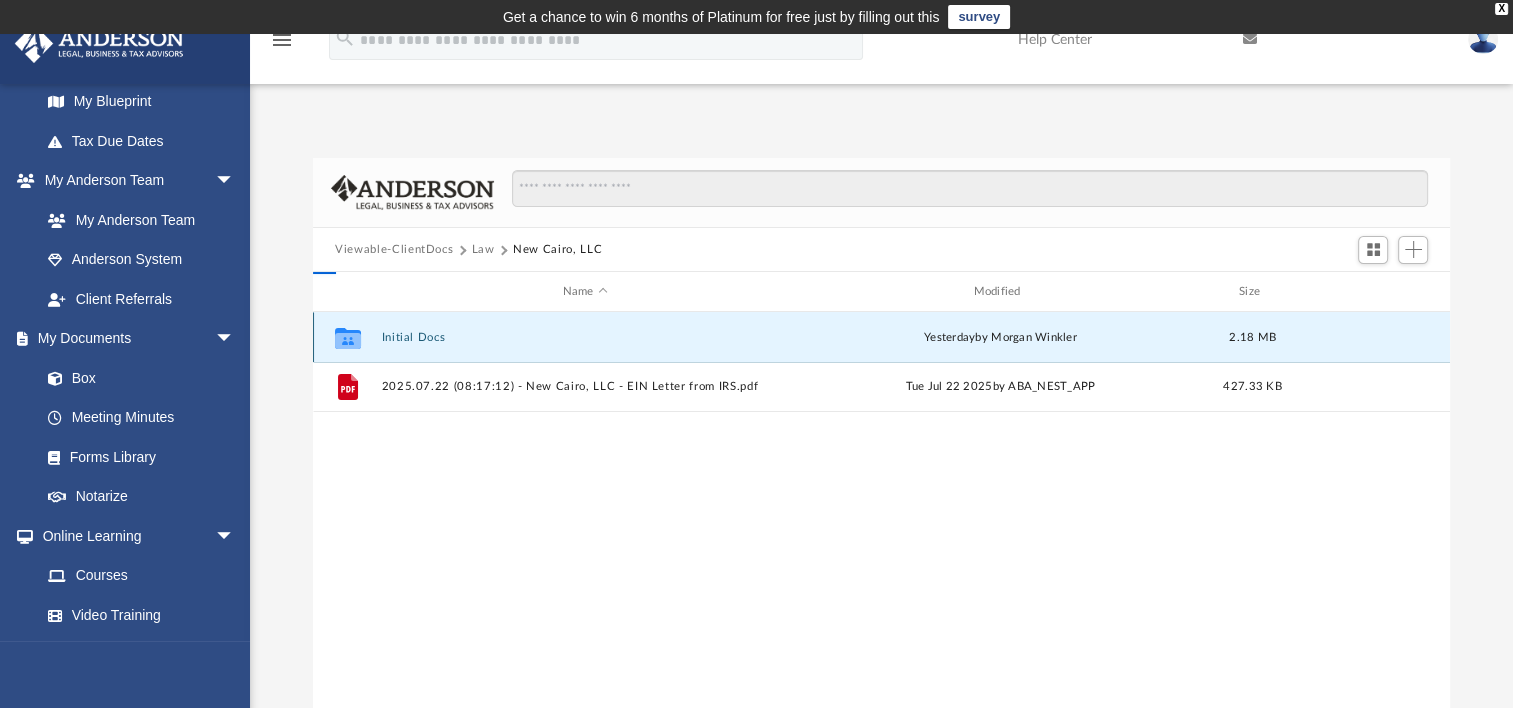 click on "Initial Docs" at bounding box center (585, 337) 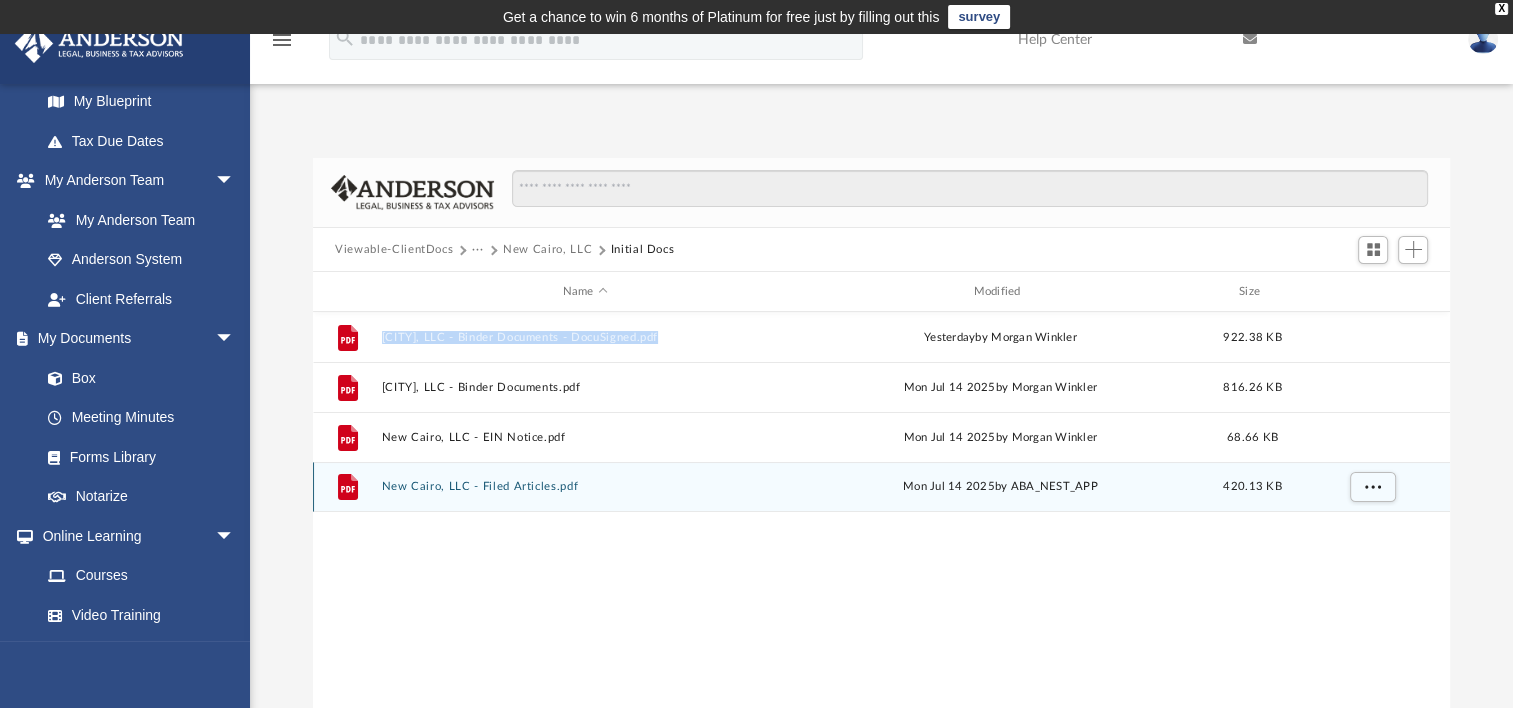 click on "New Cairo, LLC - Filed Articles.pdf" at bounding box center [585, 486] 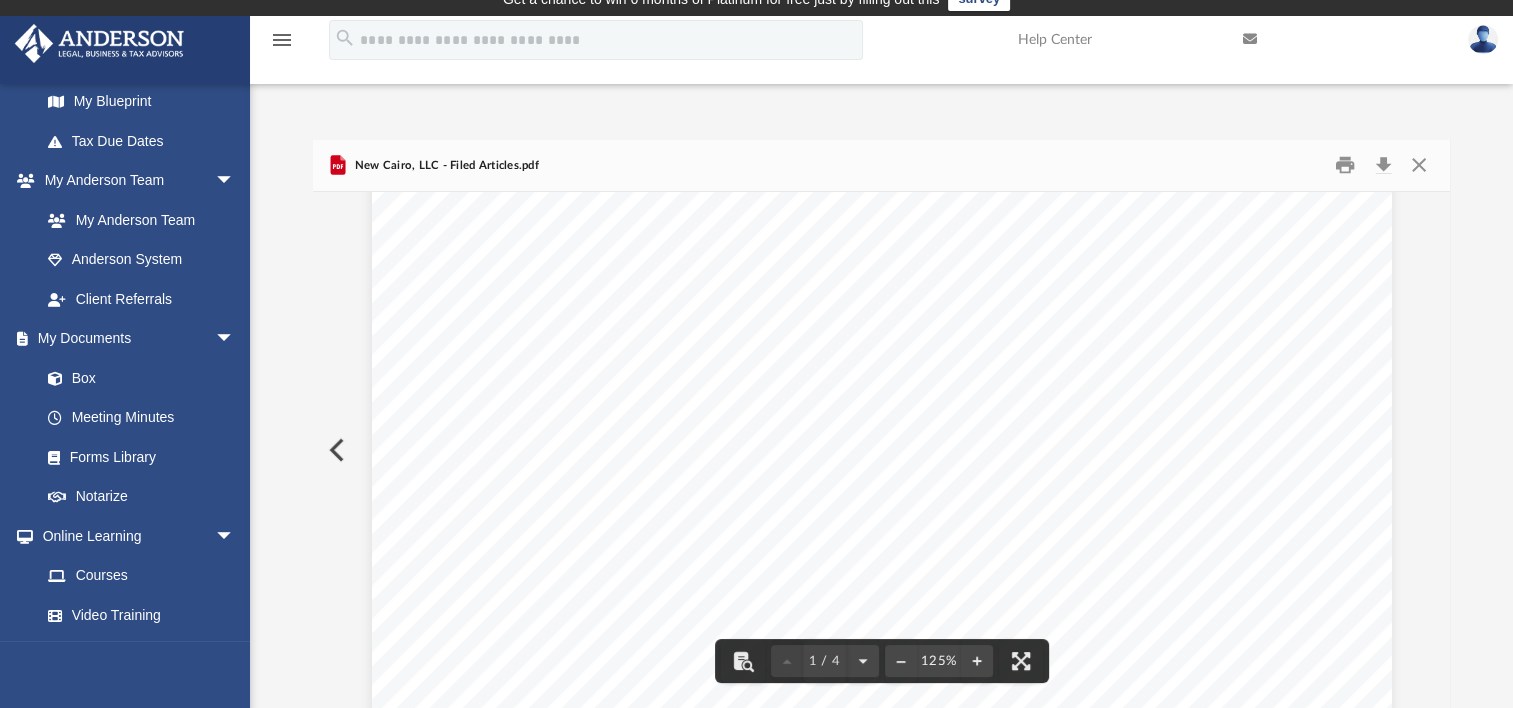 scroll, scrollTop: 0, scrollLeft: 0, axis: both 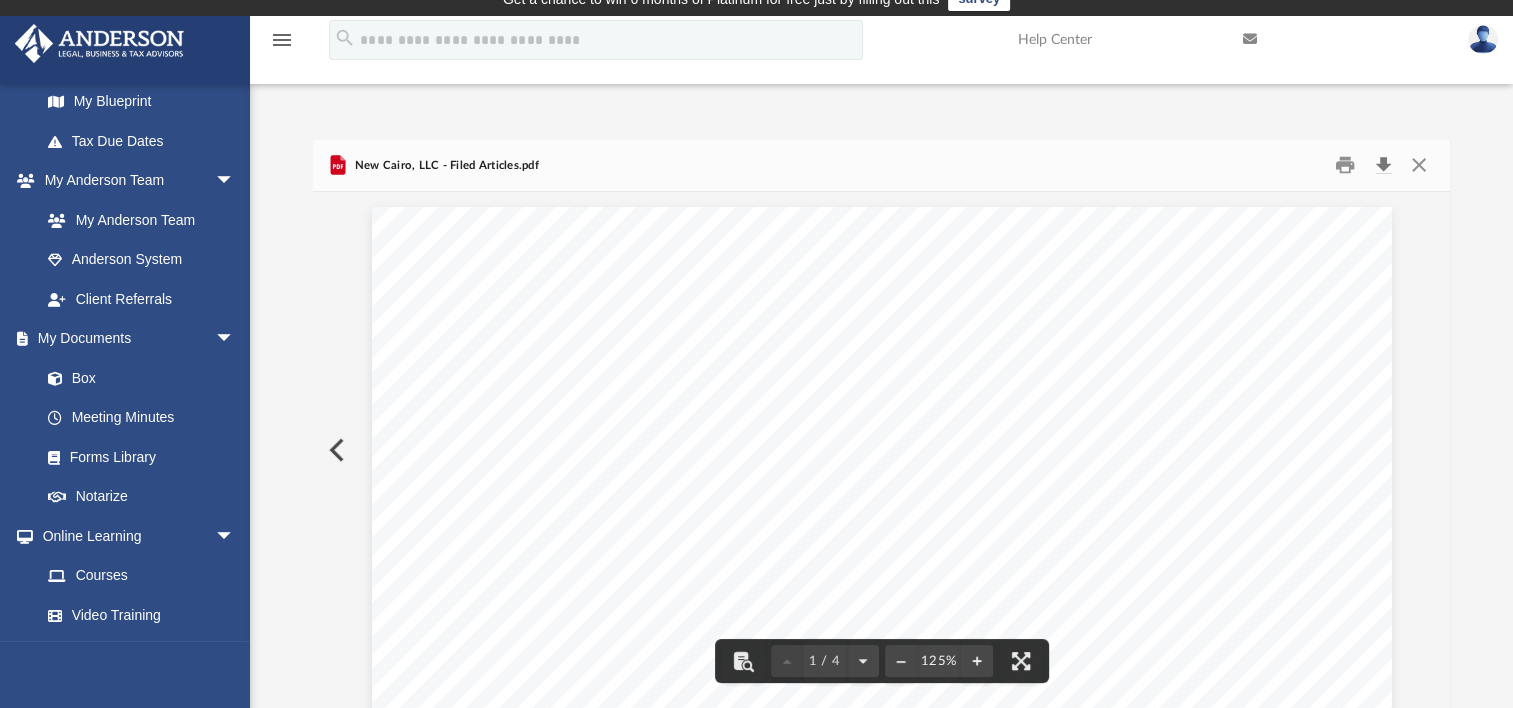click at bounding box center (1383, 165) 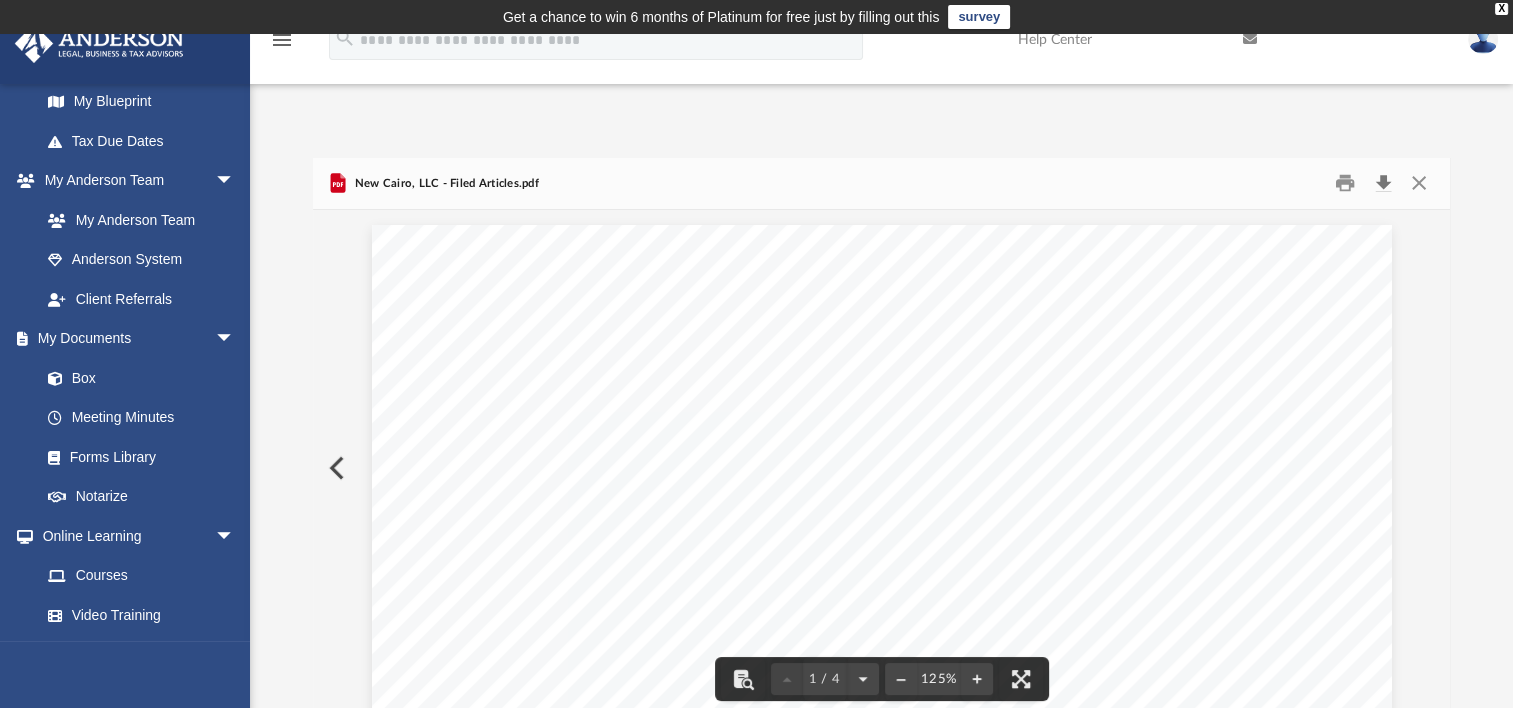 scroll, scrollTop: 0, scrollLeft: 0, axis: both 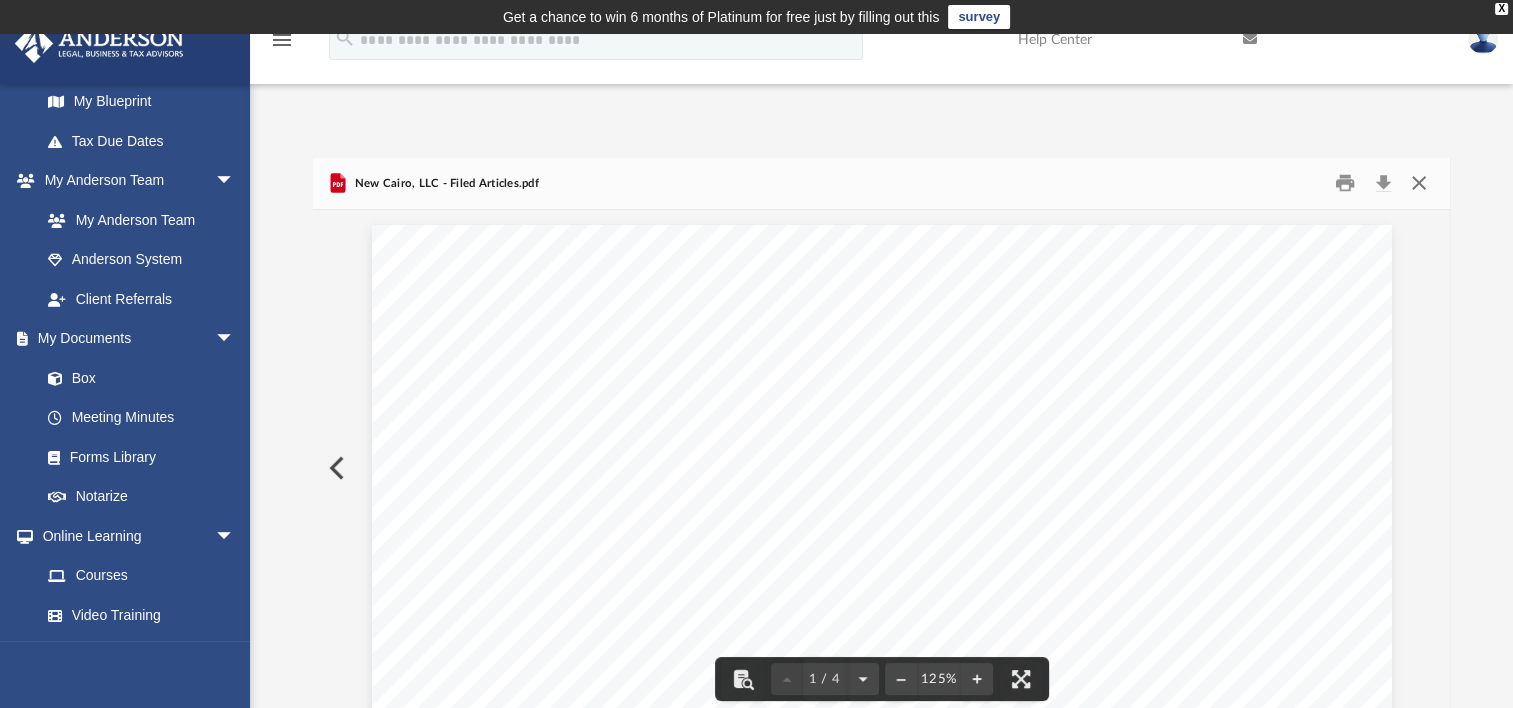 click at bounding box center (1418, 183) 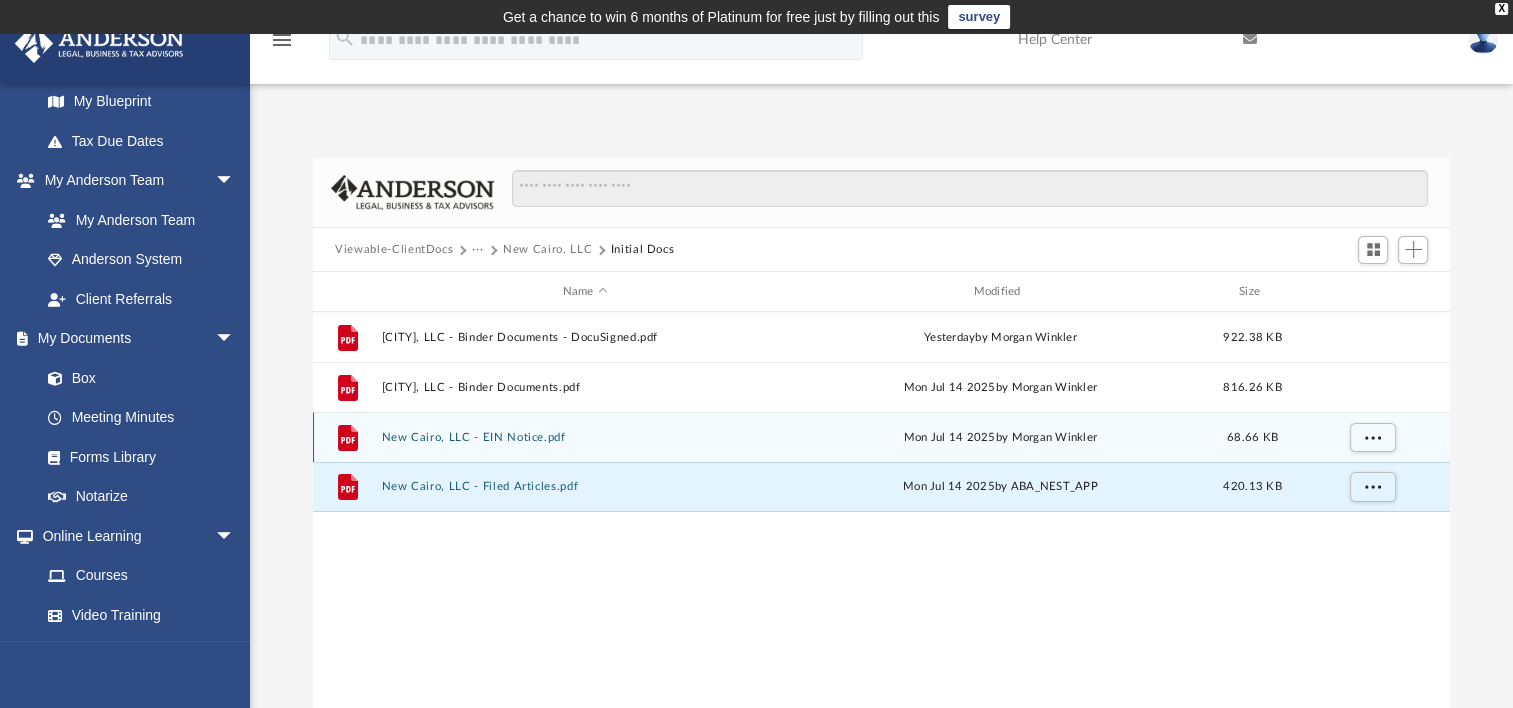 click on "File New Cairo, LLC - EIN Notice.pdf Mon Jul 14 2025  by [FIRST] [LAST] 68.66 KB" at bounding box center (881, 437) 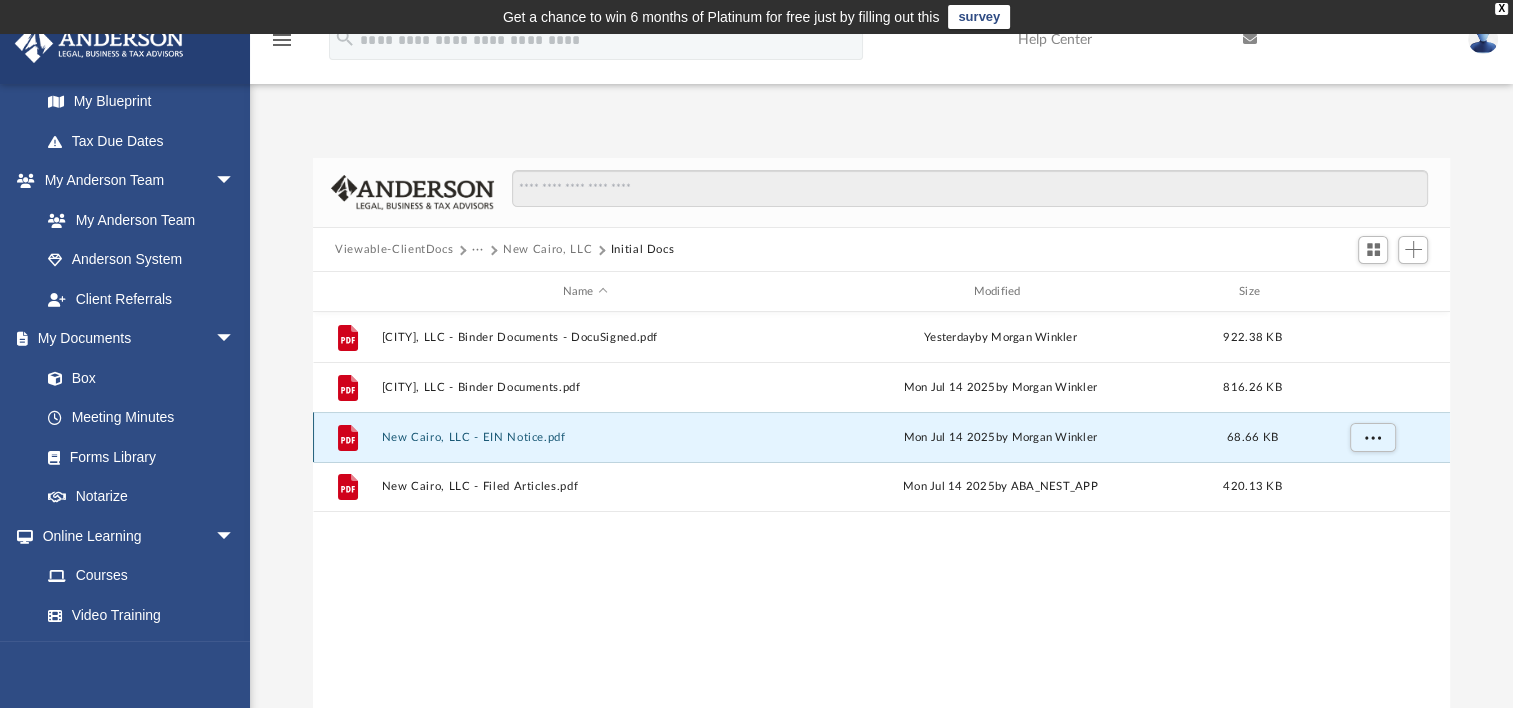 click on "New Cairo, LLC - EIN Notice.pdf" at bounding box center (585, 437) 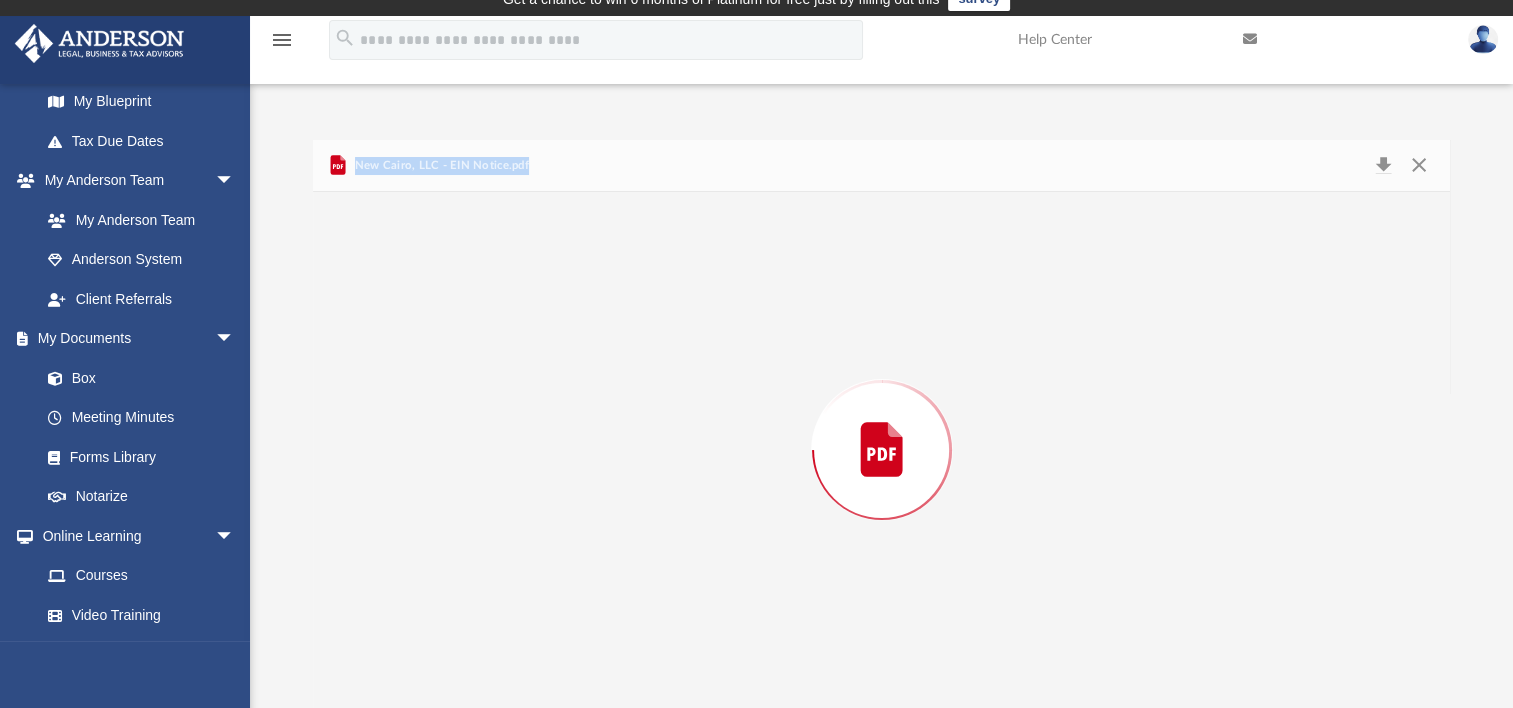click at bounding box center (881, 450) 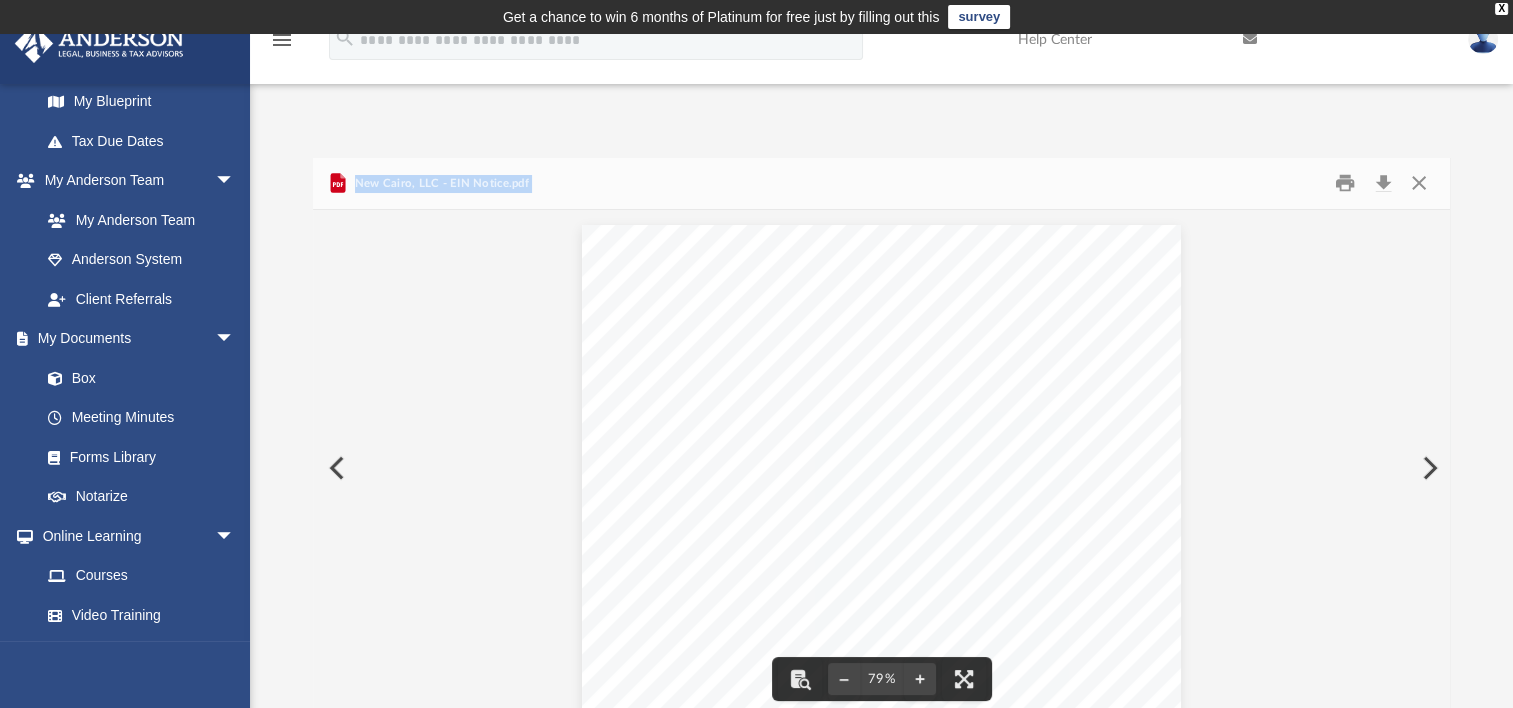 scroll, scrollTop: 0, scrollLeft: 0, axis: both 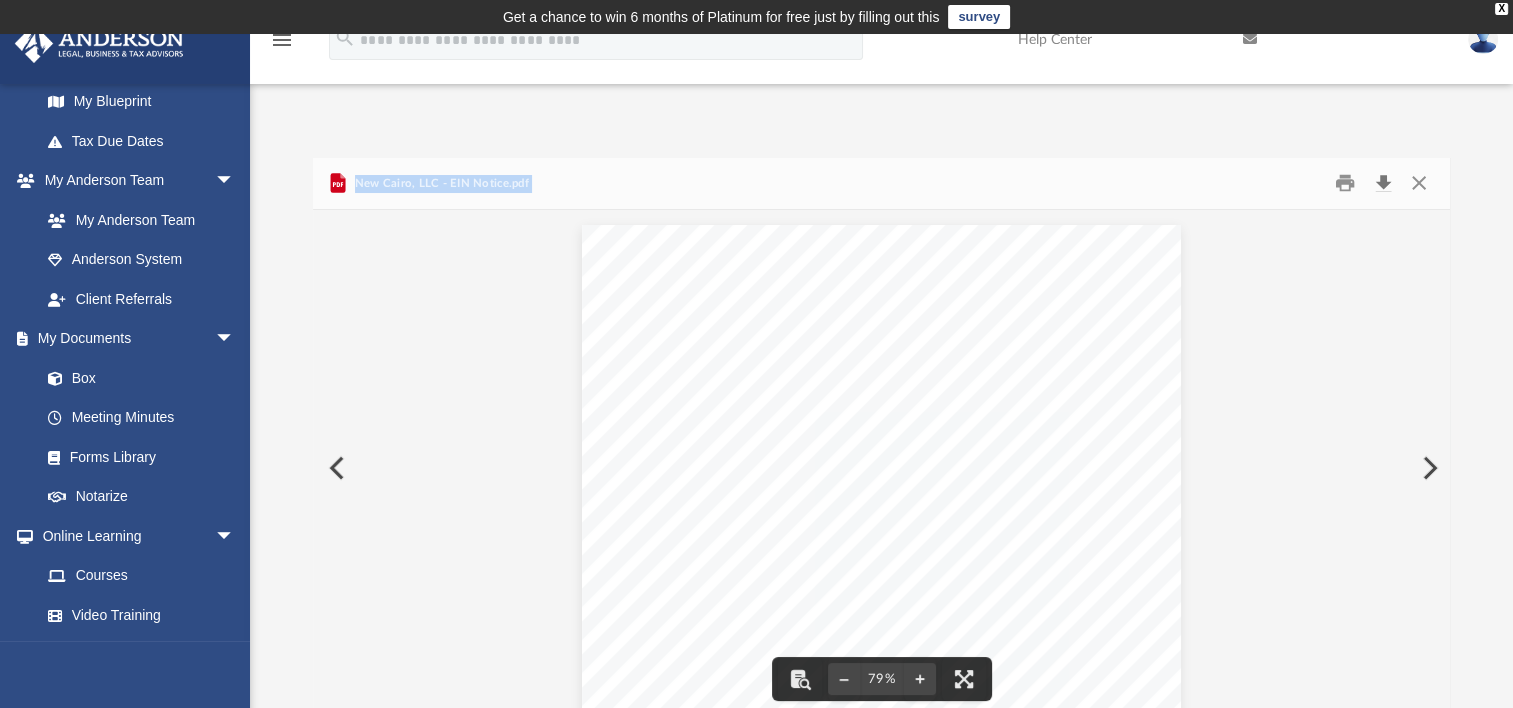 click at bounding box center [1383, 183] 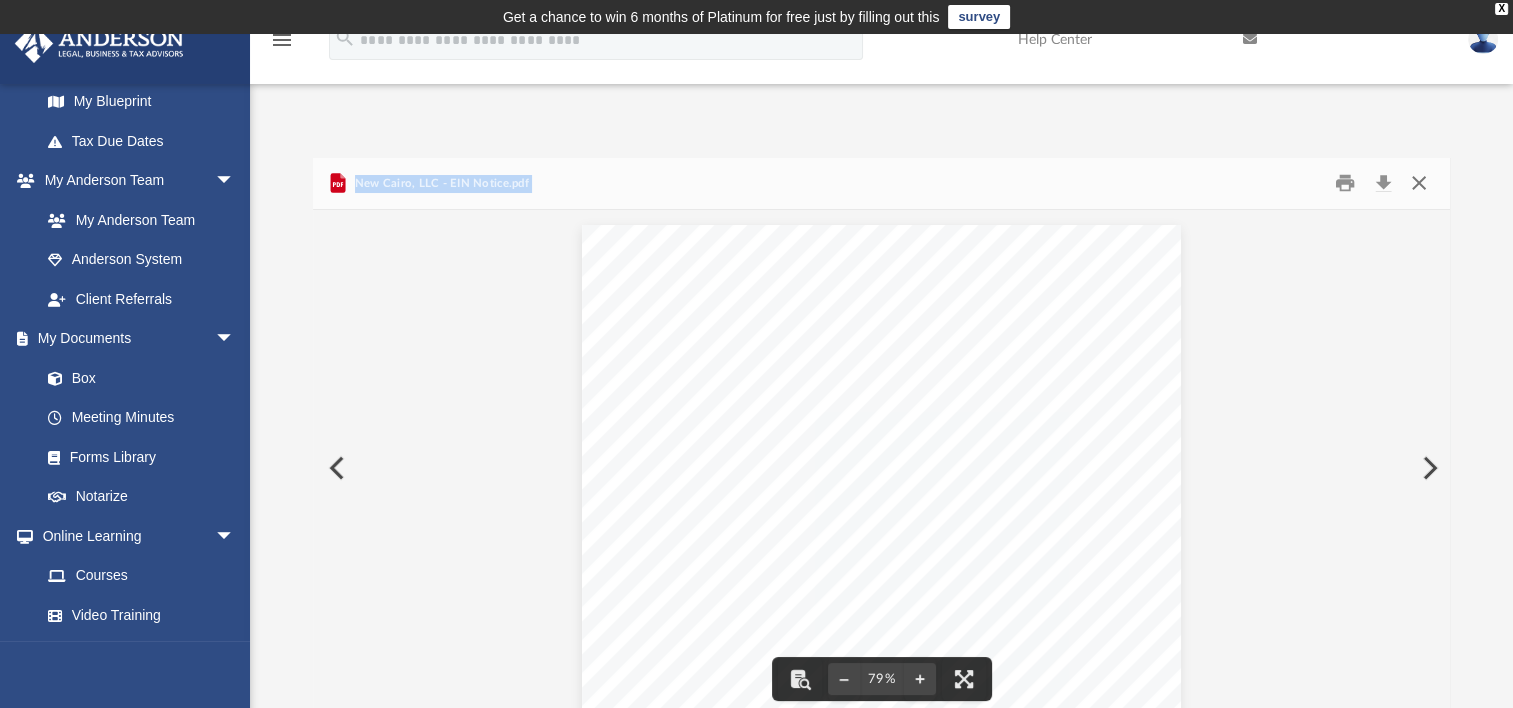 drag, startPoint x: 1421, startPoint y: 184, endPoint x: 1403, endPoint y: 191, distance: 19.313208 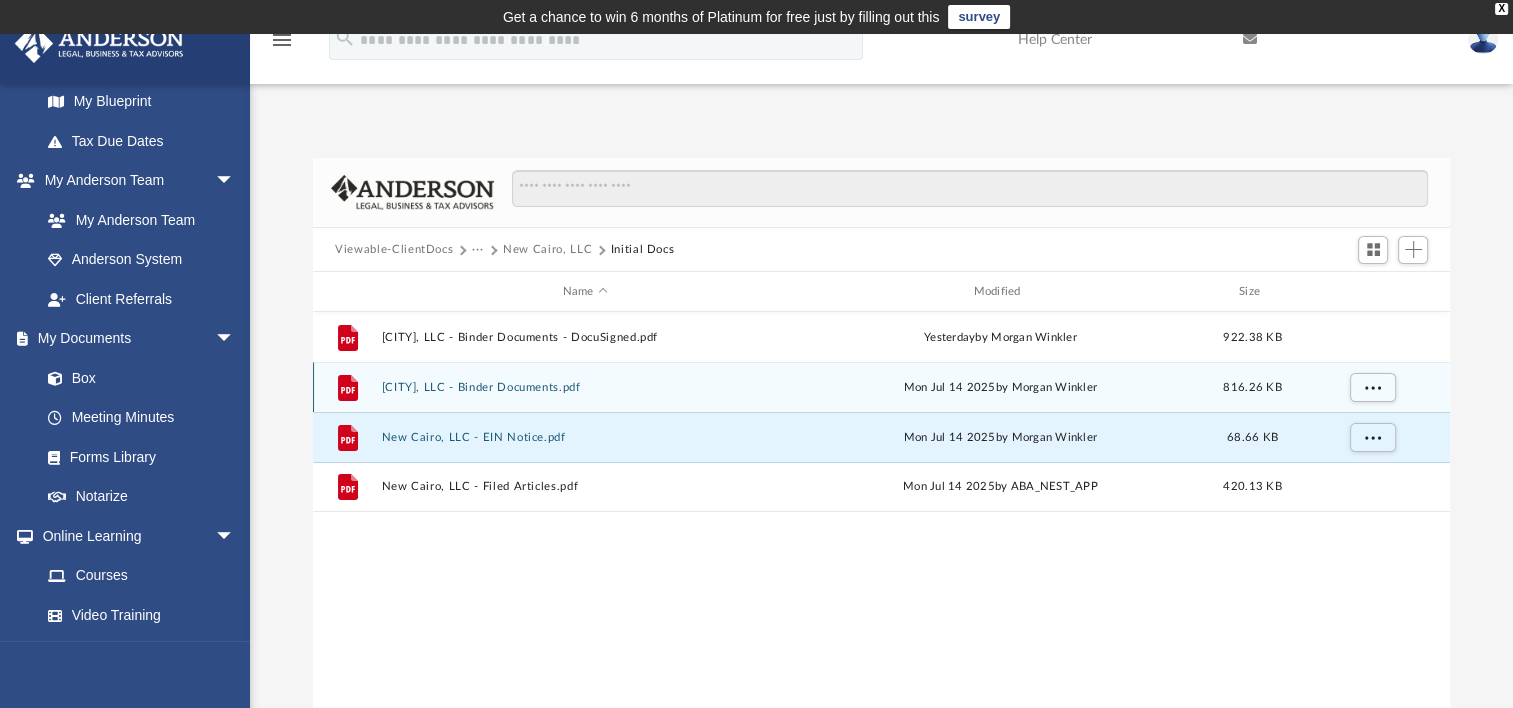 click on "[CITY], LLC - Binder Documents.pdf" at bounding box center [585, 387] 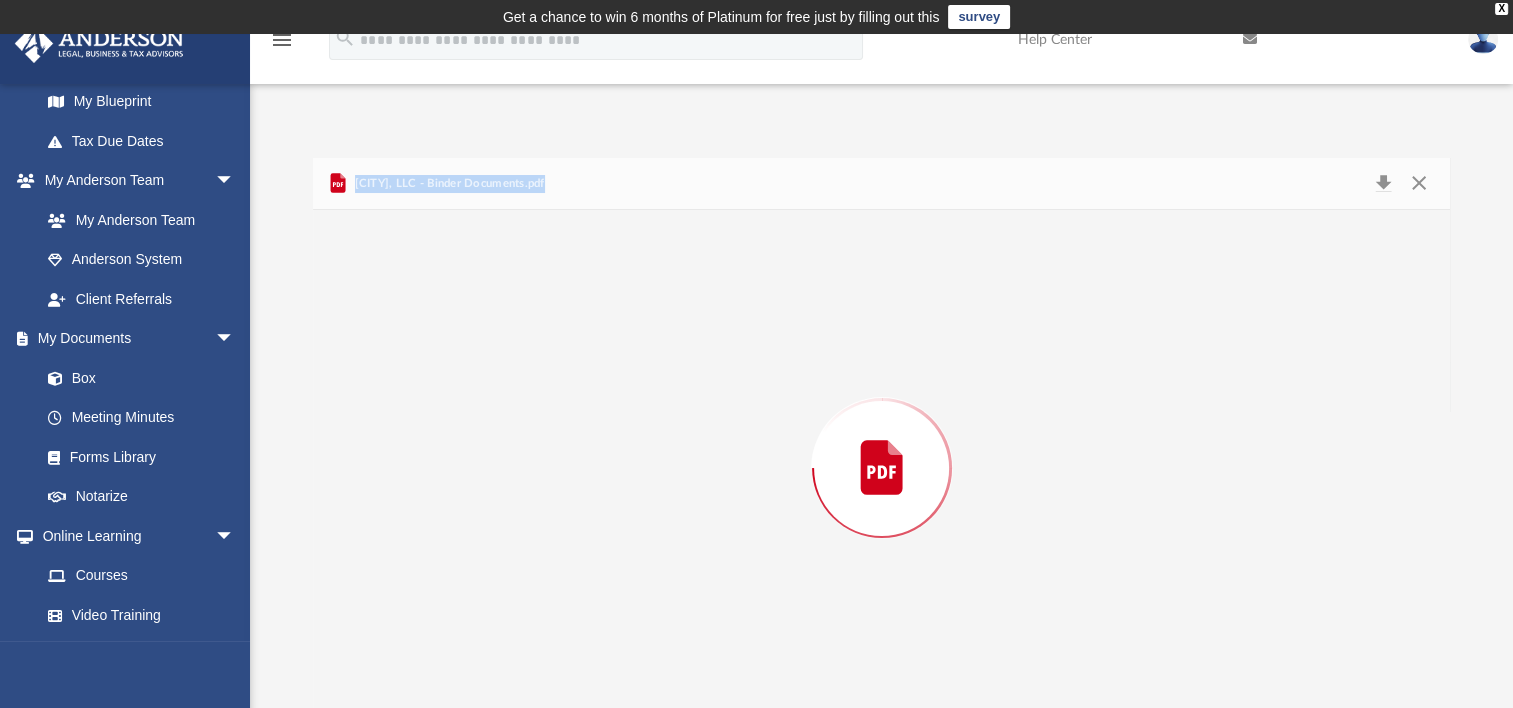 scroll, scrollTop: 18, scrollLeft: 0, axis: vertical 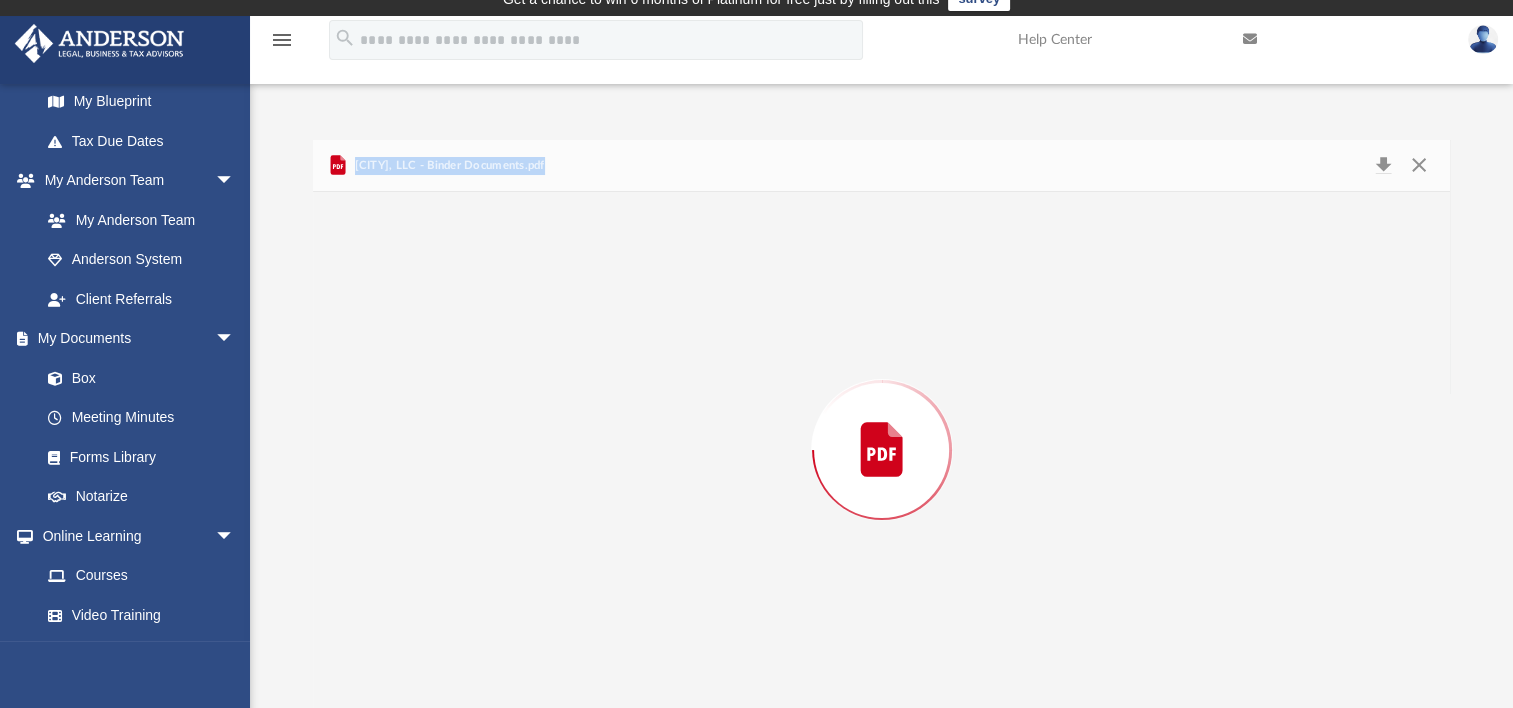 click at bounding box center [881, 450] 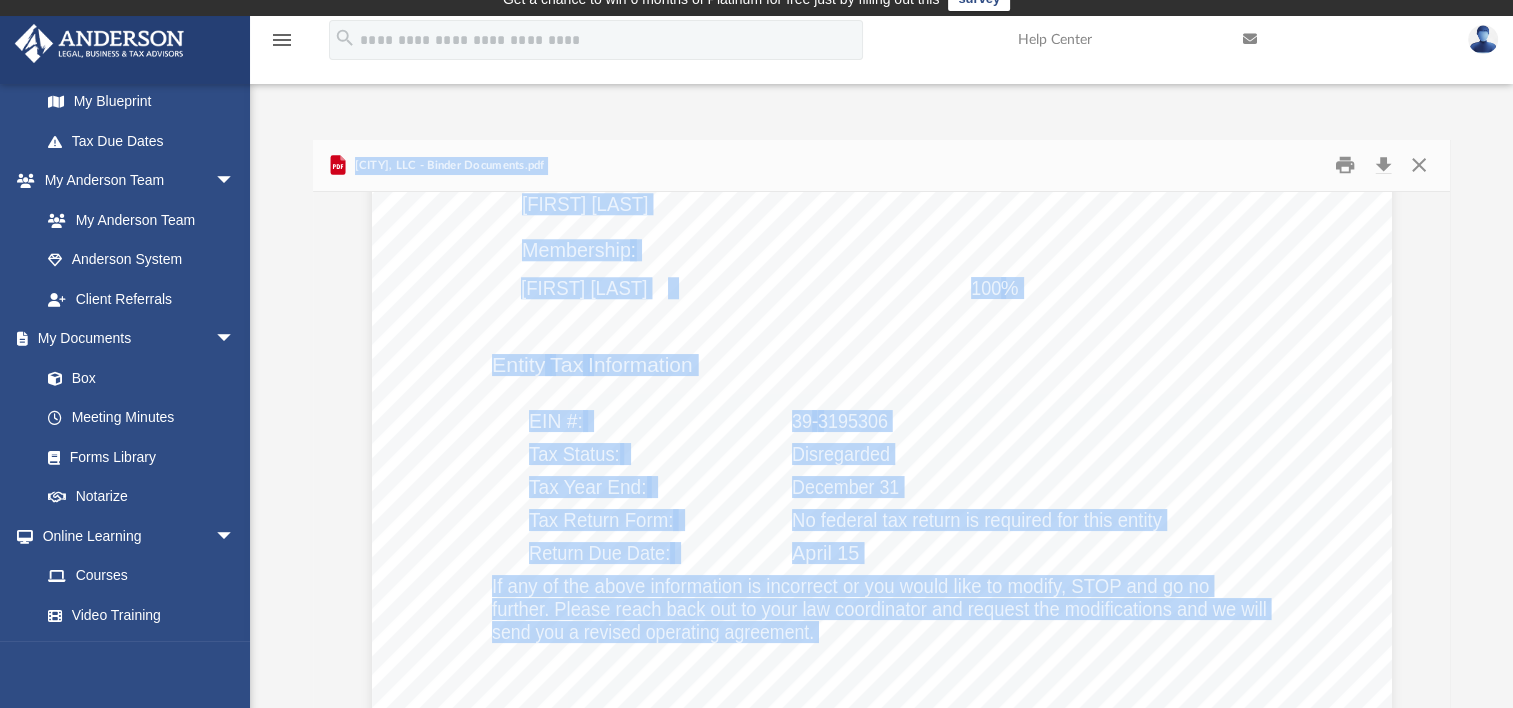 scroll, scrollTop: 2100, scrollLeft: 0, axis: vertical 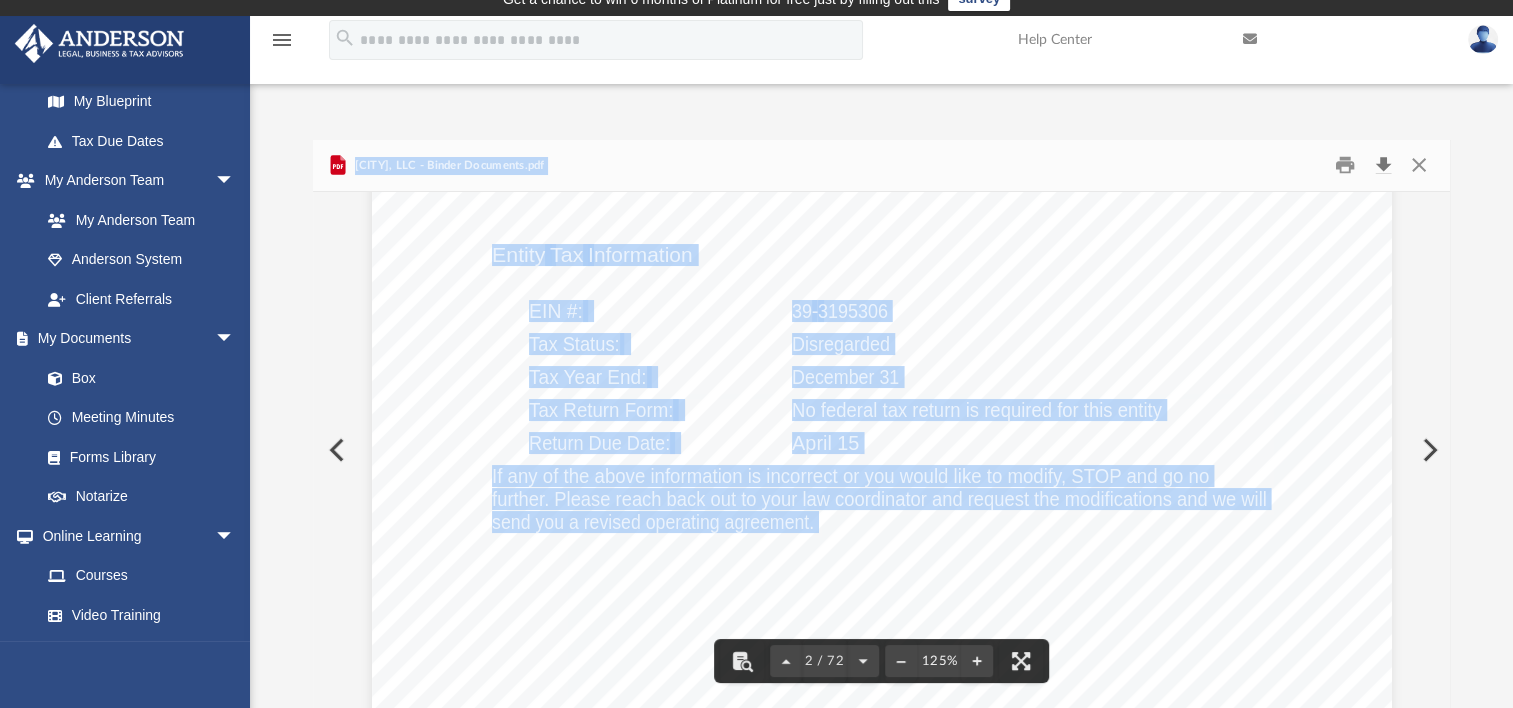 click at bounding box center [1383, 165] 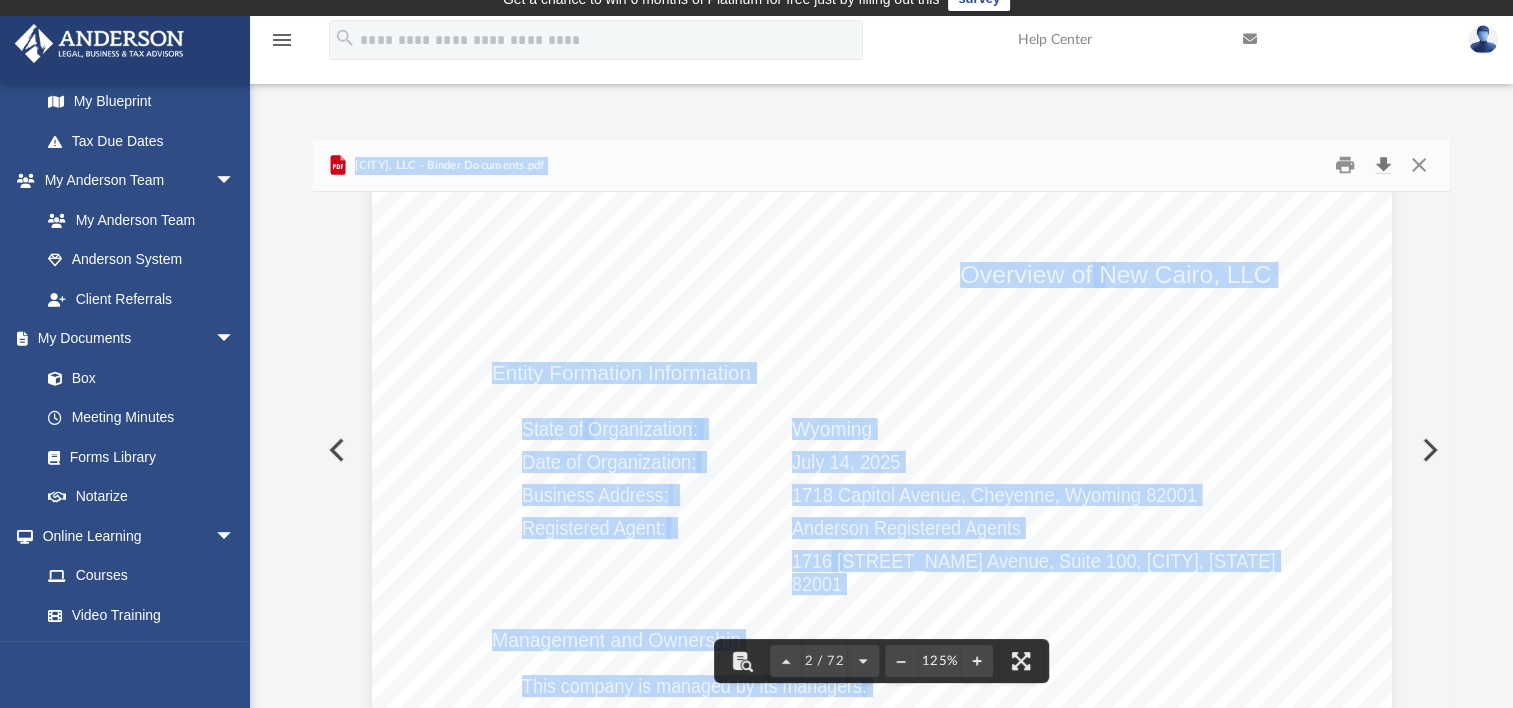 scroll, scrollTop: 1400, scrollLeft: 0, axis: vertical 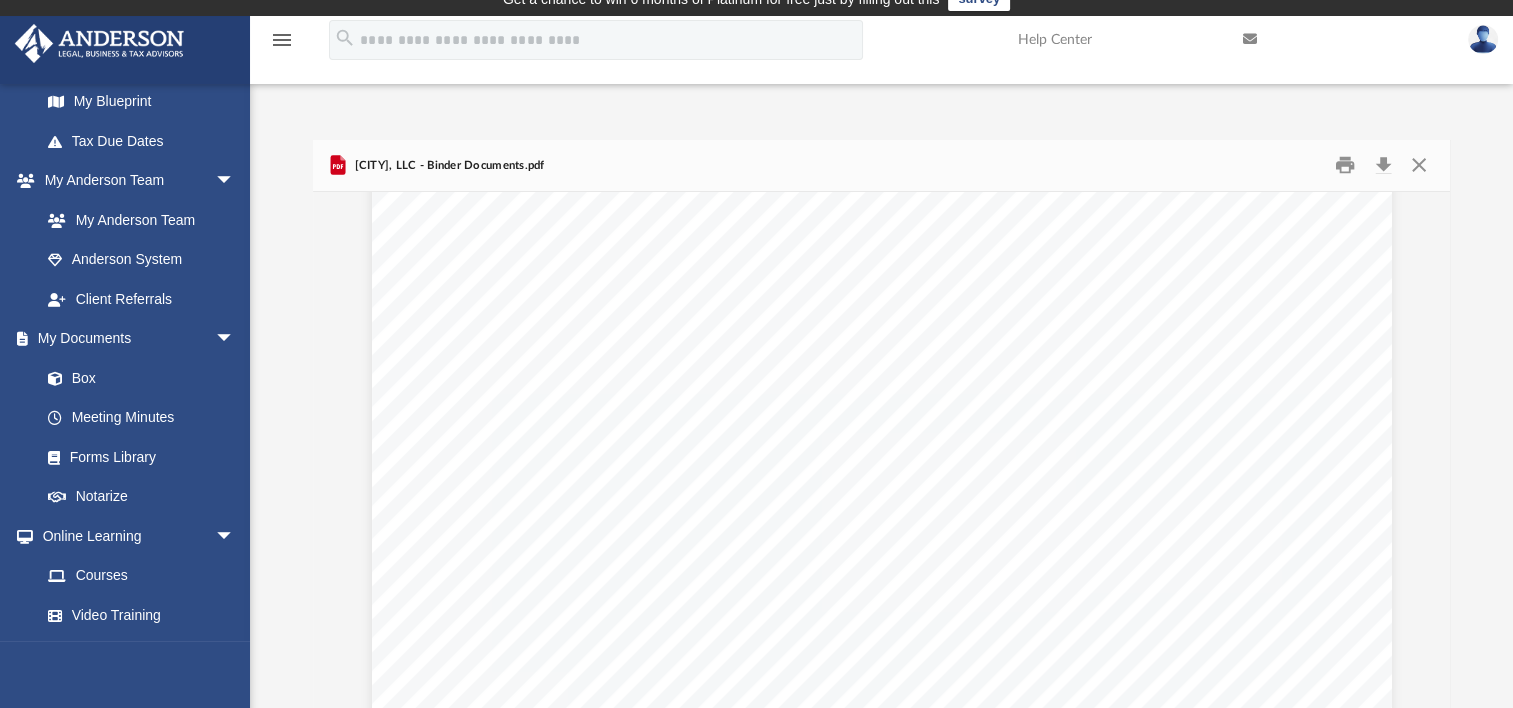 click on "File [CITY], LLC - Binder Documents - DocuSigned.pdf yesterday by [FIRST] [LAST] 922.38 KB File [CITY], LLC - Binder Documents.pdf Mon Jul 14 2025 by [FIRST] [LAST] 816.26 KB File [CITY], LLC - EIN Notice.pdf Mon Jul 14 2025 by [FIRST] [LAST] 68.66 KB File [CITY], LLC - Filed Articles.pdf Mon Jul 14 2025 by ABA_NEST_APP 420.13 KB [CITY], LLC - Binder Documents.pdf [FIRST] [LAST] [NUMBER] [STREET] Unit C5 [CITY], [STATE] [POSTAL_CODE] Re: [CITY], LLC Dear [FIRST] [LAST], Enclosed in this portfolio, you will find your operating agreement for [CITY], LLC and several other important documents for the creation and operation of your new Company. You are responsible for Overview – –" at bounding box center [881, 403] 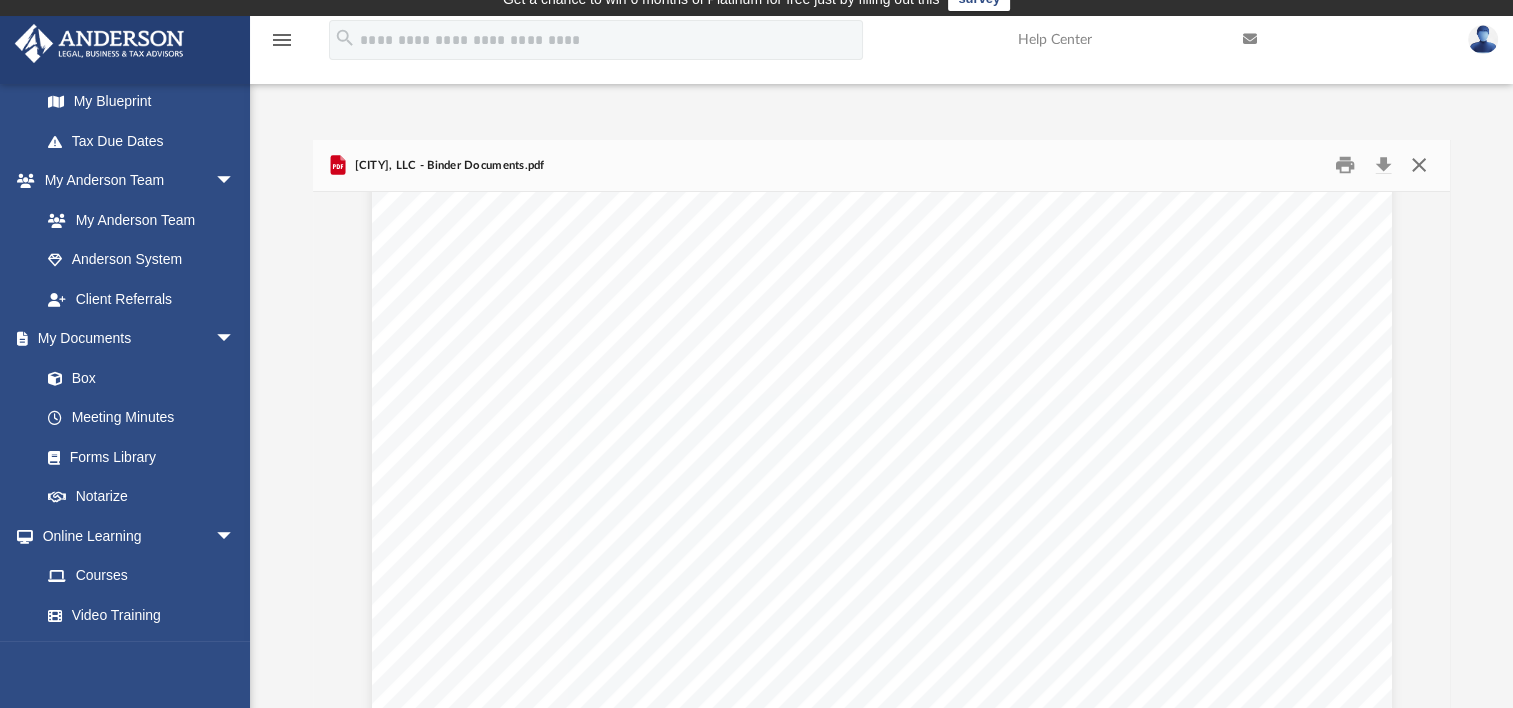 click at bounding box center [1418, 165] 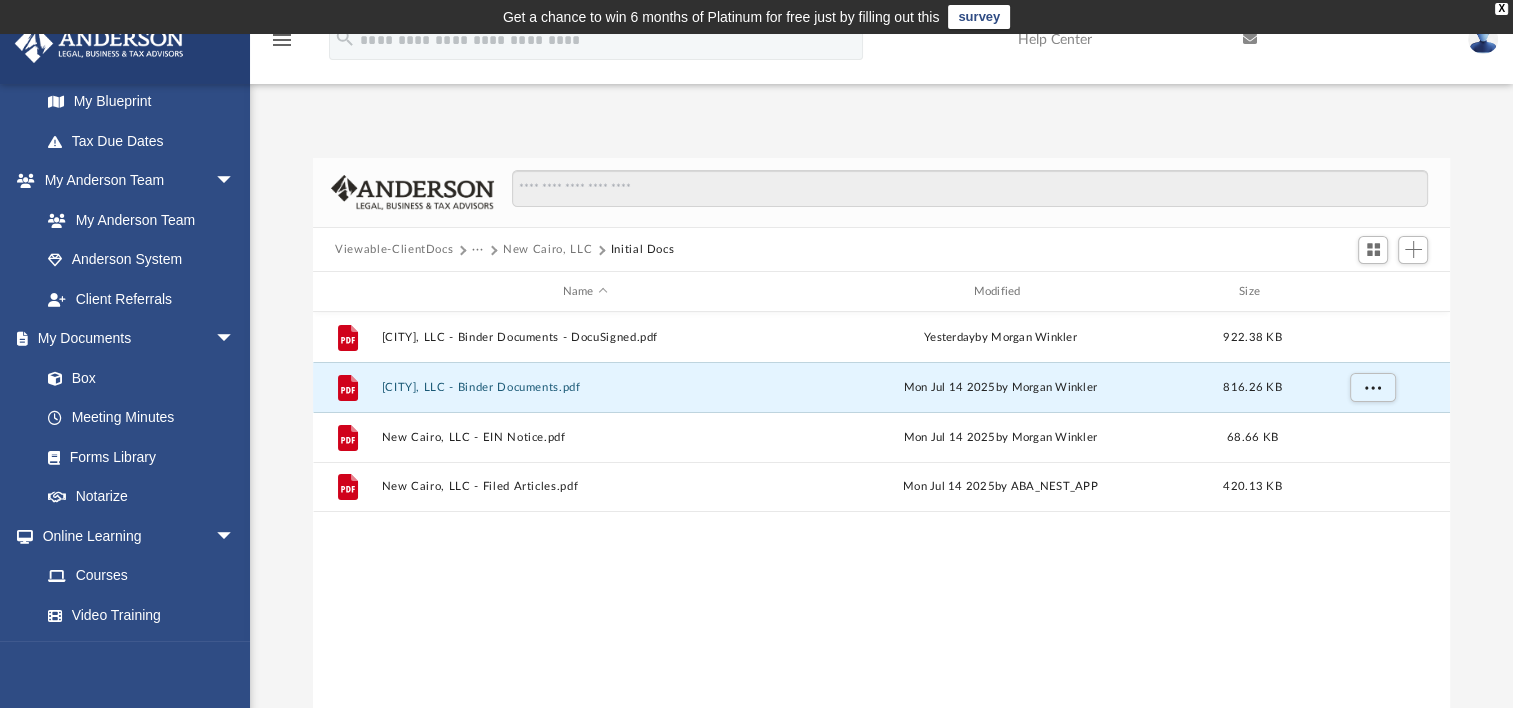 scroll, scrollTop: 0, scrollLeft: 0, axis: both 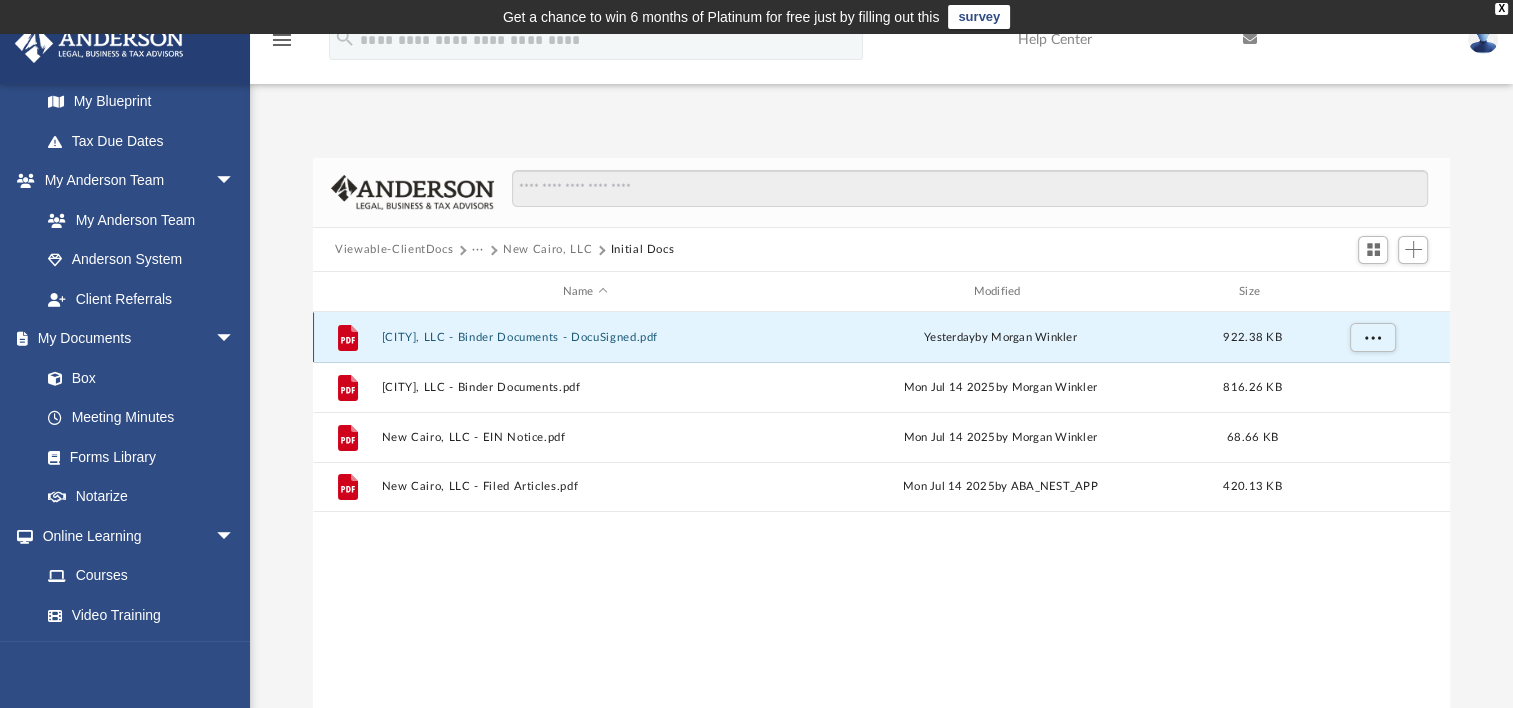 click on "[CITY], LLC - Binder Documents - DocuSigned.pdf" at bounding box center [585, 337] 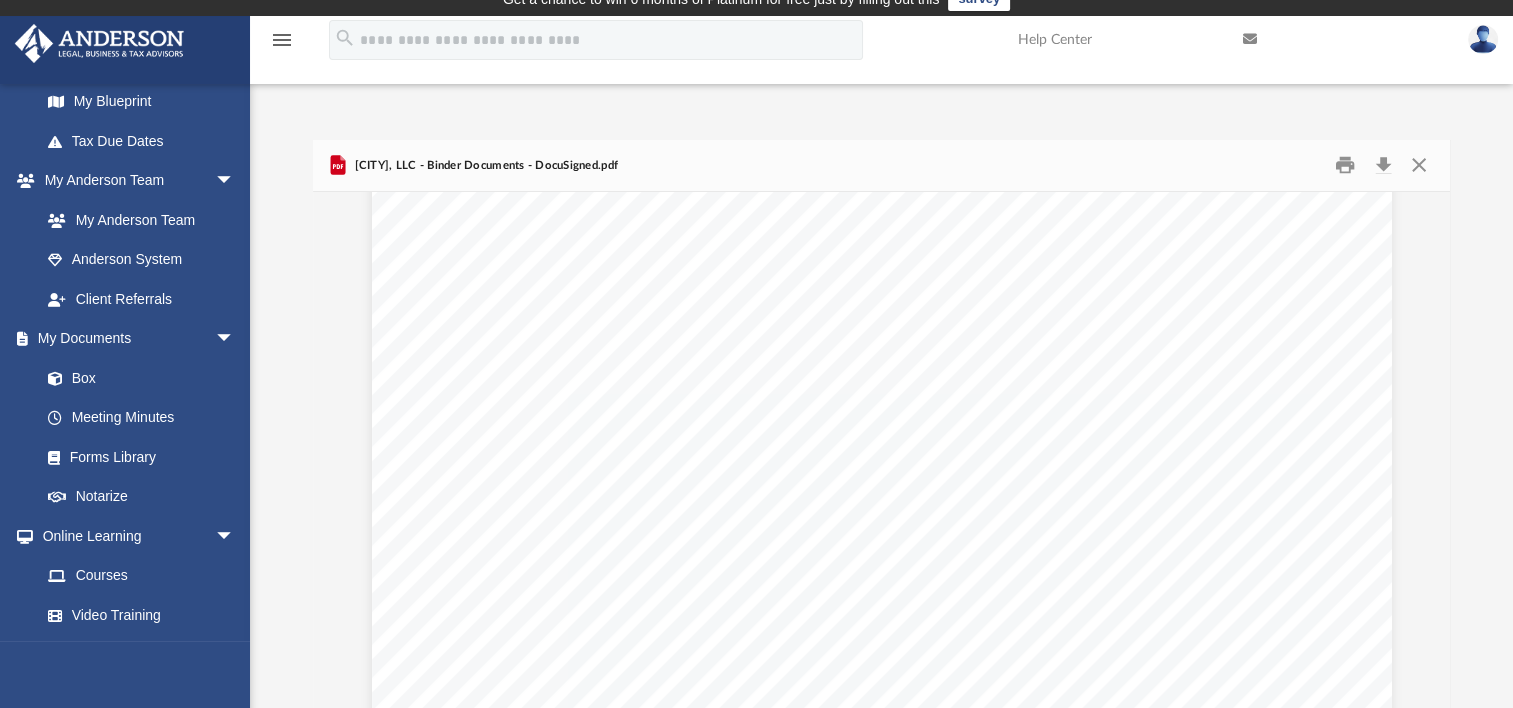 scroll, scrollTop: 8100, scrollLeft: 0, axis: vertical 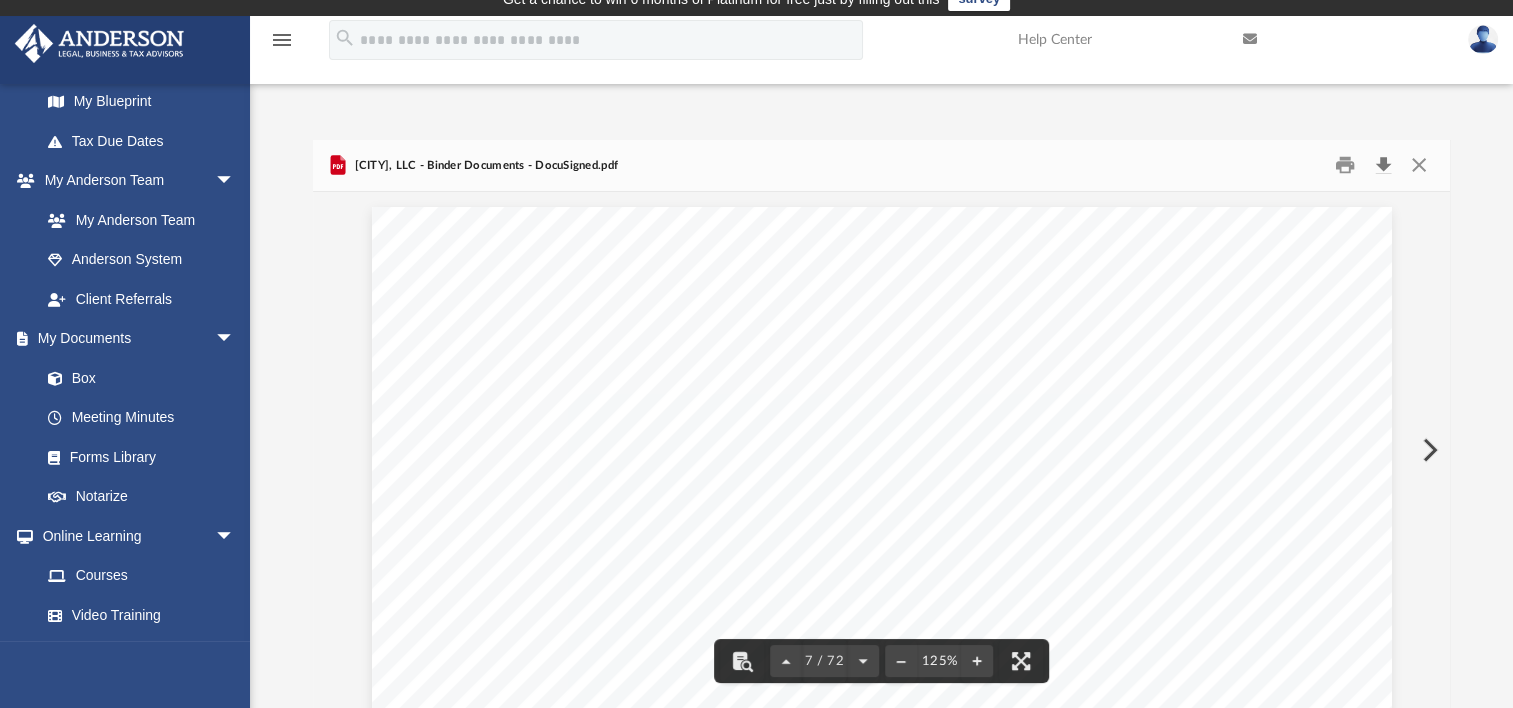click at bounding box center [1383, 165] 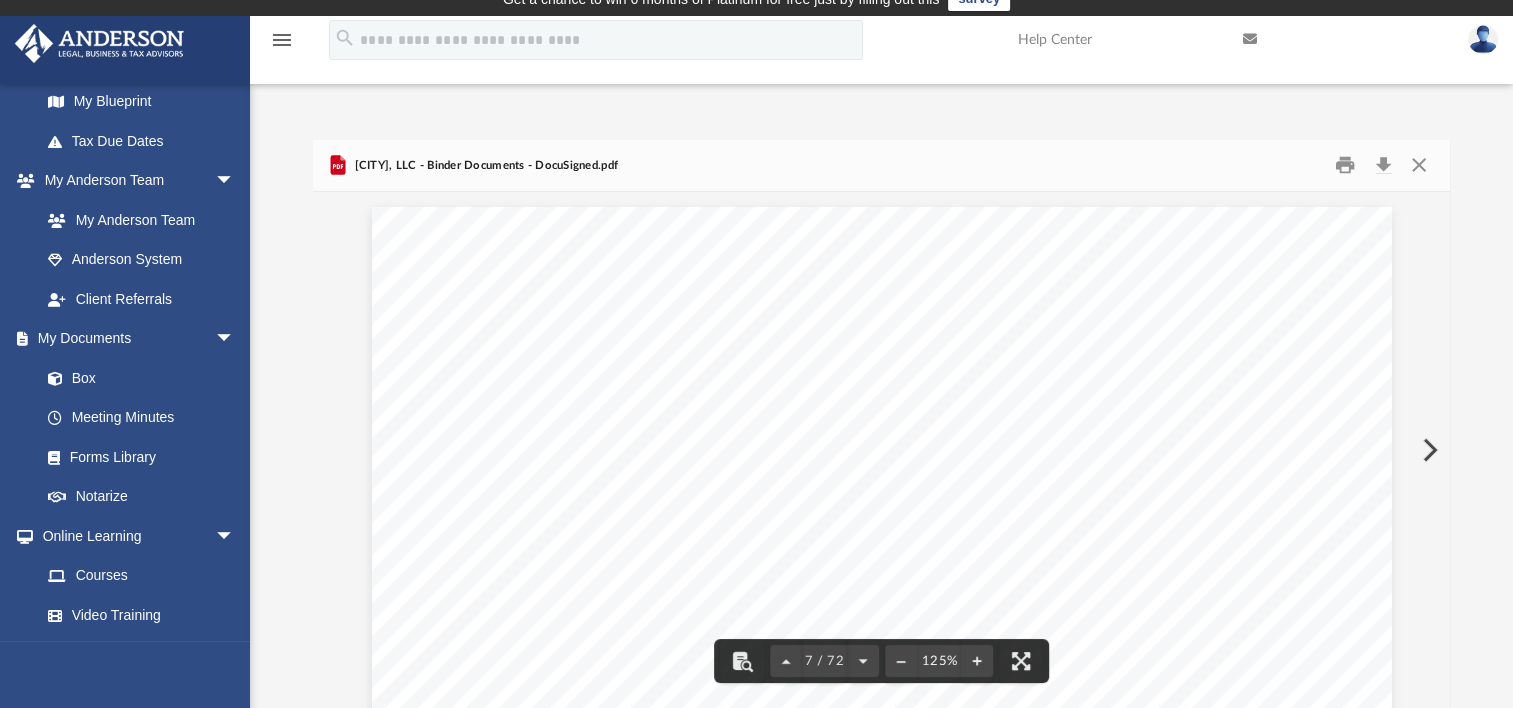 click on "Difficulty viewing your box folder? You can also access your account directly on  box.com  outside of the portal.  No Client Folder Found - Please contact   your team   for assistance.  Viewable-ClientDocs ··· New Cairo, LLC Initial Docs Name    Modified    Size    File New Cairo, LLC - Binder Documents - DocuSigned.pdf yesterday  by [FIRST] [LAST] 922.38 KB File New Cairo, LLC - Binder Documents.pdf Mon Jul 14 2025  by [FIRST] [LAST] 816.26 KB File New Cairo, LLC - EIN Notice.pdf Mon Jul 14 2025  by [FIRST] [LAST] 68.66 KB File New Cairo, LLC - Filed Articles.pdf Mon Jul 14 2025  by ABA_NEST_APP 420.13 KB New Cairo, LLC - Binder Documents - DocuSigned.pdf [FIRST] [LAST] [NUMBER] Sierra Court Unit C5 Palmdale ,   California   93550 Re:   New Cairo, LLC Dear   [FIRST] [LAST] , Enclosed in   this portfolio, you will find your operating agreement for   New Cairo, LLC   and several other important documents for the creation and operation of your new Company. You are responsible for   Overview   –" at bounding box center [881, 403] 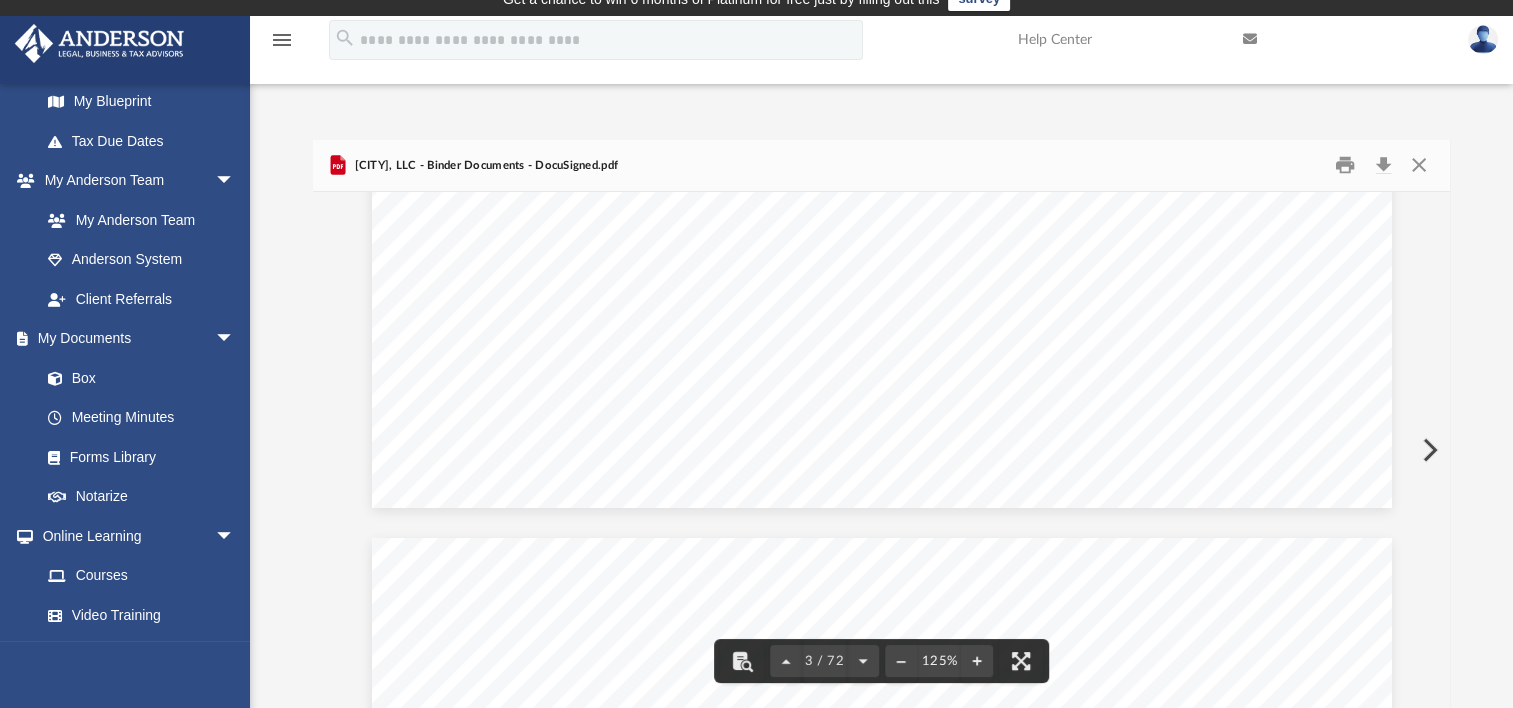 scroll, scrollTop: 3700, scrollLeft: 0, axis: vertical 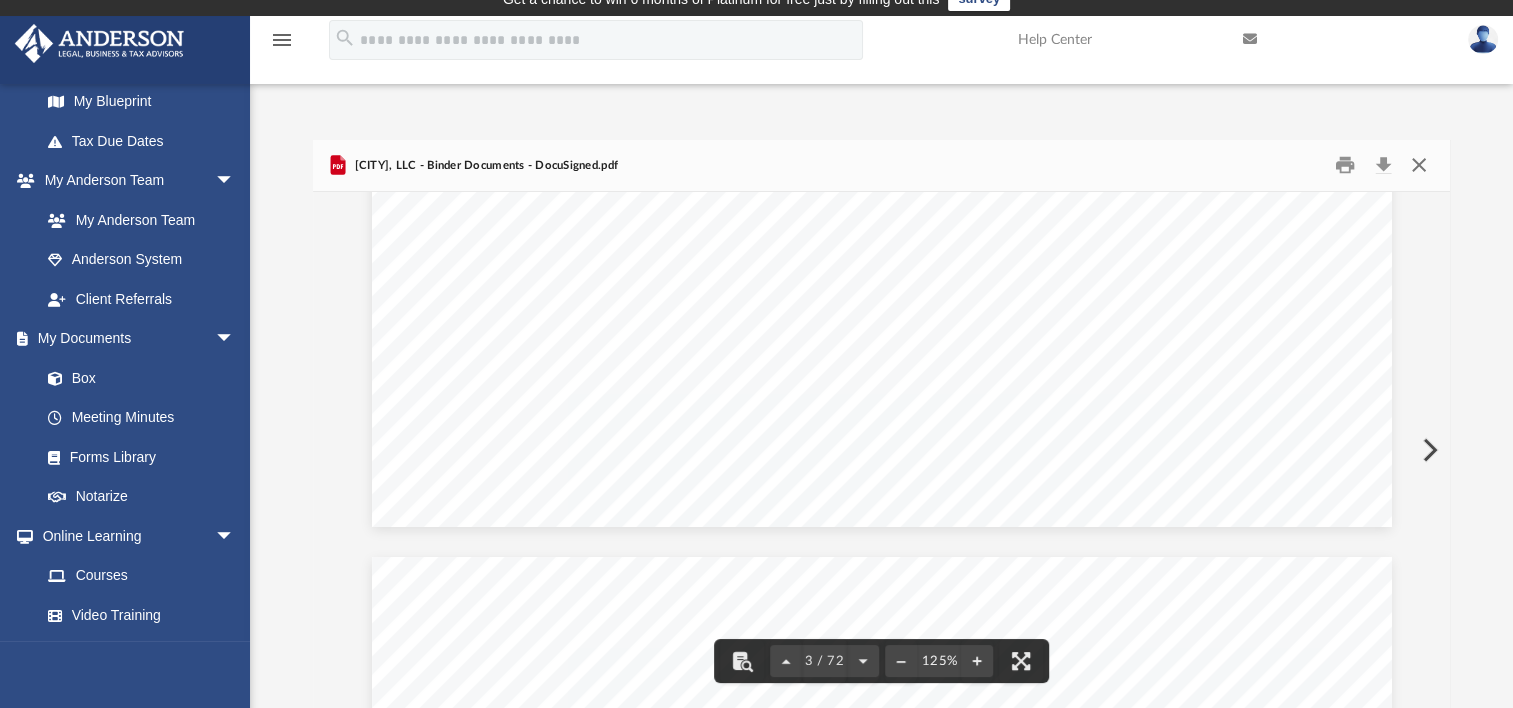 click at bounding box center (1418, 165) 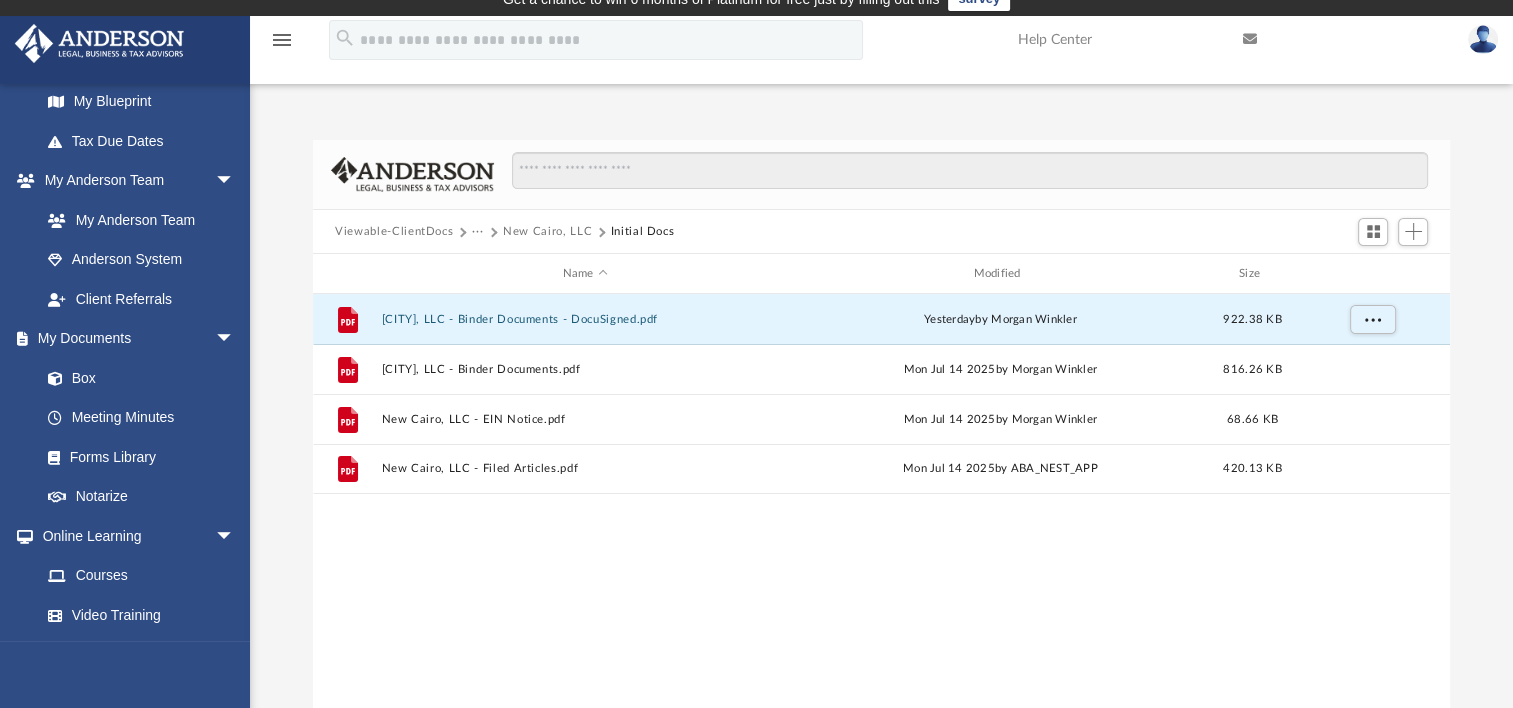 click on "New Cairo, LLC" at bounding box center (547, 232) 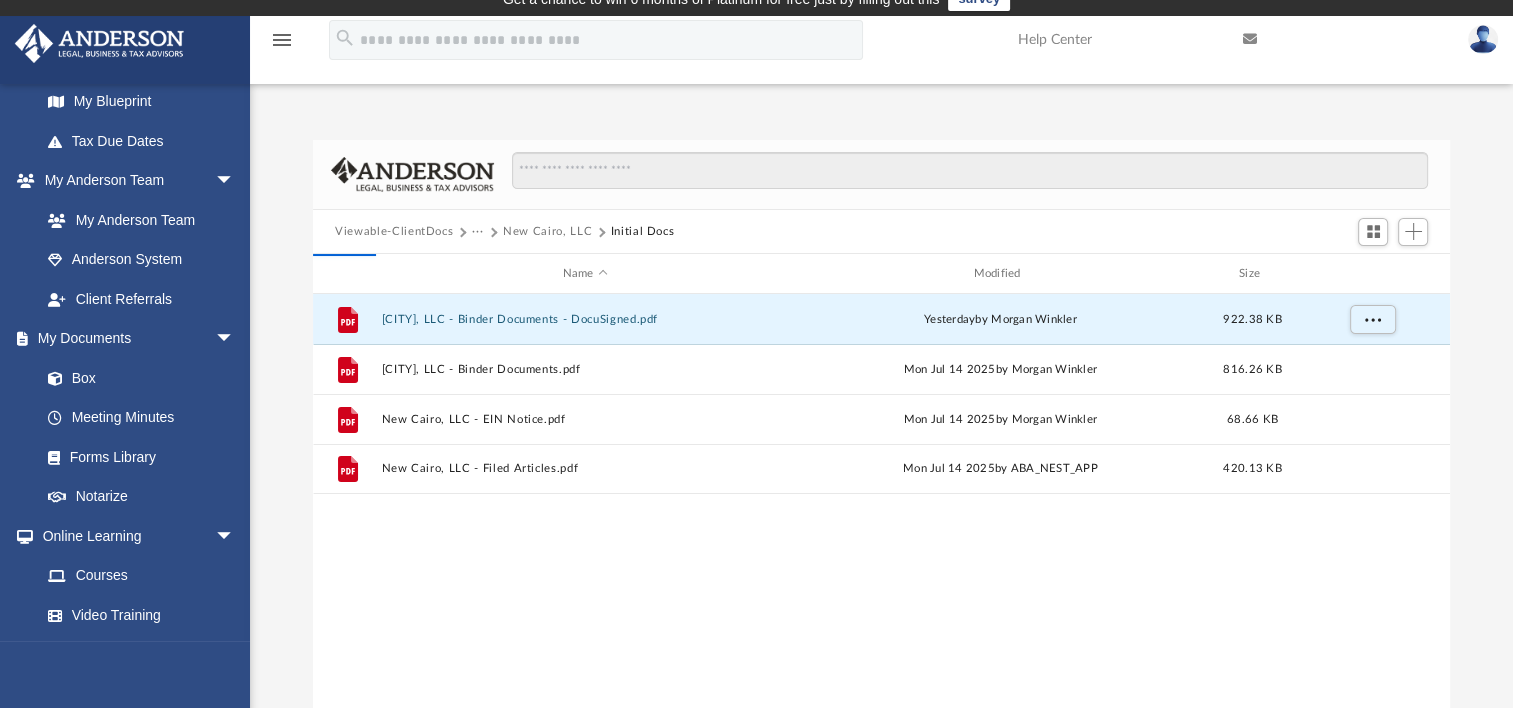 click on "···" at bounding box center (478, 232) 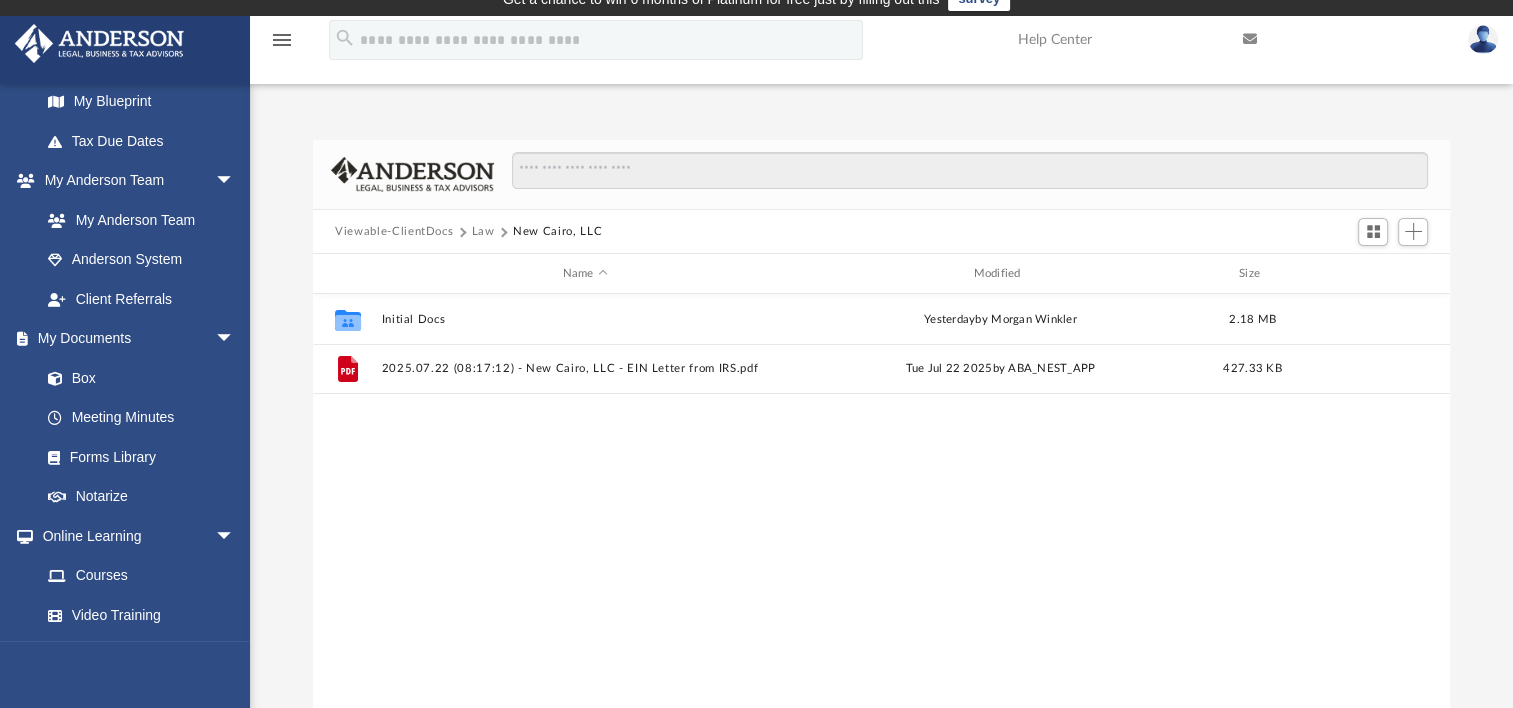 click on "Viewable-ClientDocs" at bounding box center (394, 232) 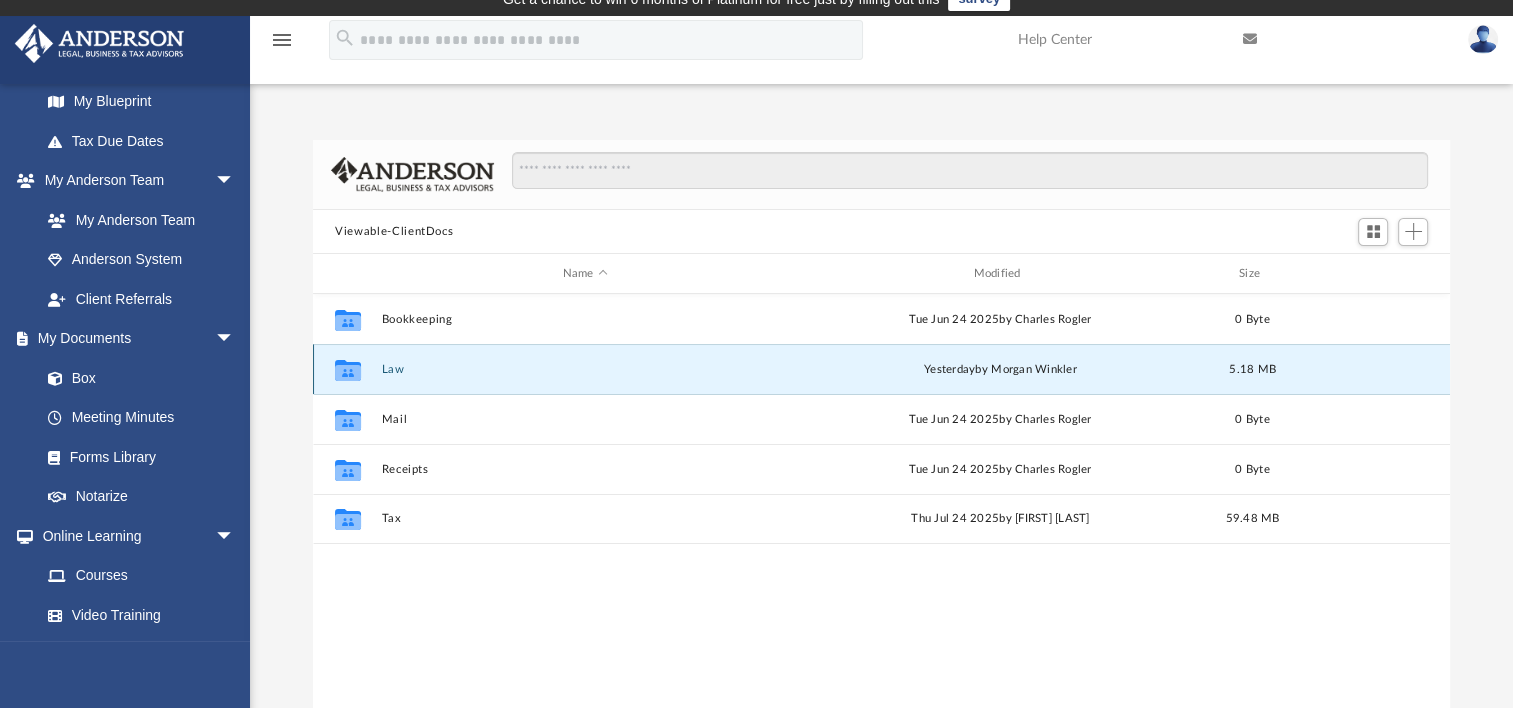 click on "Law" at bounding box center (585, 369) 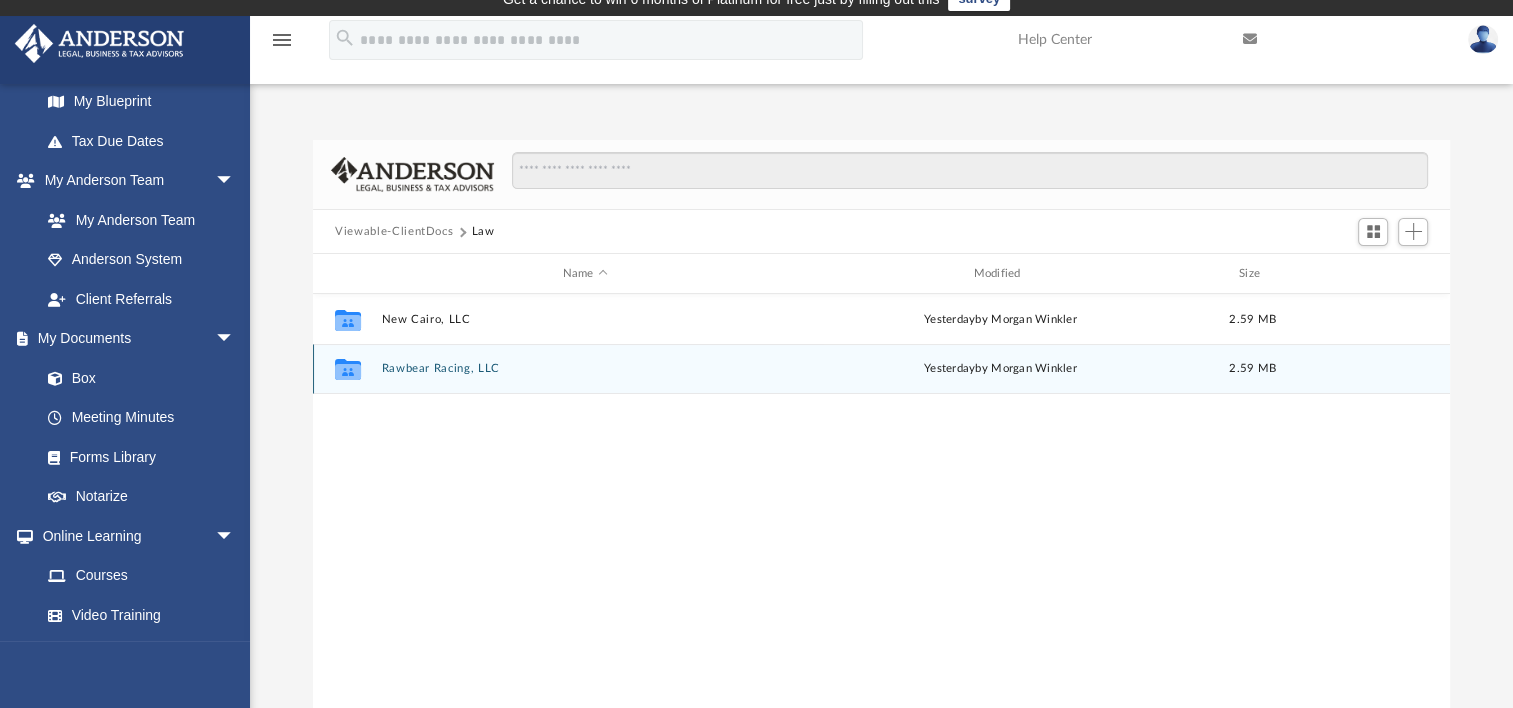 click on "Rawbear Racing, LLC" at bounding box center (585, 368) 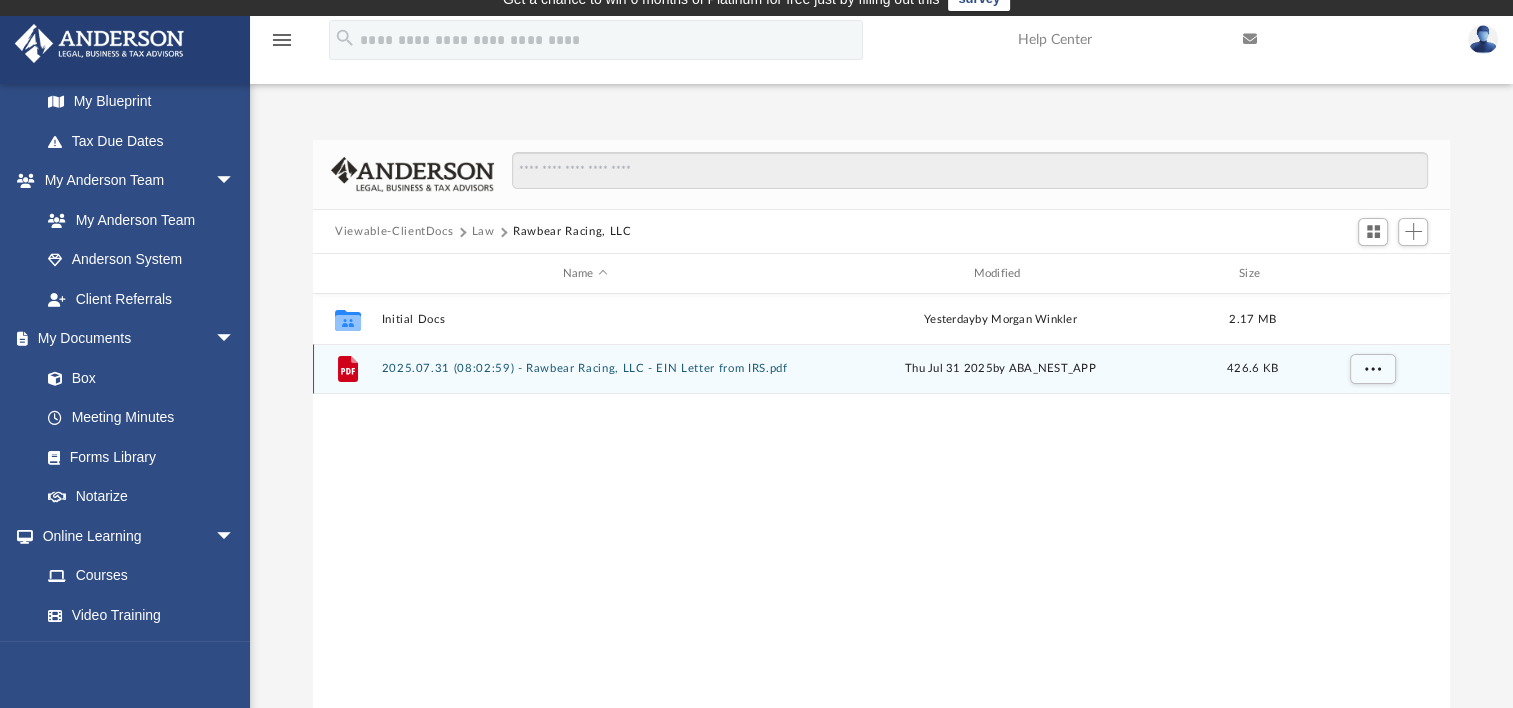 click on "2025.07.31 (08:02:59) - Rawbear Racing, LLC - EIN Letter from IRS.pdf" at bounding box center (585, 368) 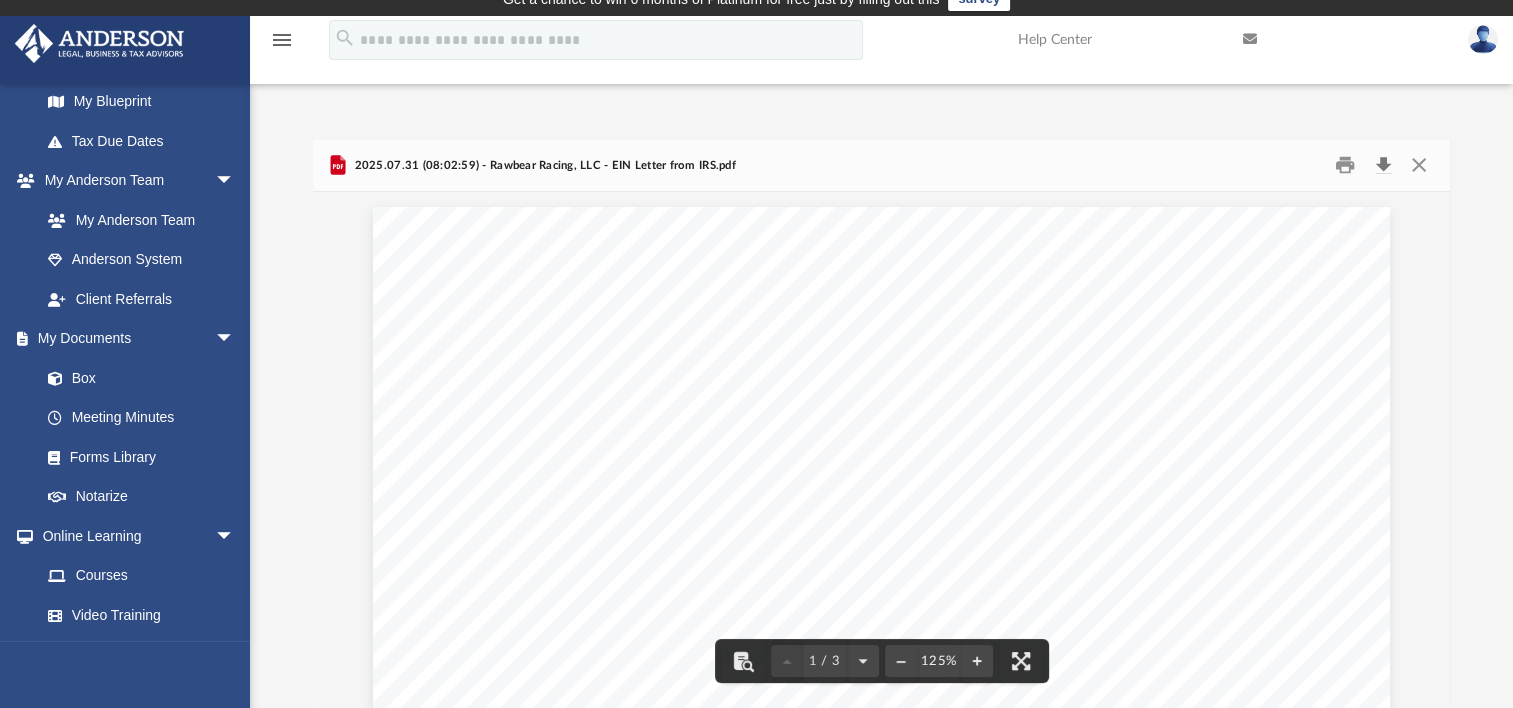 click at bounding box center (1383, 165) 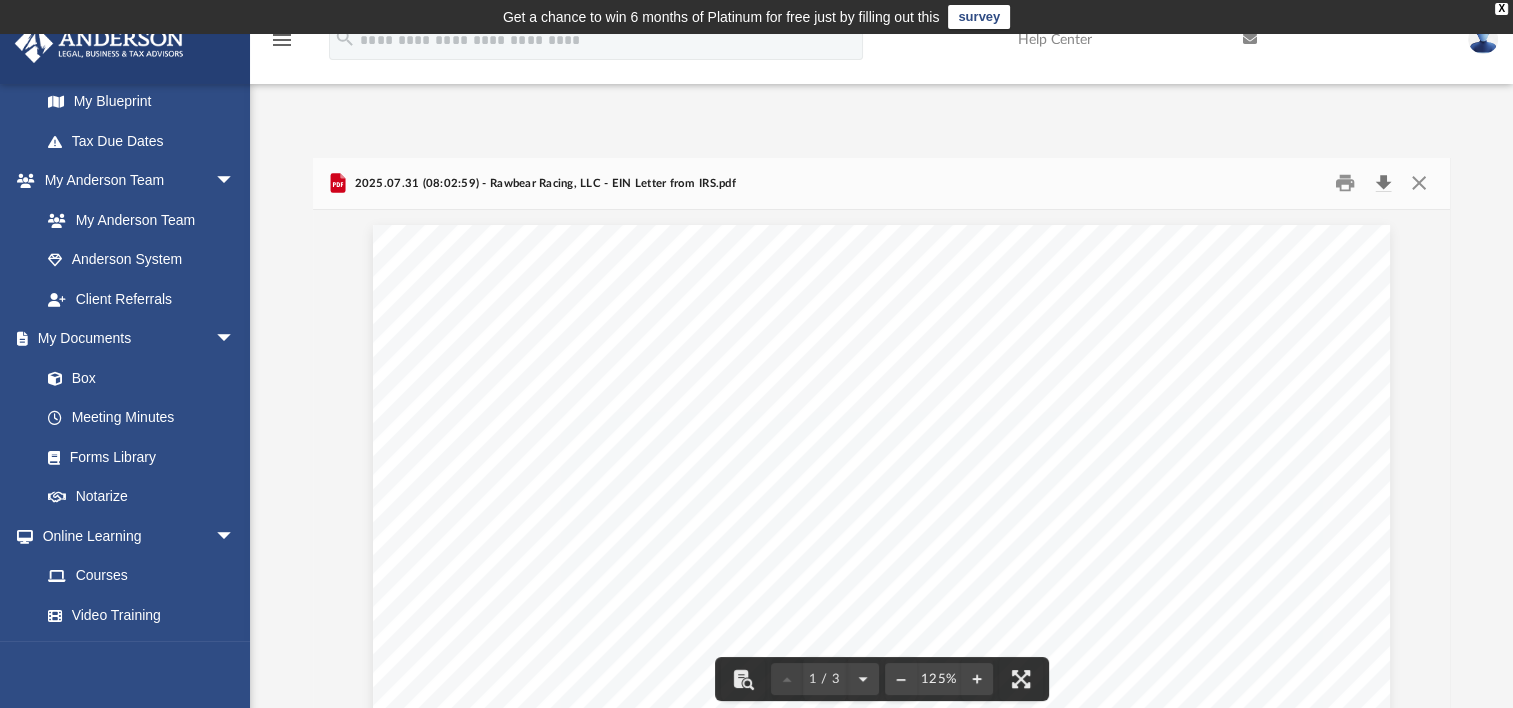 scroll, scrollTop: 0, scrollLeft: 0, axis: both 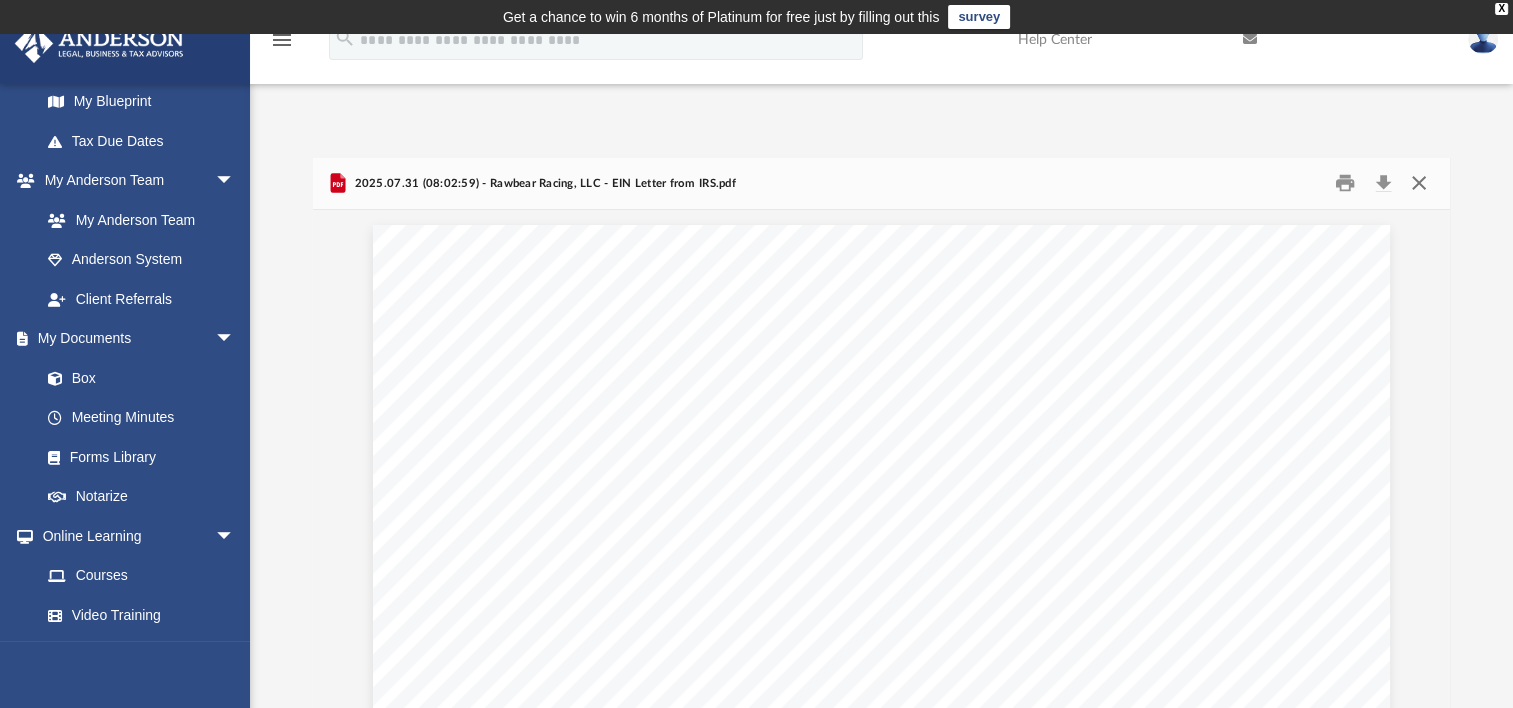 click at bounding box center (1418, 183) 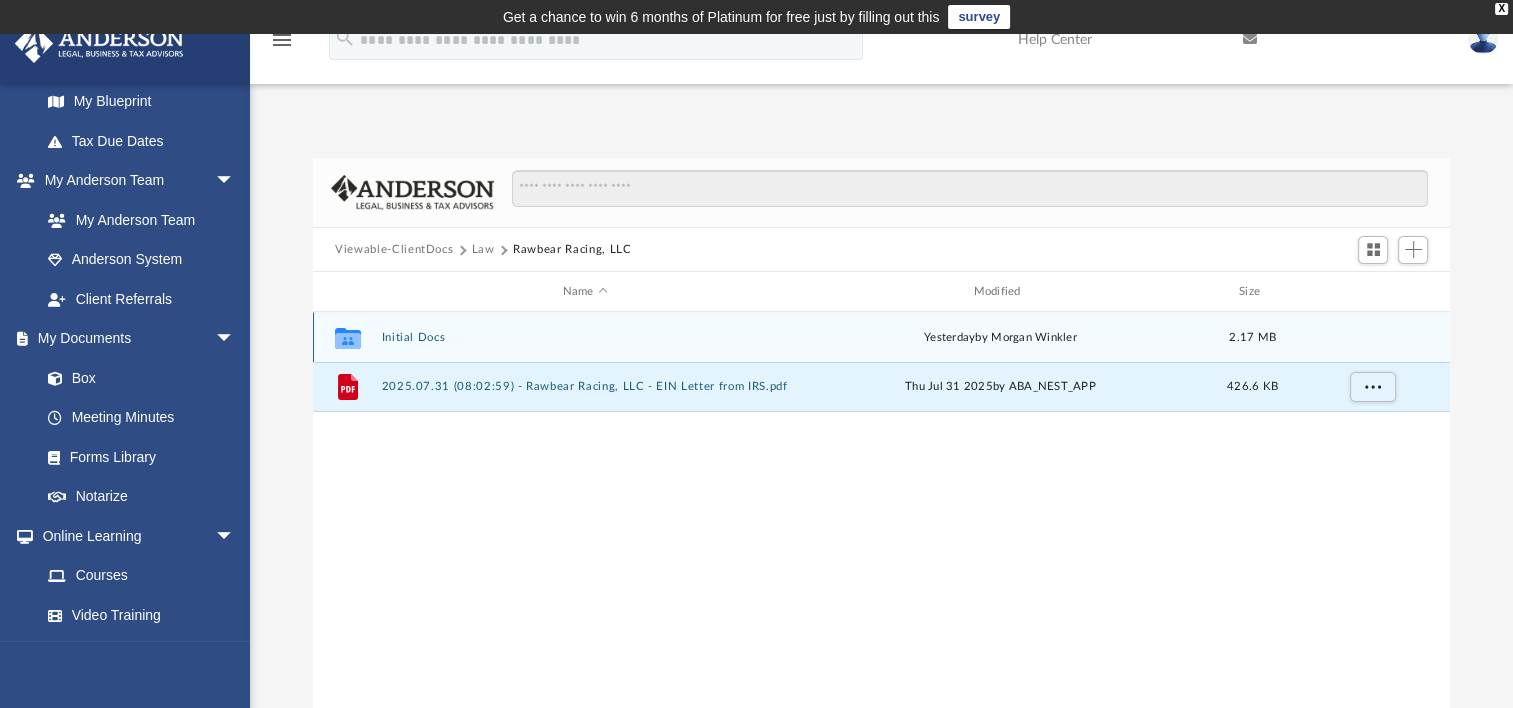 click on "Collaborated Folder Initial Docs yesterday  by [FIRST] [LAST] 2.17 MB" at bounding box center [881, 337] 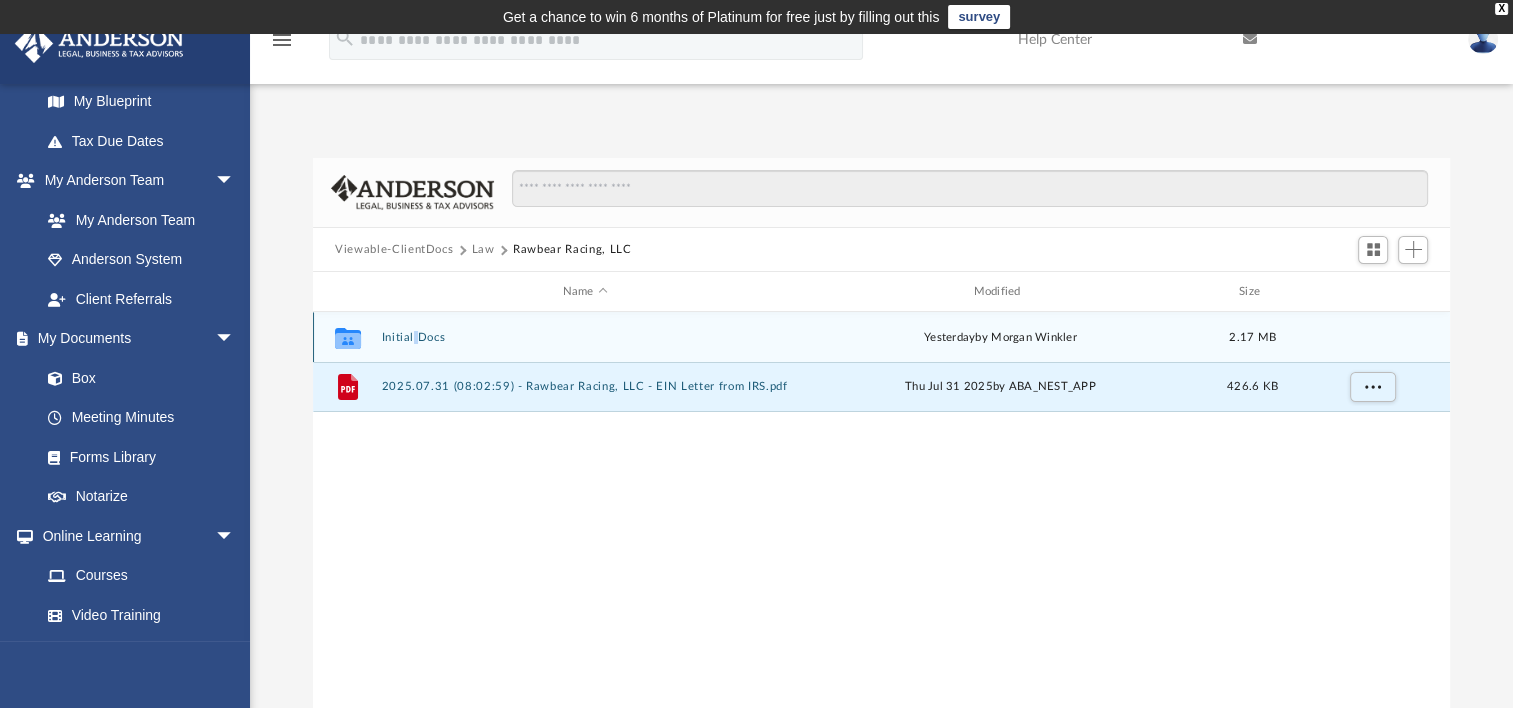 click on "Collaborated Folder Initial Docs yesterday  by [FIRST] [LAST] 2.17 MB" at bounding box center [881, 337] 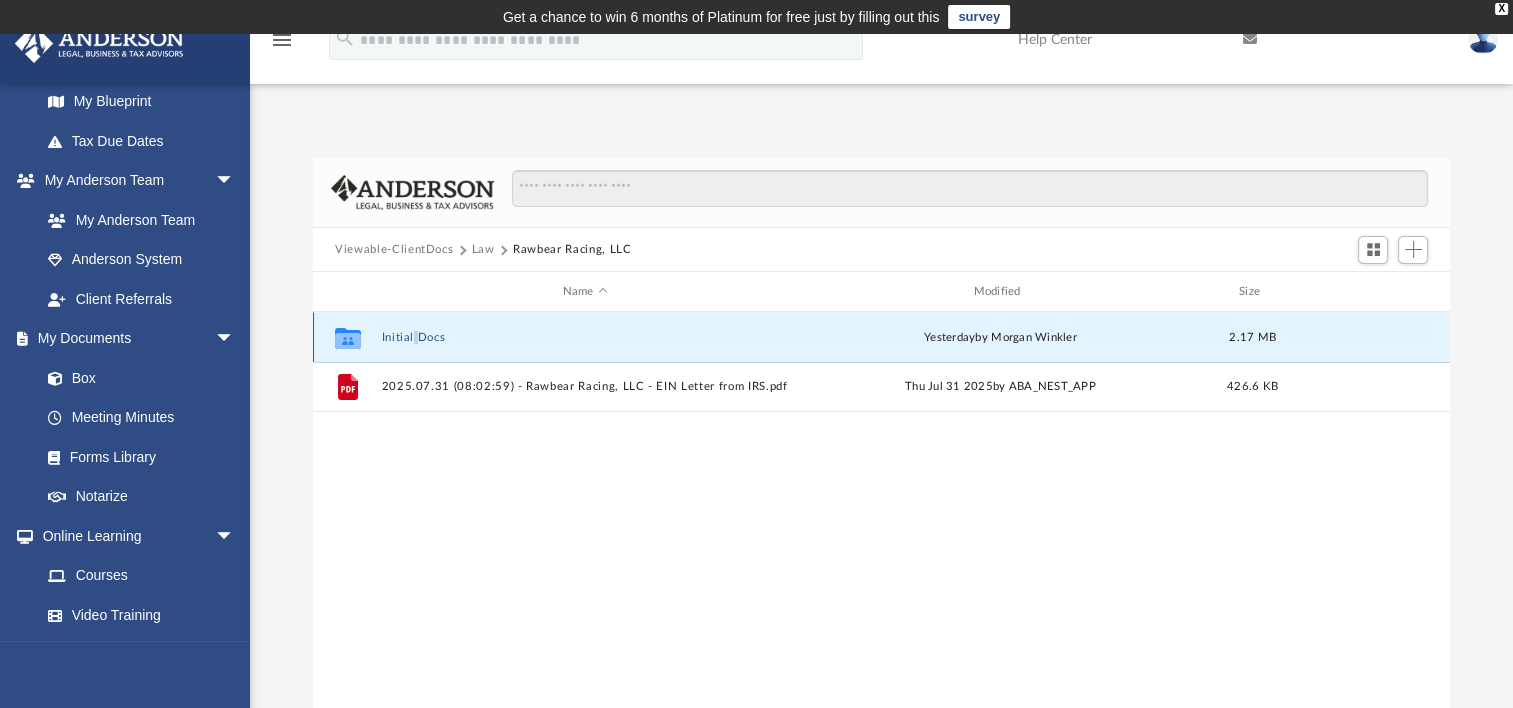 click on "Initial Docs" at bounding box center [585, 337] 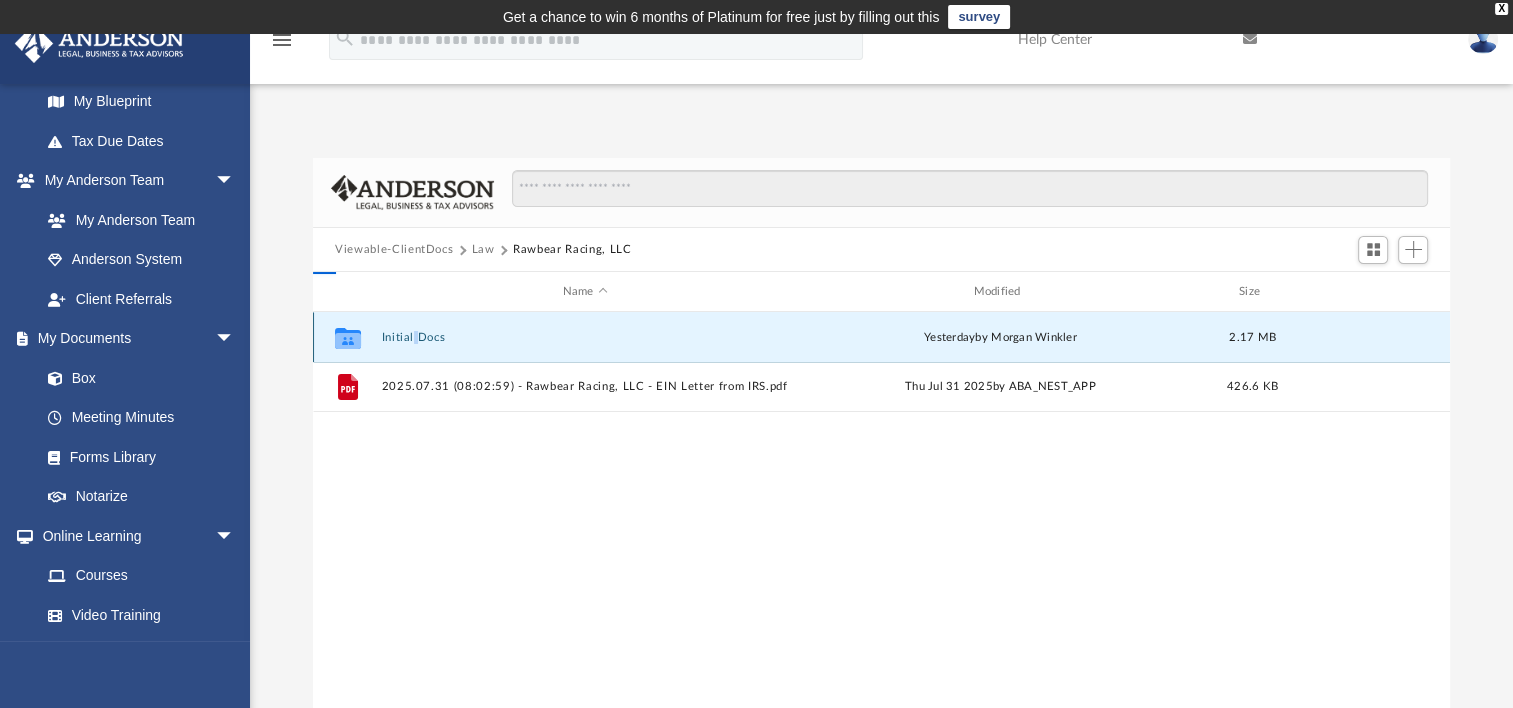 click on "Initial Docs" at bounding box center [585, 337] 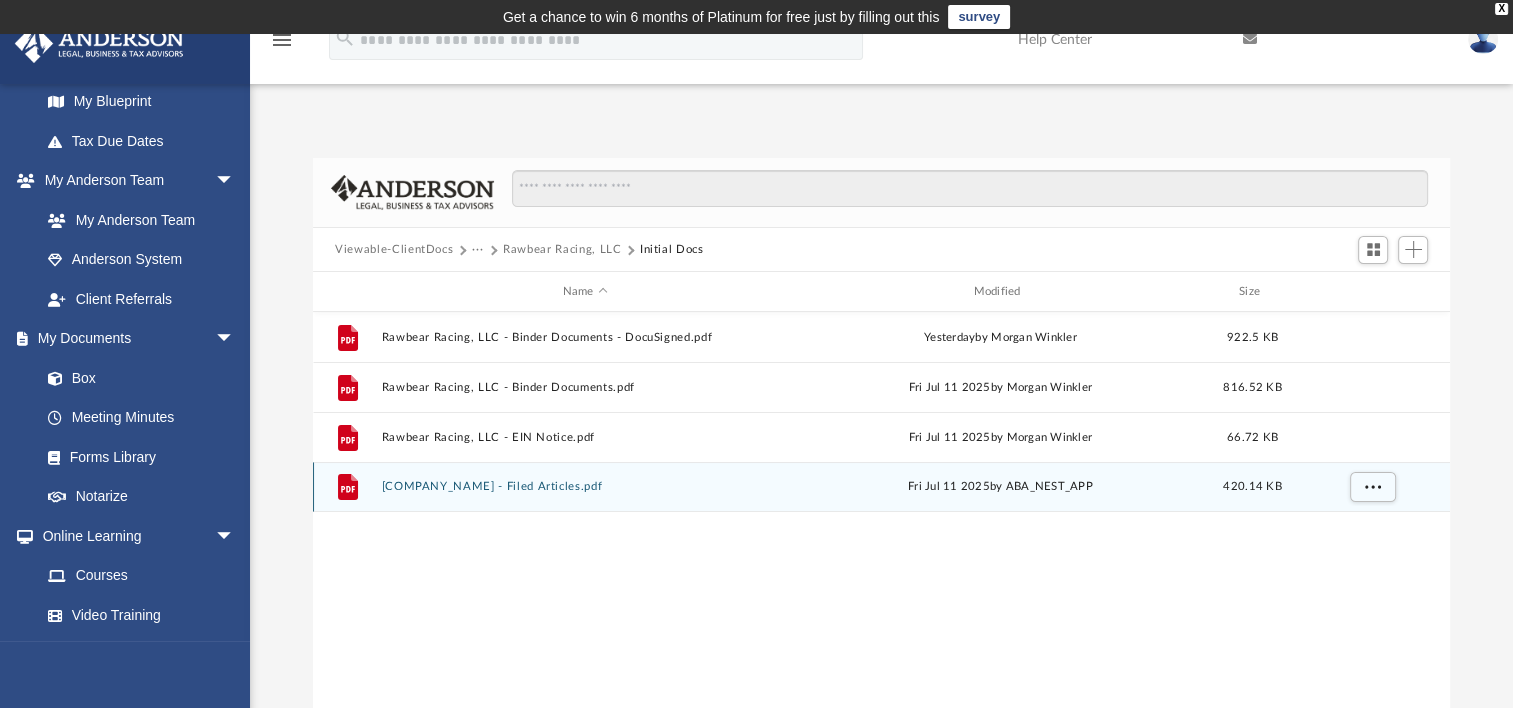 click on "[COMPANY_NAME] - Filed Articles.pdf" at bounding box center [585, 486] 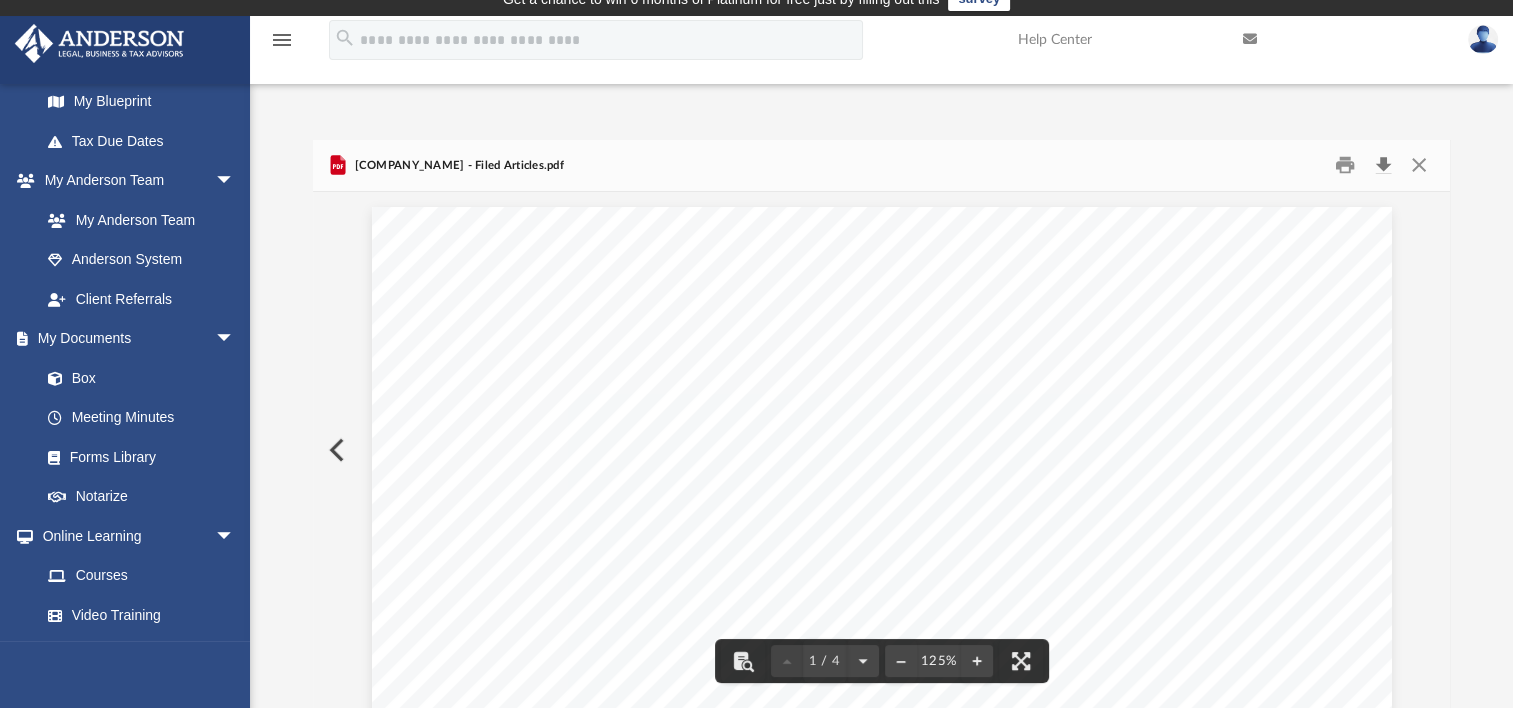 click at bounding box center [1383, 165] 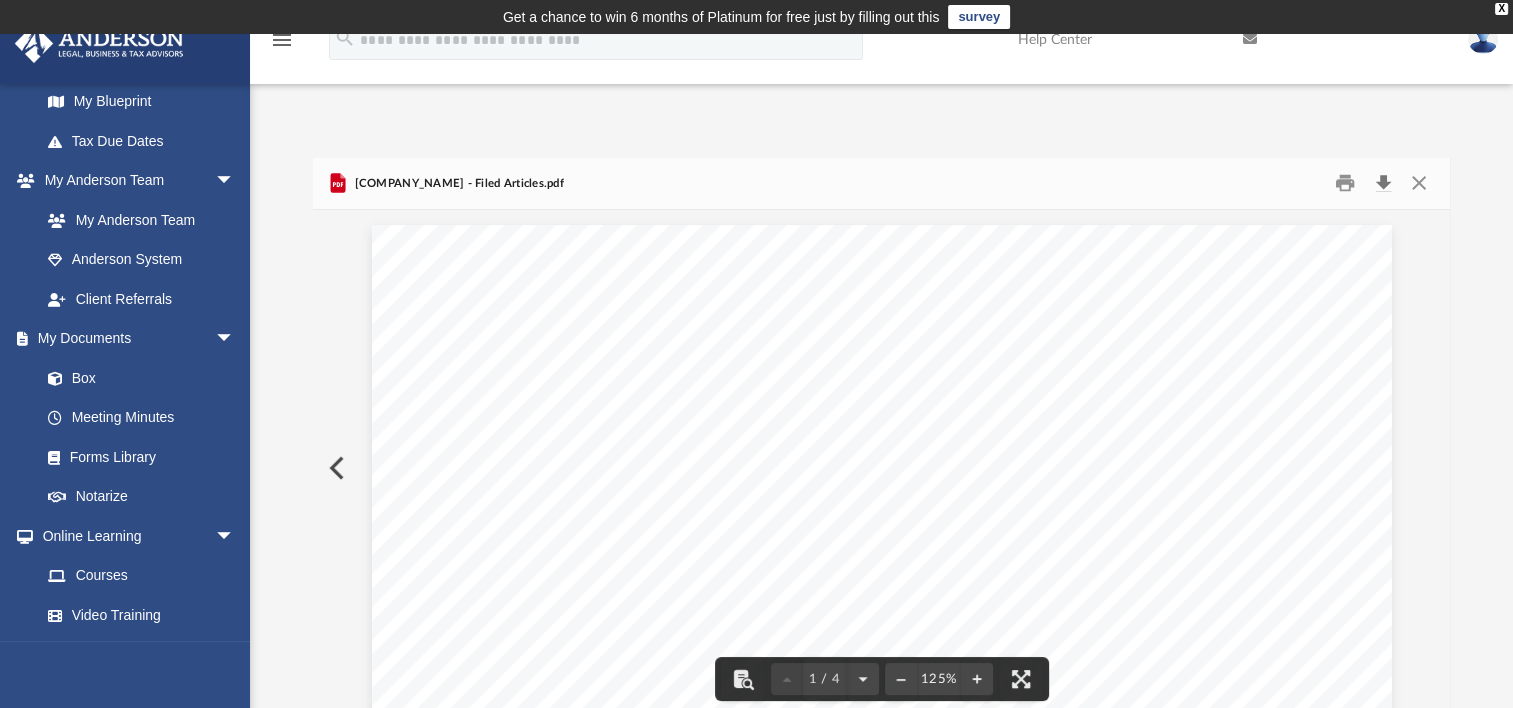 scroll, scrollTop: 0, scrollLeft: 0, axis: both 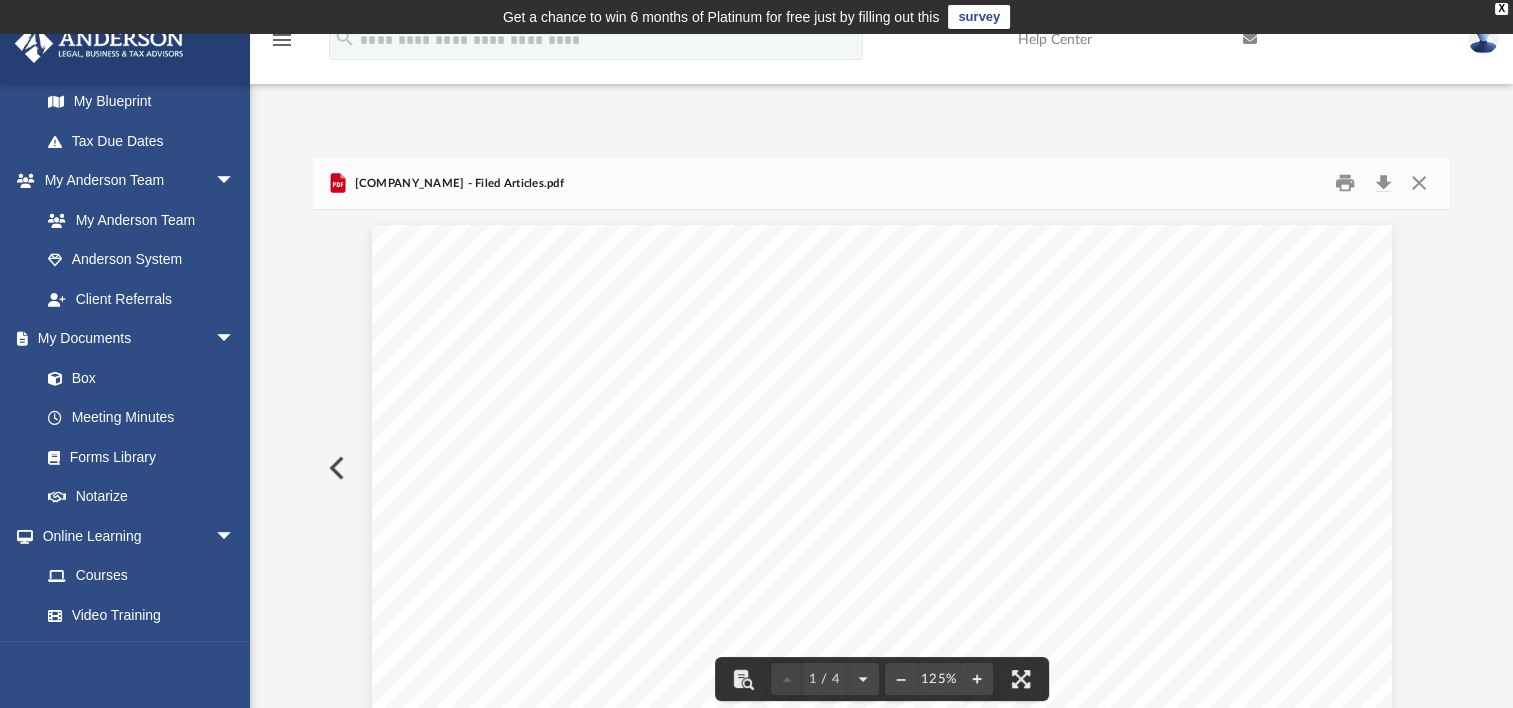 click on "Difficulty viewing your box folder? You can also access your account directly on box.com outside of the portal. No Client Folder Found - Please contact your team for assistance. Viewable-ClientDocs ··· [COMPANY_NAME] Initial Docs Name Modified Size File [COMPANY_NAME] - Binder Documents - DocuSigned.pdf yesterday by [FIRST] [LAST] 922.5 KB File [COMPANY_NAME] - Binder Documents.pdf Fri Jul 11 2025 by [FIRST] [LAST] 816.52 KB File [COMPANY_NAME] - EIN Notice.pdf Fri Jul 11 2025 by [FIRST] [LAST] 66.72 KB File [COMPANY_NAME] - Filed Articles.pdf Fri Jul 11 2025 by ABA_NEST_APP 420.14 KB [COMPANY_NAME] - Filed Articles.pdf [STATE] Secretary of State Herschler Bldg East, Ste.100 & 101 [CITY], [STATE] [POSTAL_CODE] Ph. 307-777-7311 Original ID: 2025-001719435 For Office Use Only WY Secretary of State FILED: Jul 11 2025 9:23AM Limited Liability Company Articles of Organization [COMPANY_NAME] ANDERSON REGISTERED AGENTS Signature: [FIRST] [LAST]" at bounding box center [881, 421] 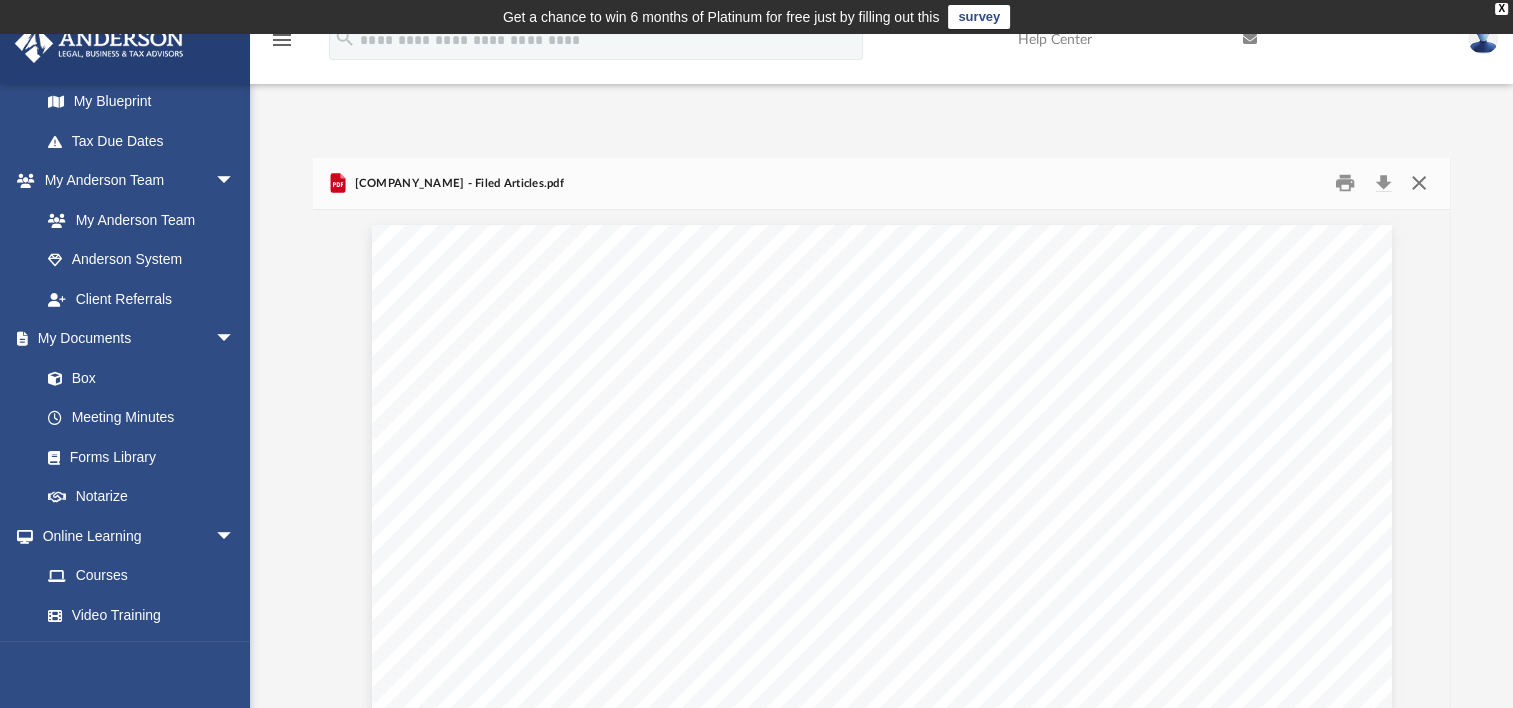 click at bounding box center [1418, 183] 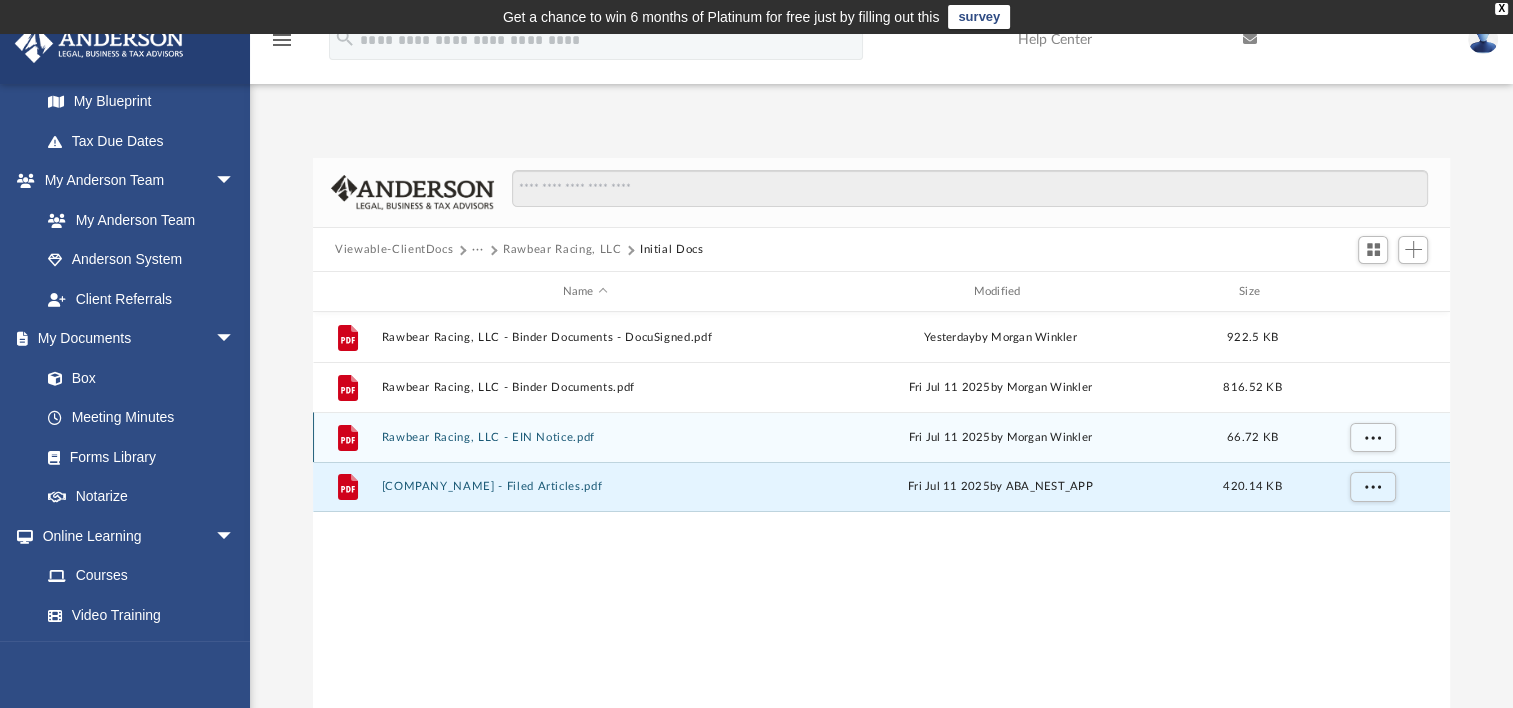 click on "File Rawbear Racing, LLC - EIN Notice.pdf Fri Jul 11 2025  by [FIRST] [LAST] 66.72 KB" at bounding box center [881, 437] 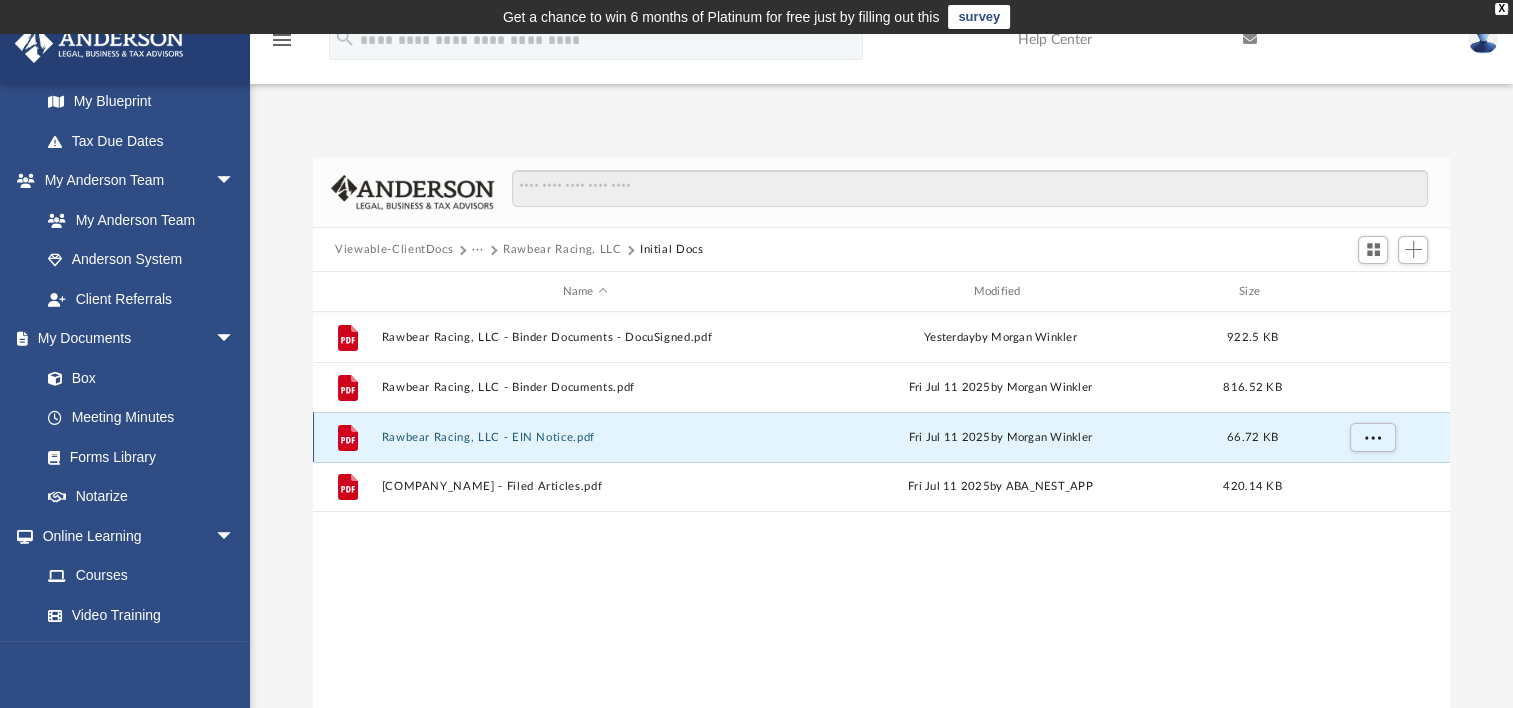 click on "Rawbear Racing, LLC - EIN Notice.pdf" at bounding box center (585, 437) 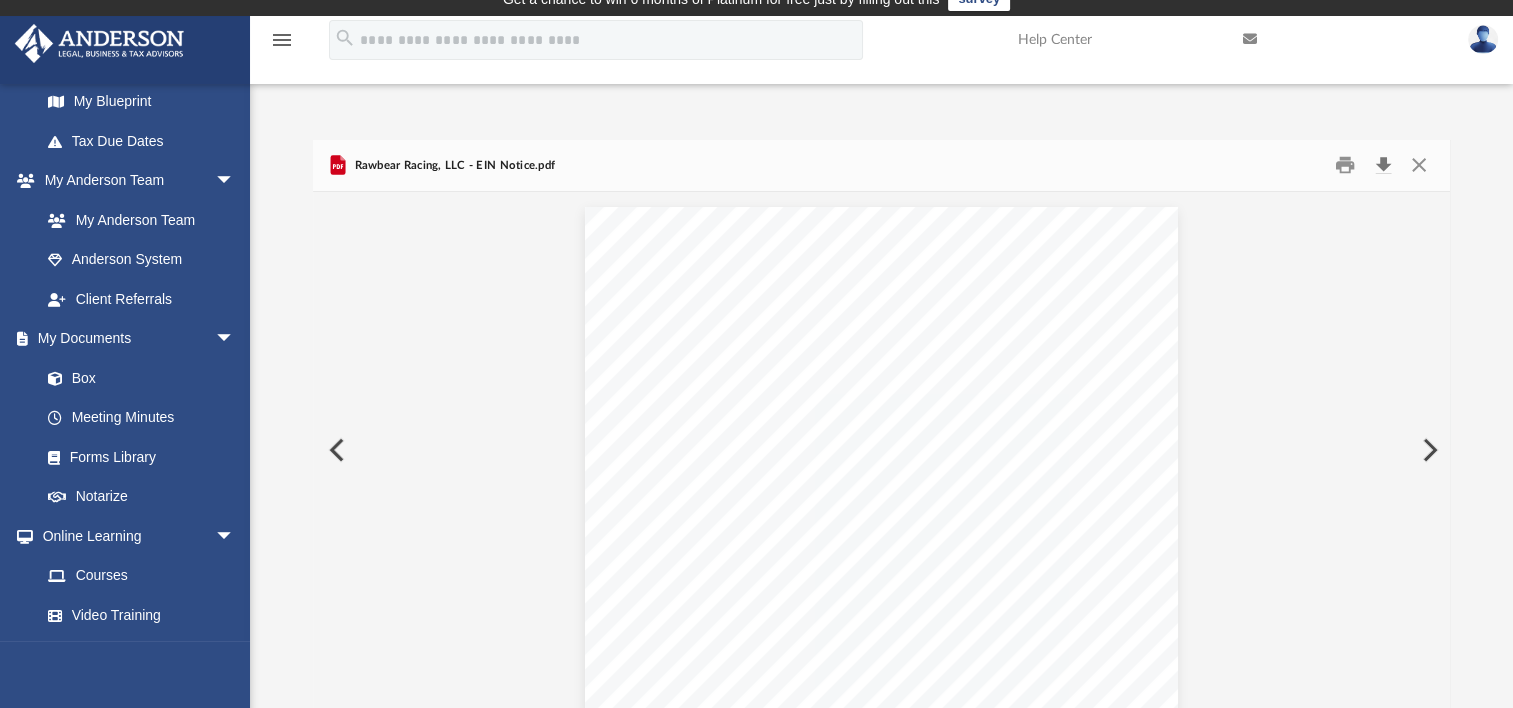 click at bounding box center (1383, 165) 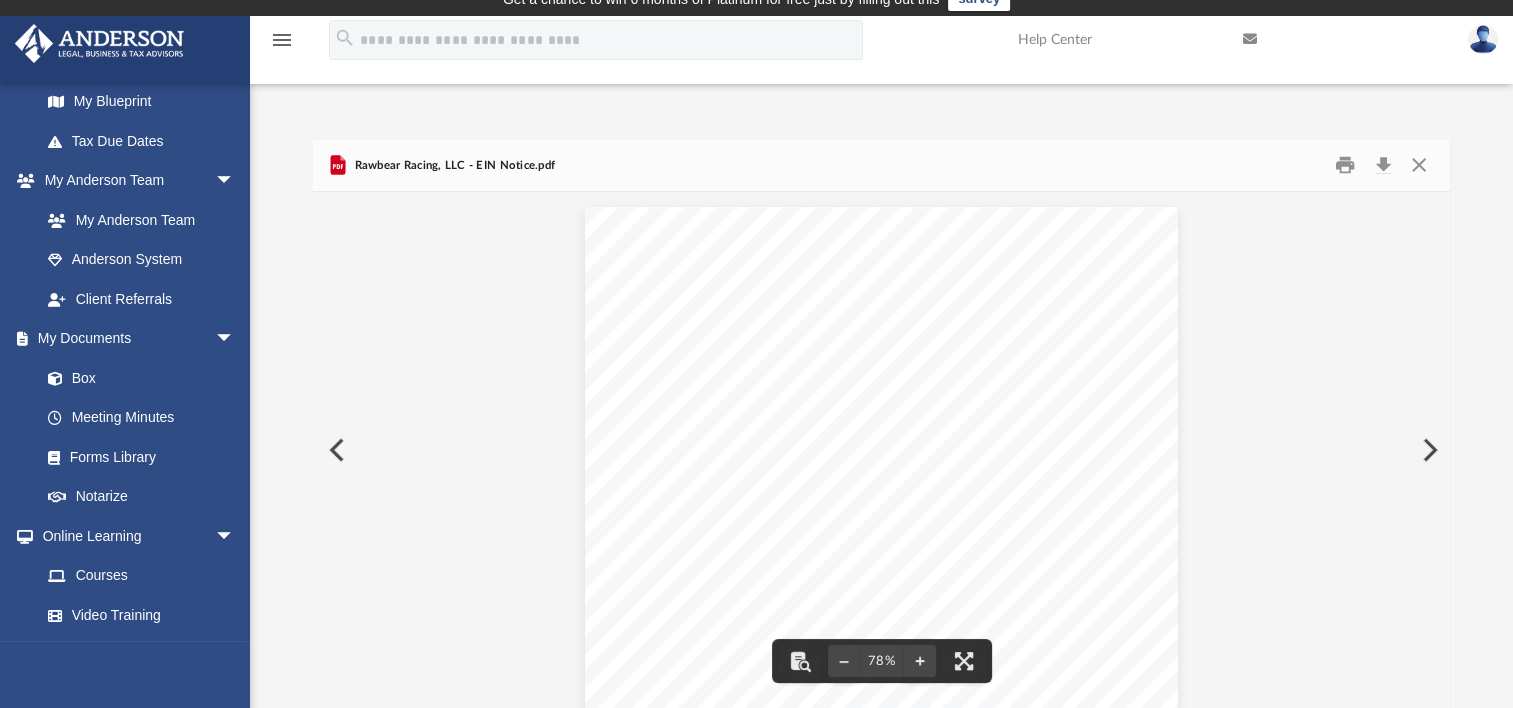 click at bounding box center (335, 450) 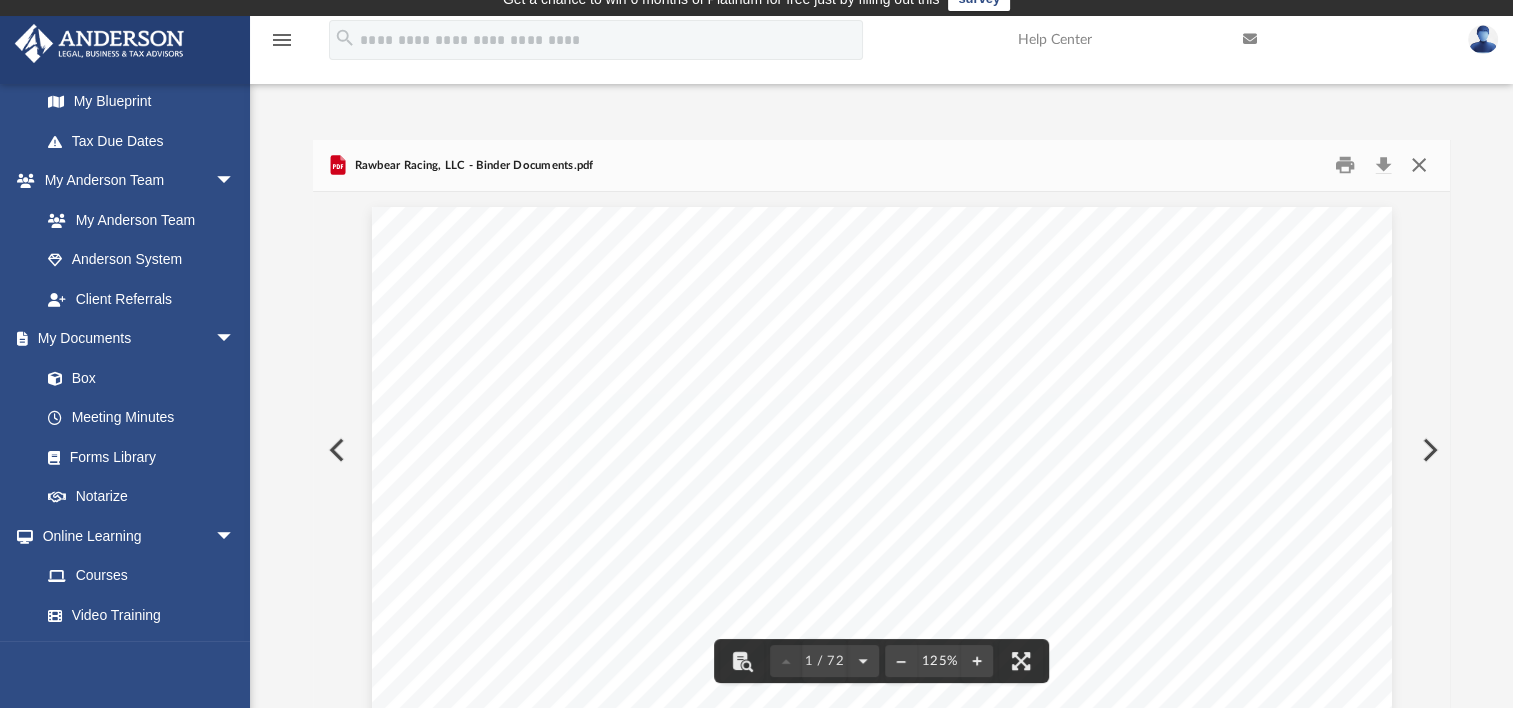 click at bounding box center [1418, 165] 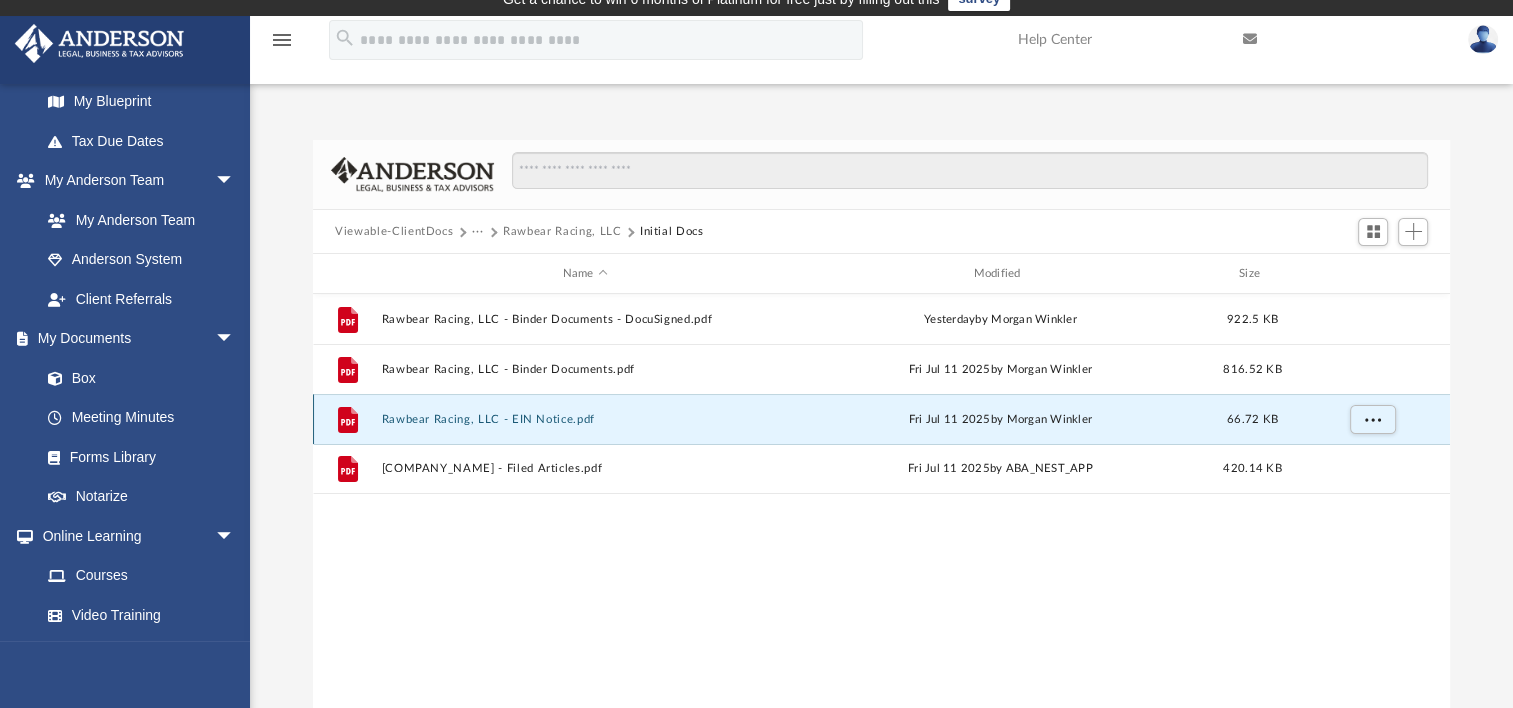 click on "Rawbear Racing, LLC - EIN Notice.pdf" at bounding box center (585, 419) 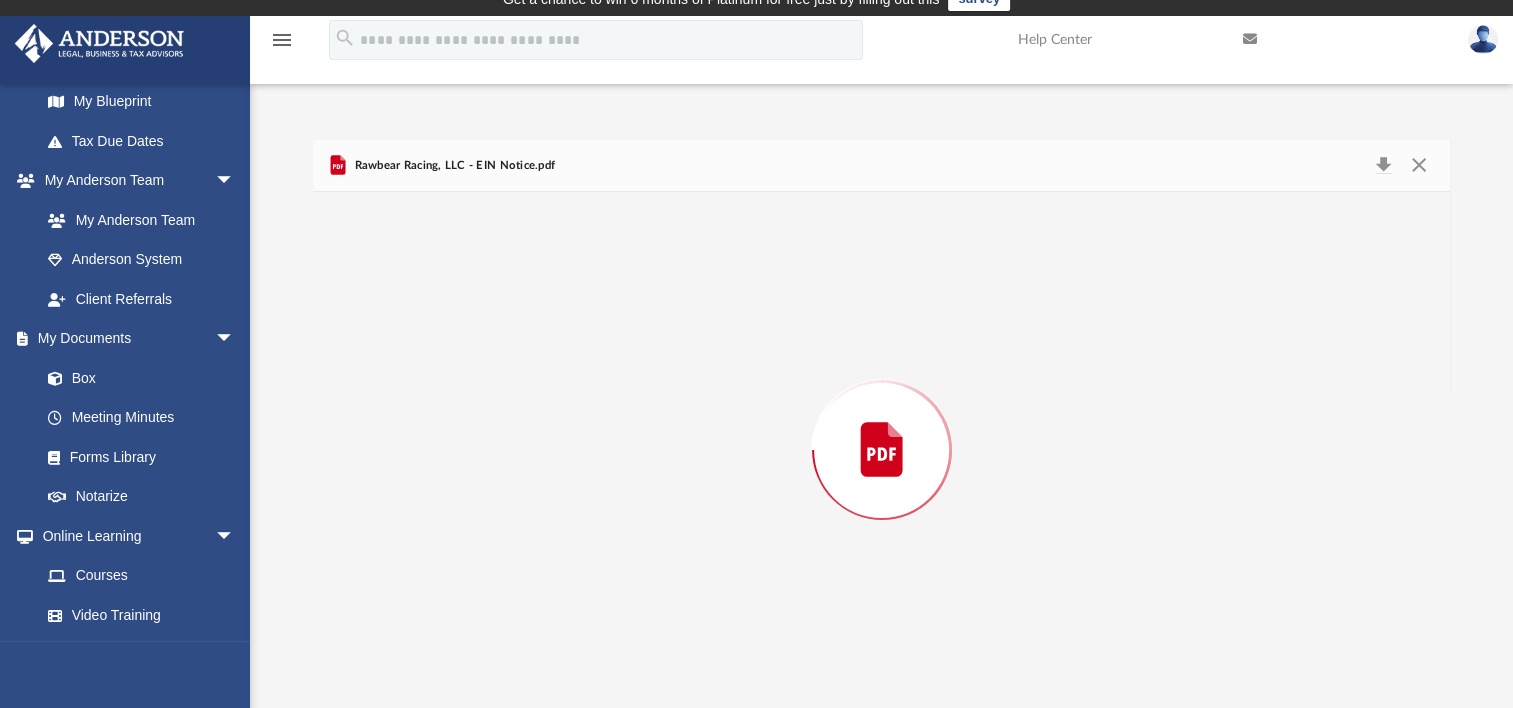 click at bounding box center [881, 450] 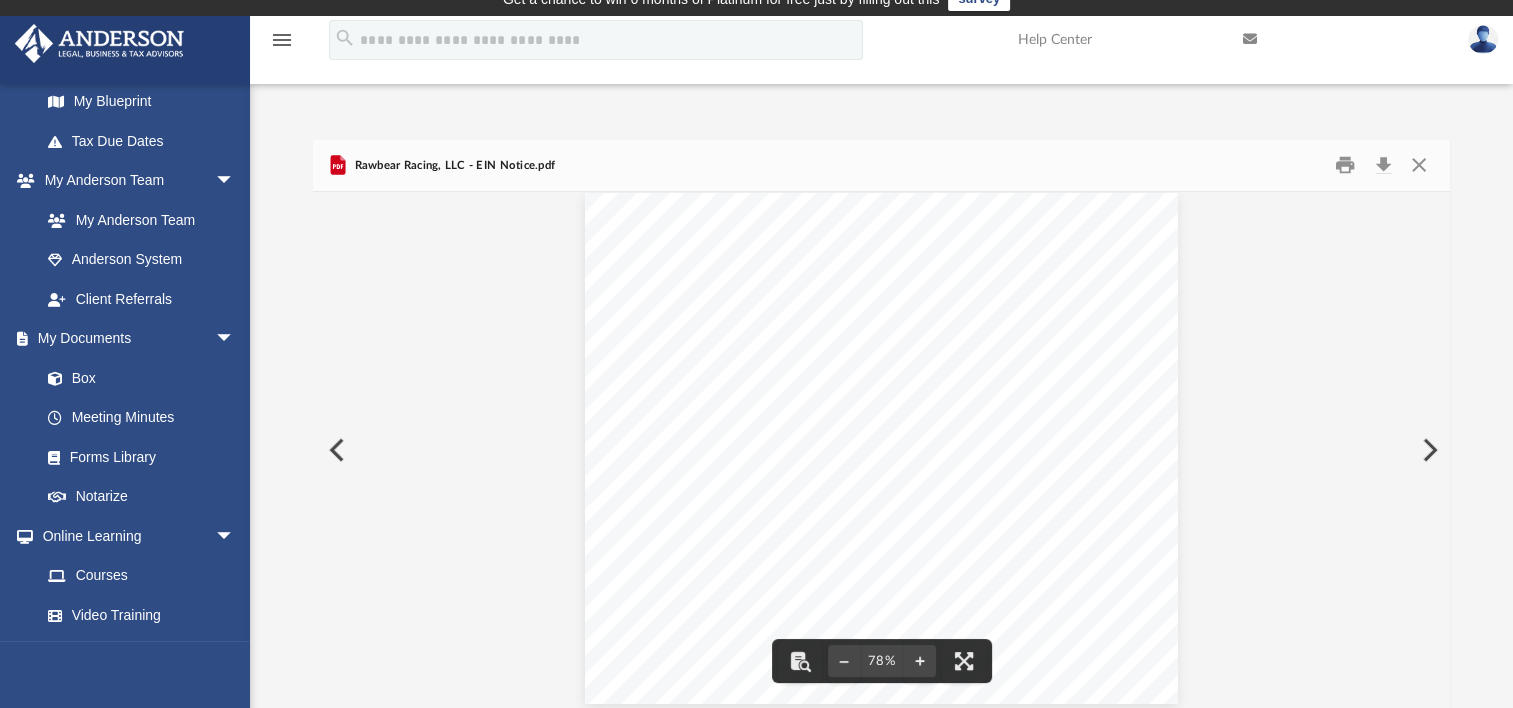 scroll, scrollTop: 0, scrollLeft: 0, axis: both 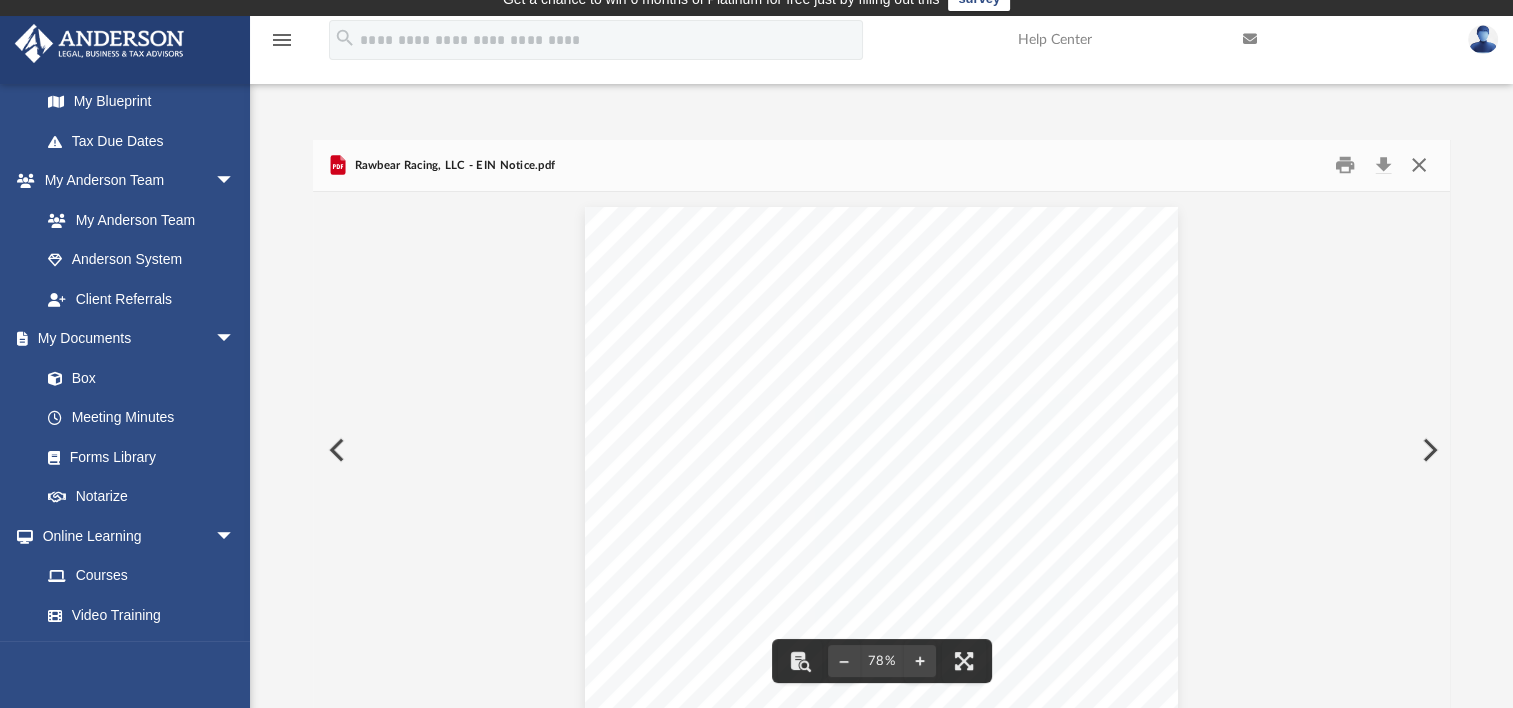 click at bounding box center [1418, 165] 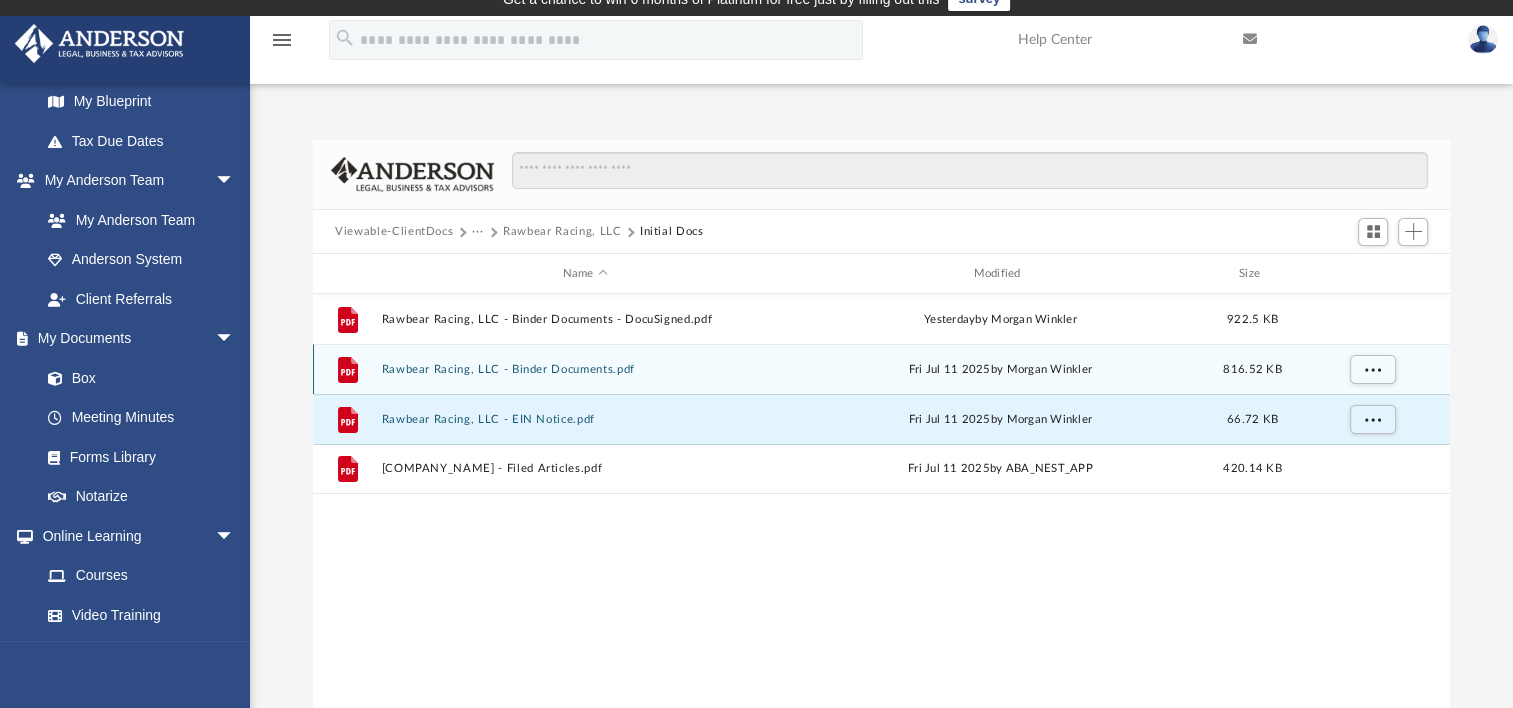 click on "Rawbear Racing, LLC - Binder Documents.pdf" at bounding box center [585, 369] 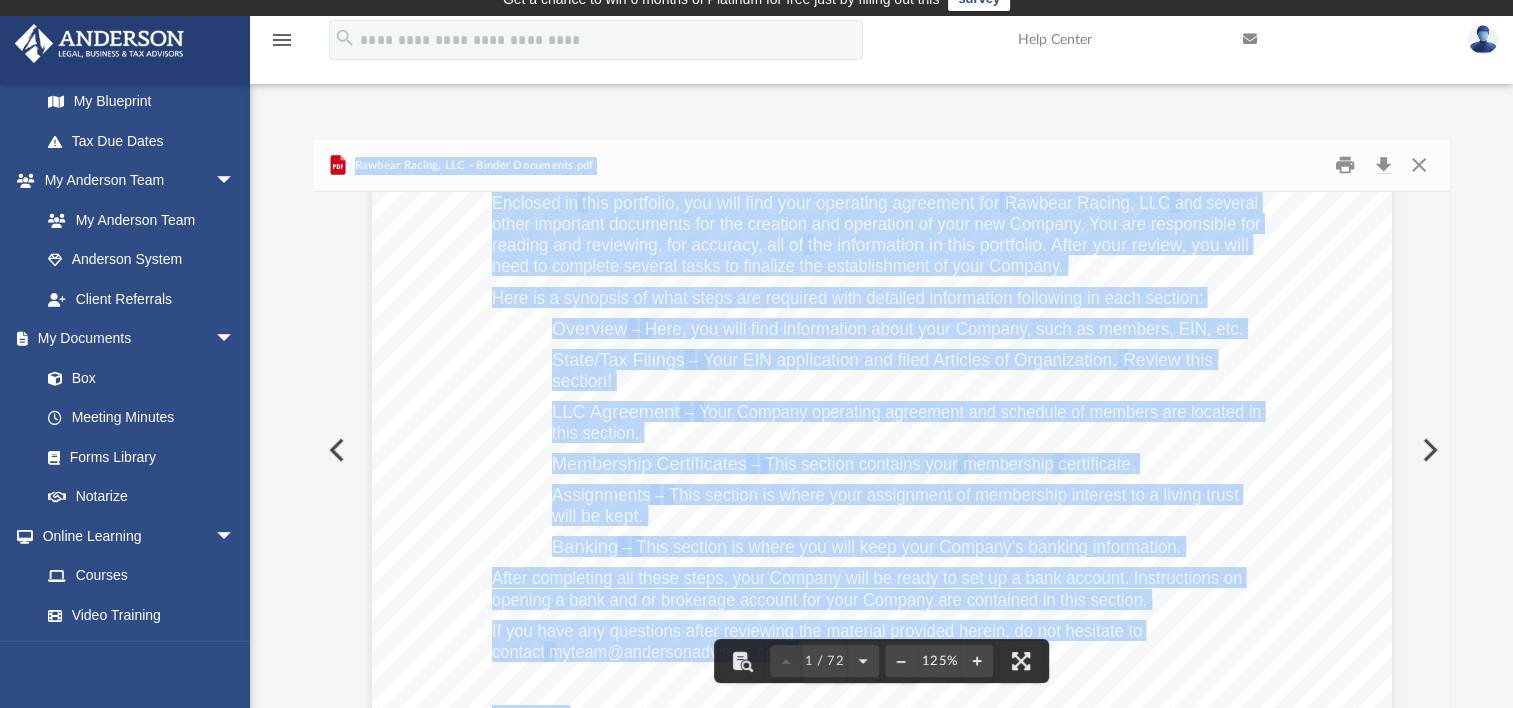 scroll, scrollTop: 600, scrollLeft: 0, axis: vertical 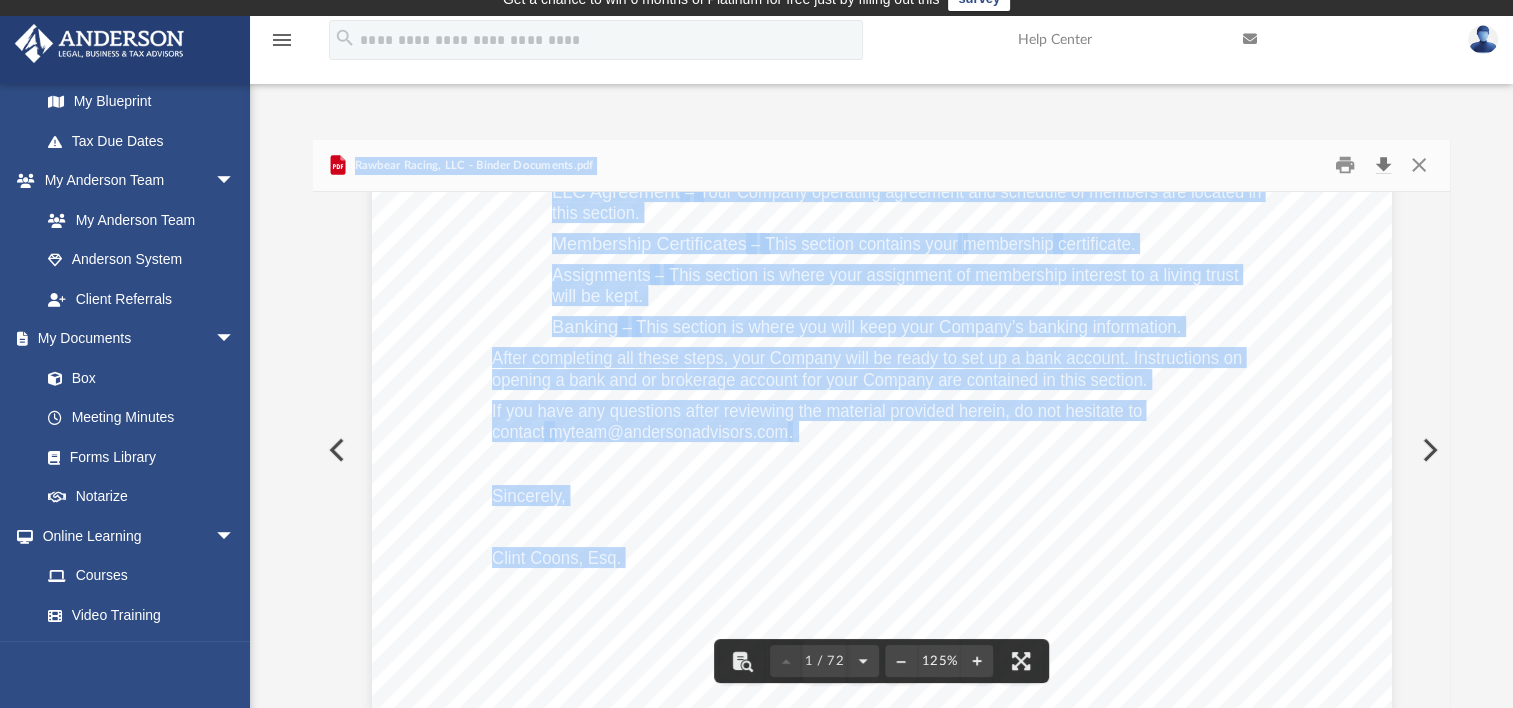 click at bounding box center [1383, 165] 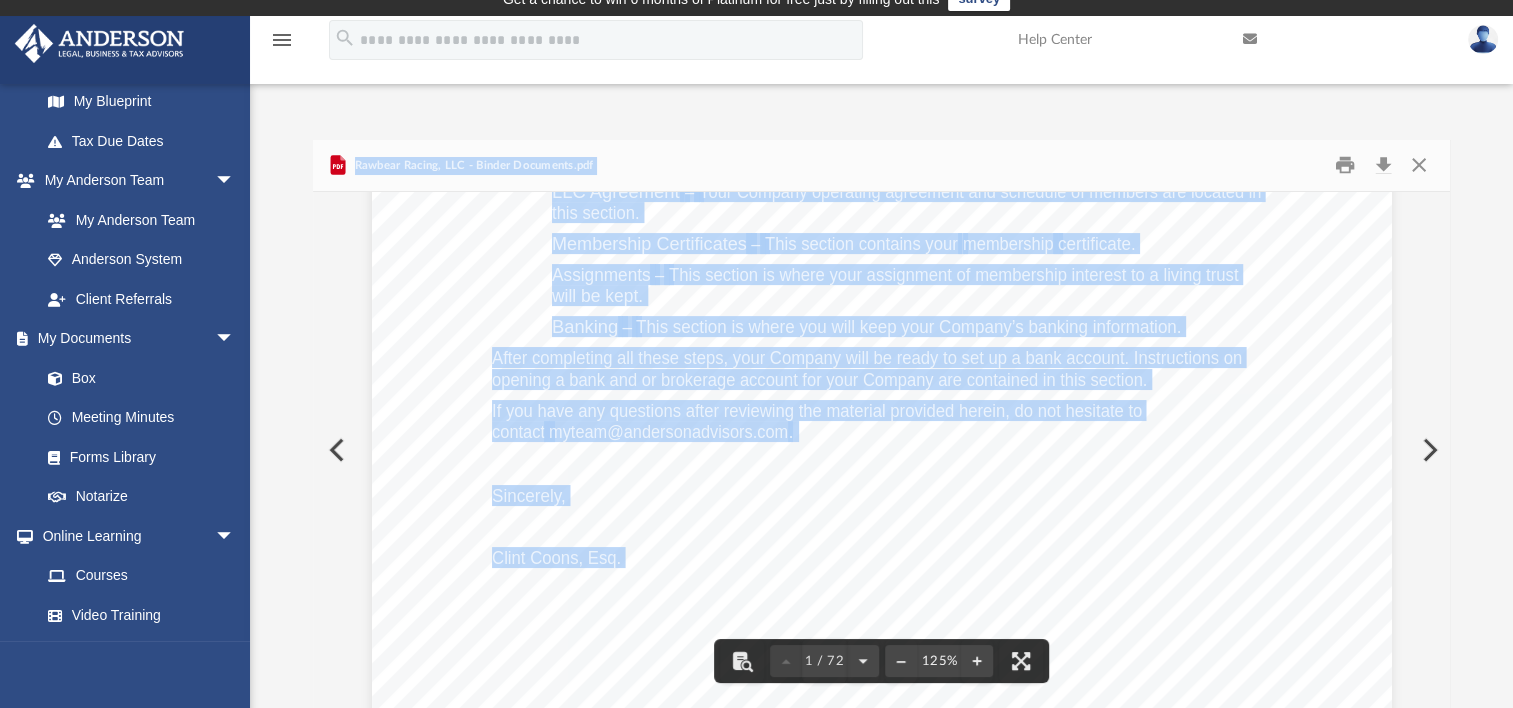 click at bounding box center (335, 450) 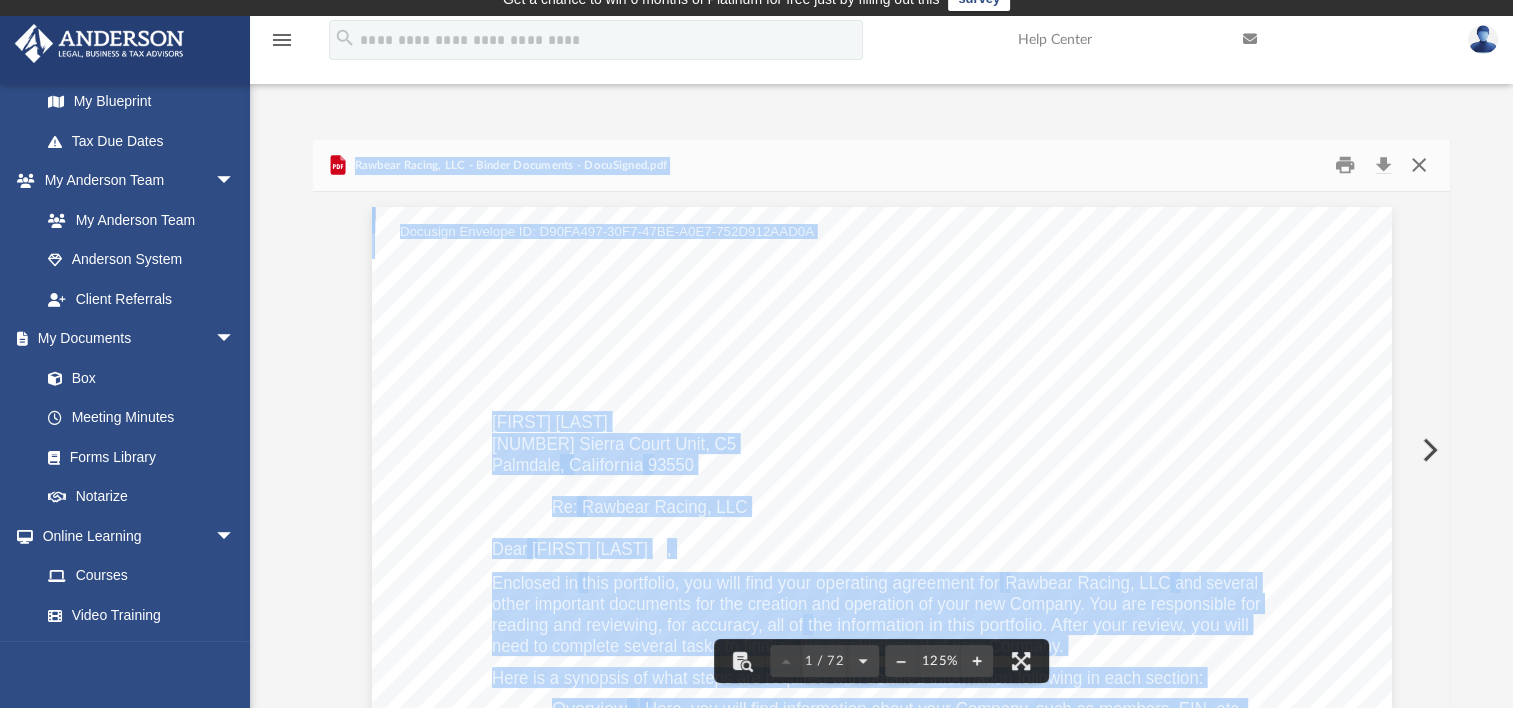 click at bounding box center (1418, 165) 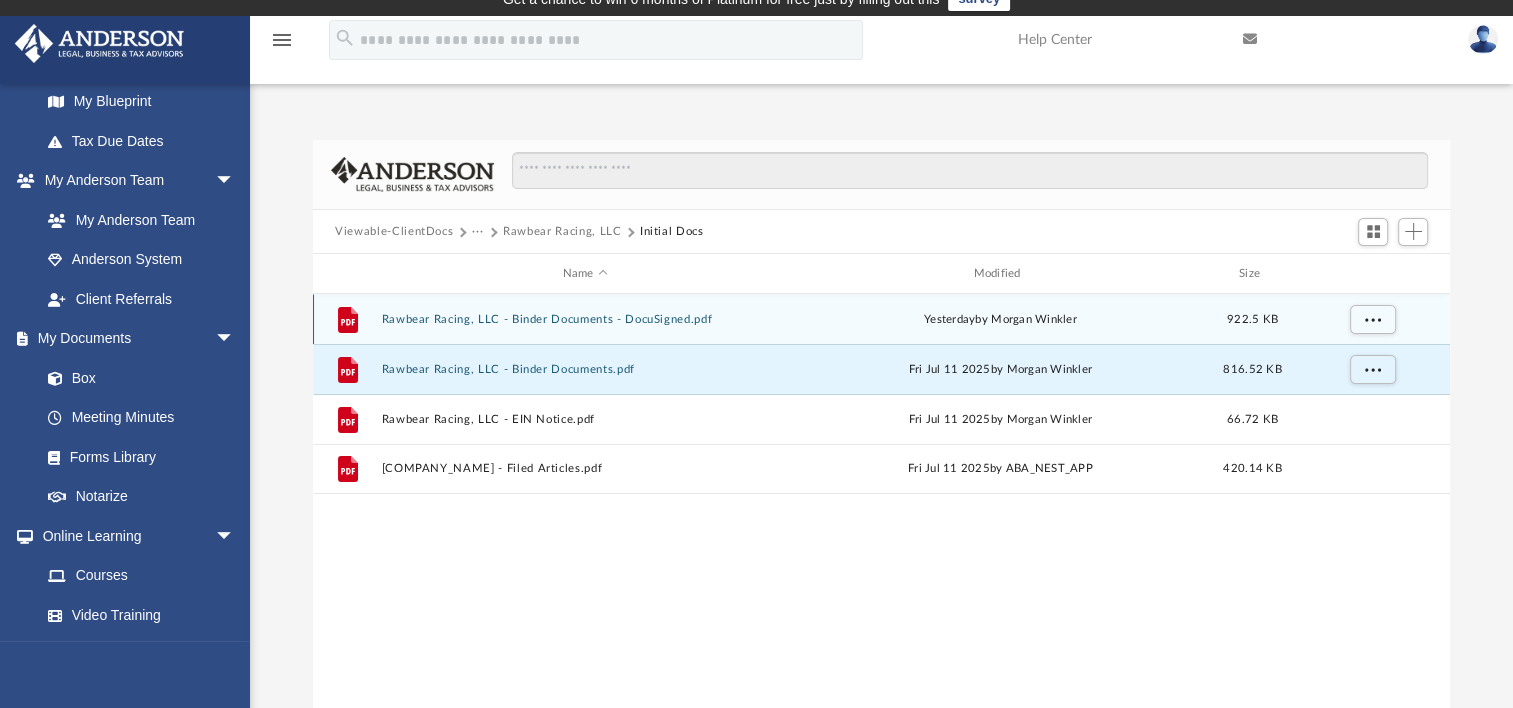click on "File [CITY], LLC - Binder Documents - DocuSigned.pdf yesterday by [FIRST] [LAST] 922.5 KB" at bounding box center (881, 319) 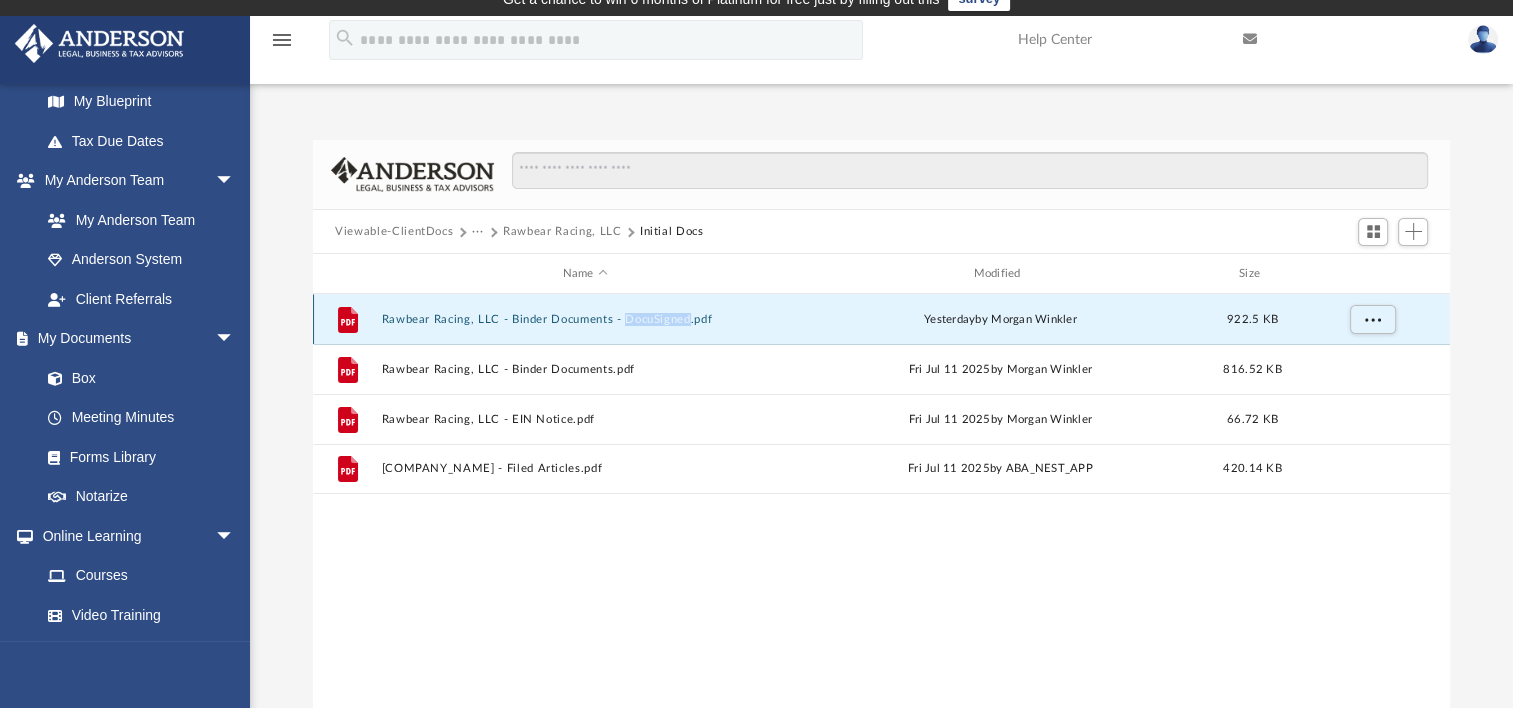 click on "File [CITY], LLC - Binder Documents - DocuSigned.pdf yesterday by [FIRST] [LAST] 922.5 KB" at bounding box center (881, 319) 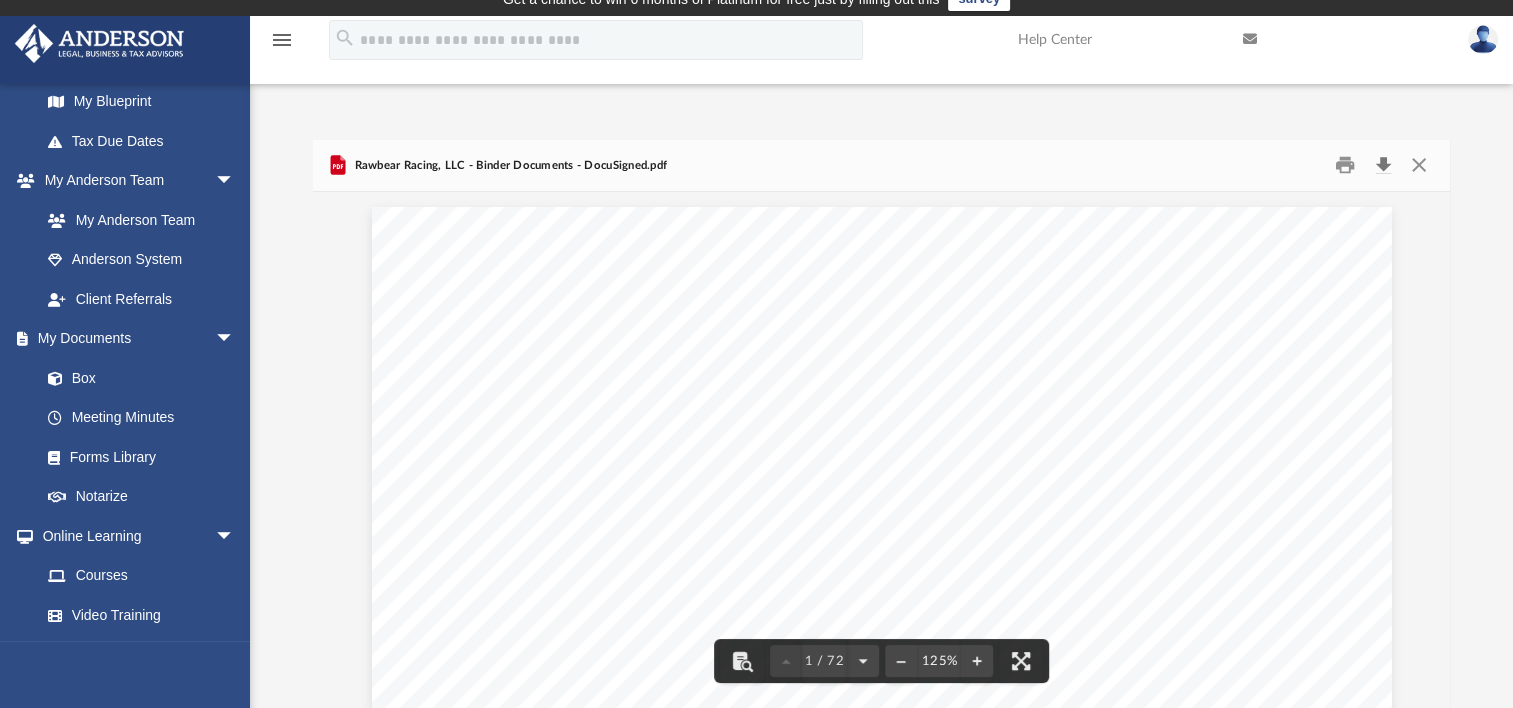 click at bounding box center [1383, 165] 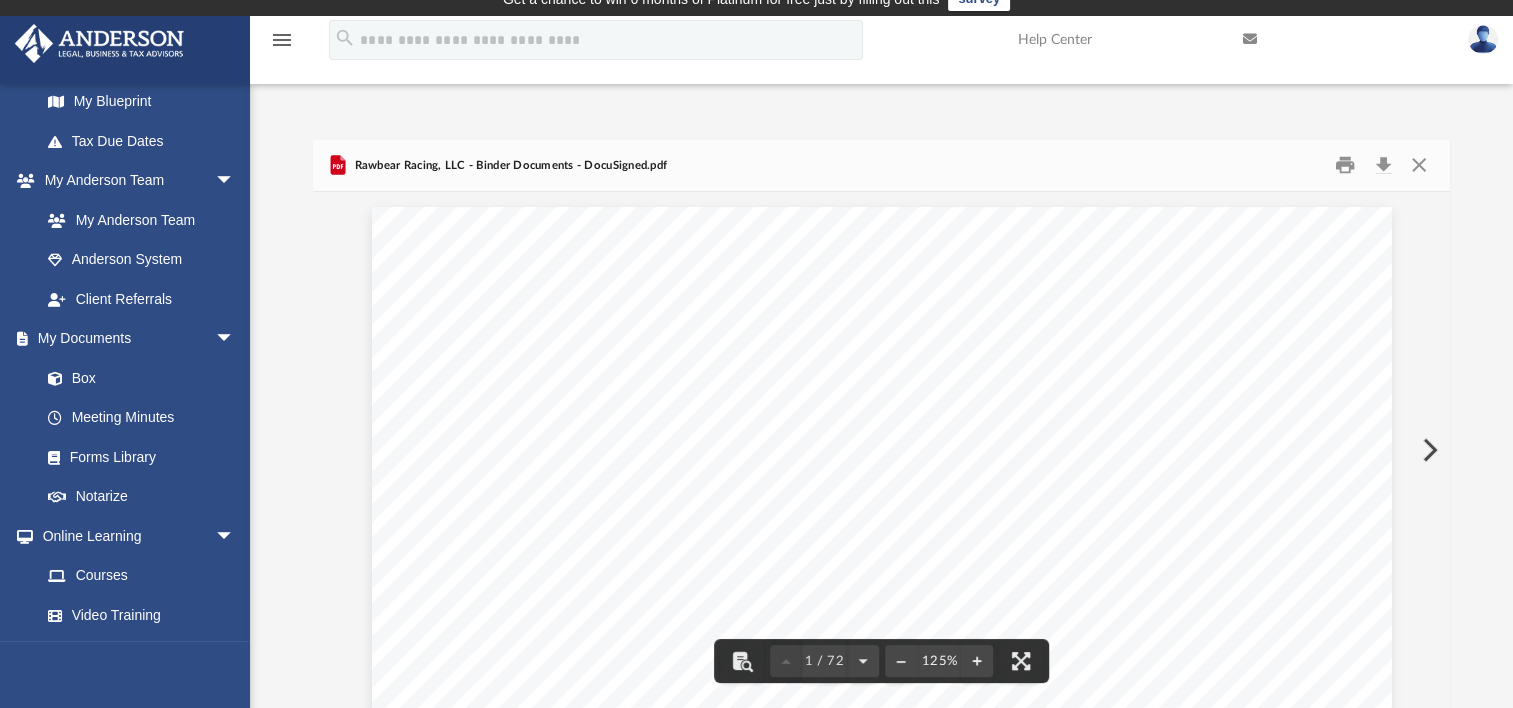 click on "[FIRST] [LAST] [NUMBER] Sierra Court Unit, C5 [CITY], [STATE] [POSTAL_CODE] Re: [COMPANY_NAME] Dear [FIRST] [LAST], Enclosed in this portfolio, you will find your operating agreement for [COMPANY_NAME] and several other important documents for the creation and operation of your new Company. You are responsible for reading and reviewing, for accuracy, all of the information in this portfolio. After your review, you will need to complete several tasks to finalize the establishment of your Company. Here is a synopsis of what steps are required with detailed information following in each section: Overview – Here, you will find information about your Company, such as members, EIN, etc. State/Tax Filings – Your EIN application and filed Articles of Organization. Review this section! LLC Agreement – Your Company operating agreement and schedule of members are located in this section. Membership Certificates – This section contains your membership certificate. –" at bounding box center [882, 867] 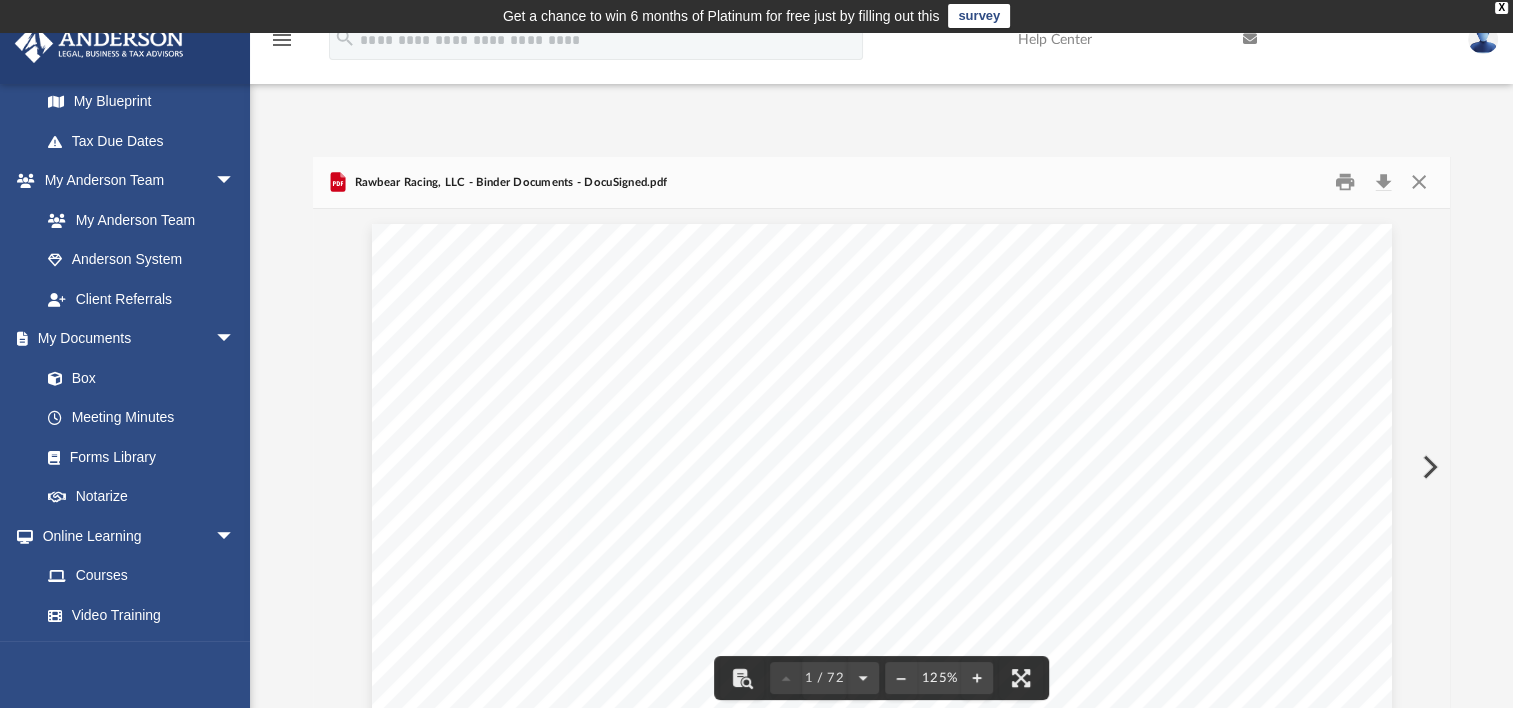 scroll, scrollTop: 0, scrollLeft: 0, axis: both 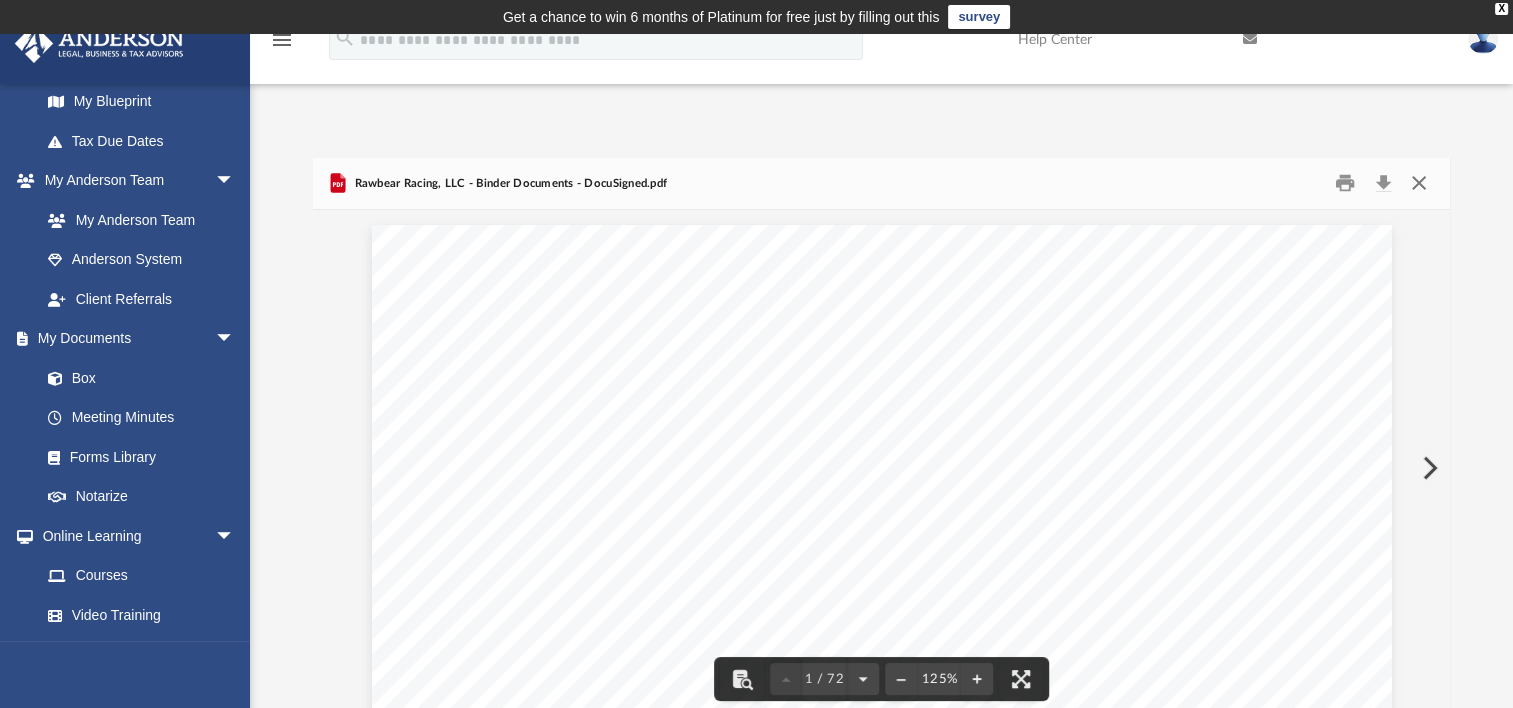 click at bounding box center [1418, 183] 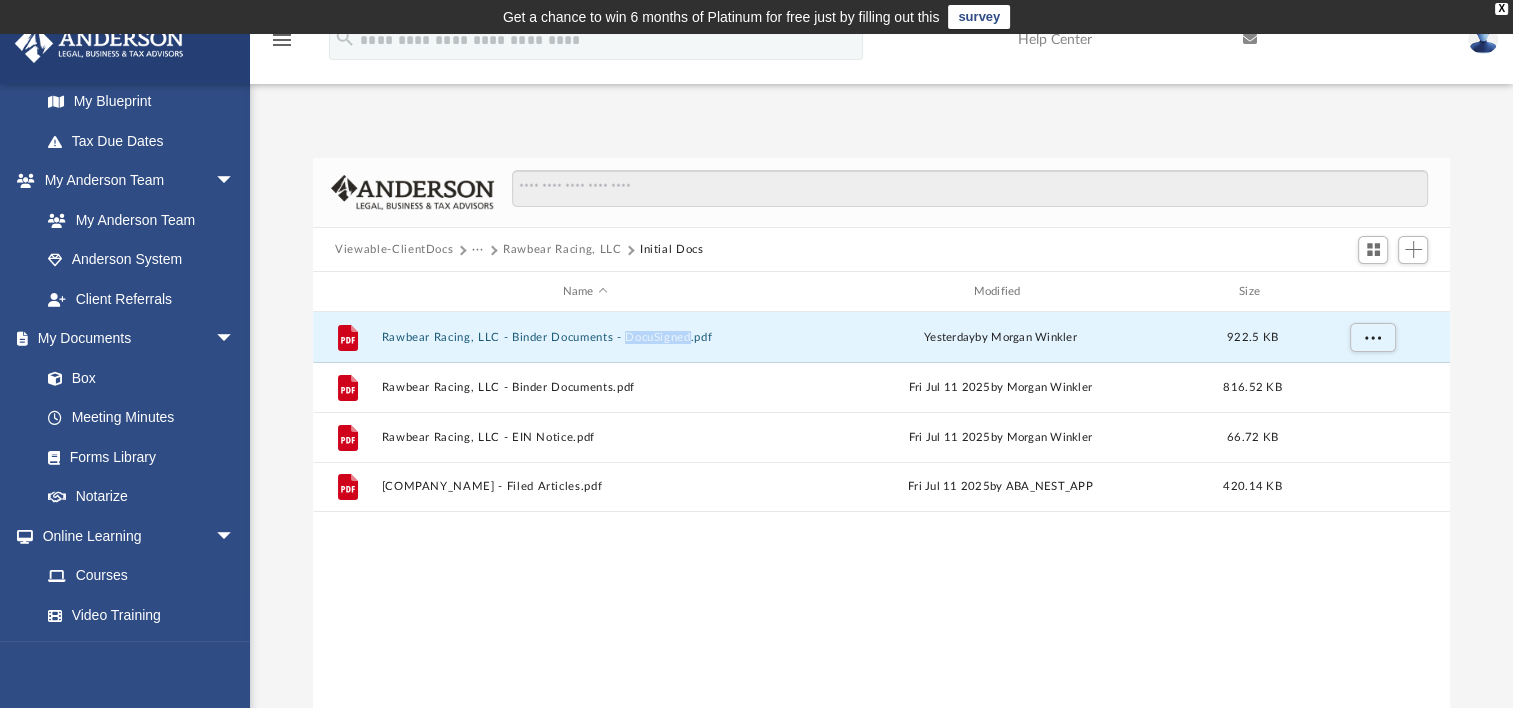click on "···" at bounding box center [478, 250] 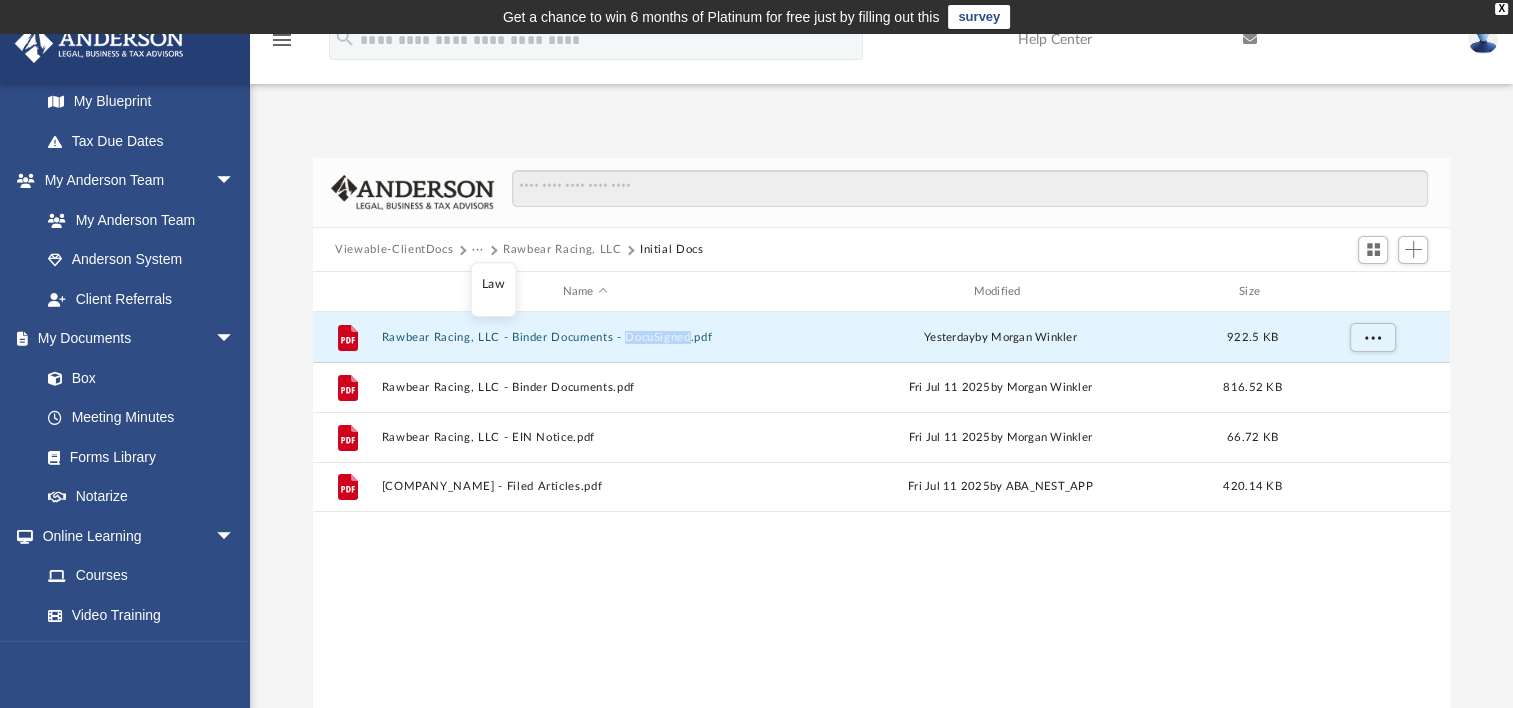 click on "···" at bounding box center (478, 250) 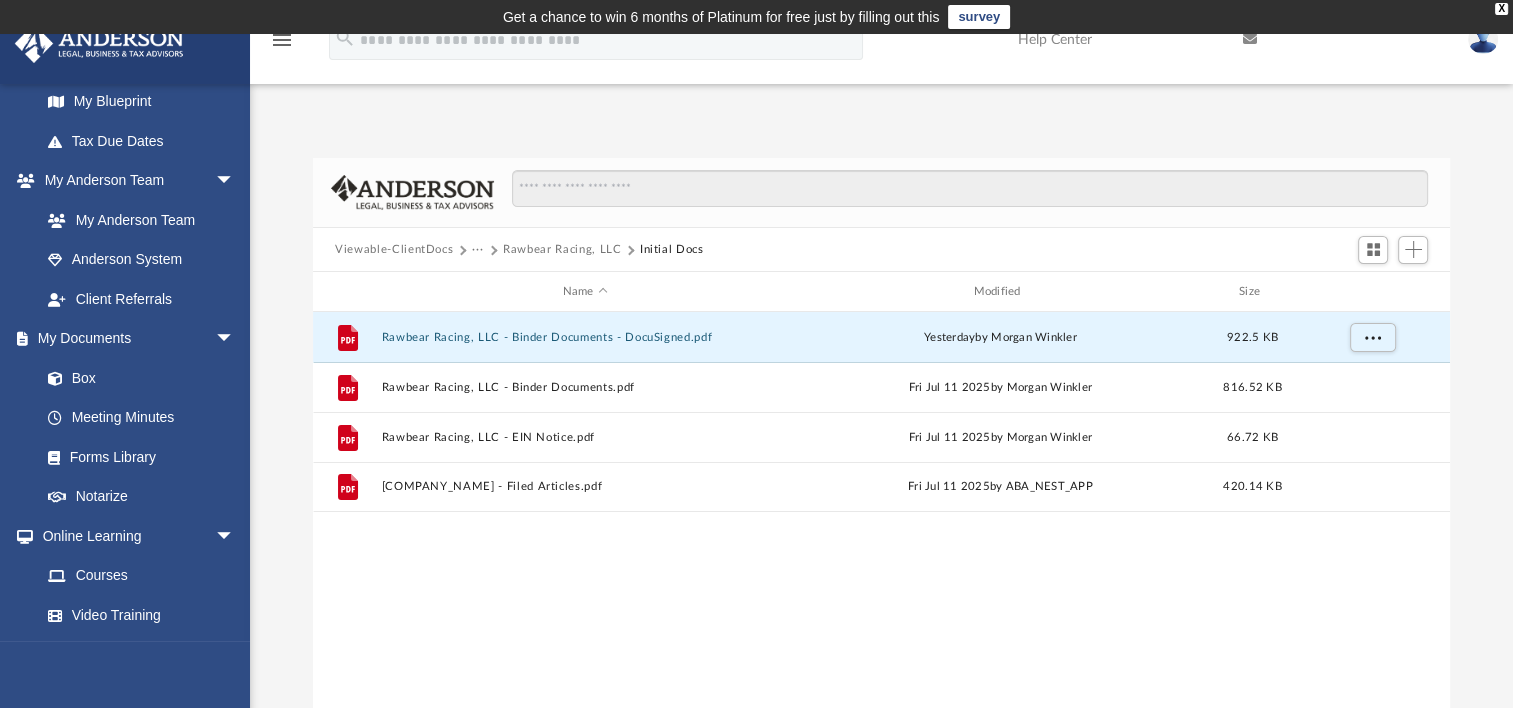 click on "File Rawbear Racing, LLC - Binder Documents - DocuSigned.pdf yesterday  by [FIRST] [LAST] 922.5 KB File Rawbear Racing, LLC - Binder Documents.pdf Fri Jul 11 2025  by [FIRST] [LAST] 816.52 KB File Rawbear Racing, LLC - EIN Notice.pdf Fri Jul 11 2025  by [FIRST] [LAST] 66.72 KB File Rawbear Racing, LLC - Filed Articles.pdf Fri Jul 11 2025  by ABA_NEST_APP 420.14 KB" at bounding box center (881, 519) 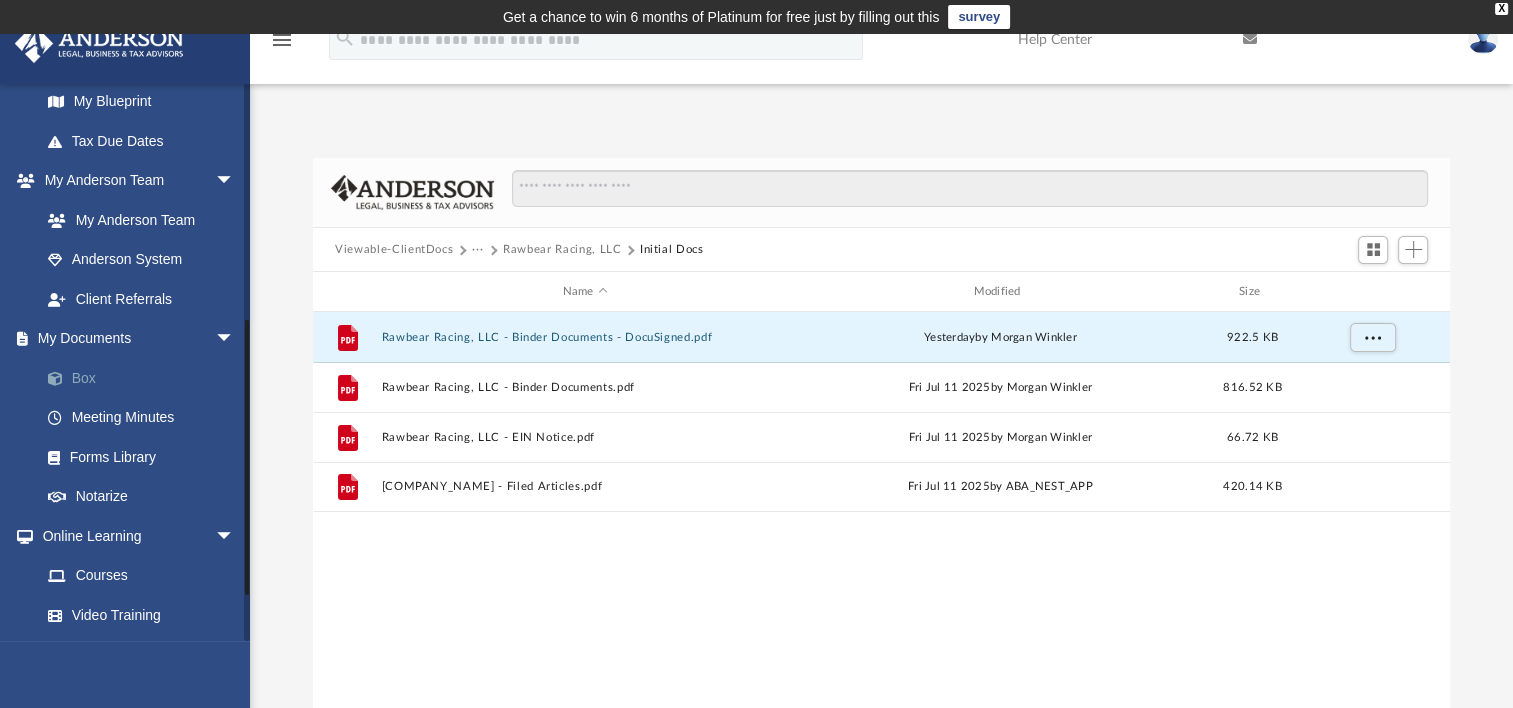 click on "Box" at bounding box center (146, 378) 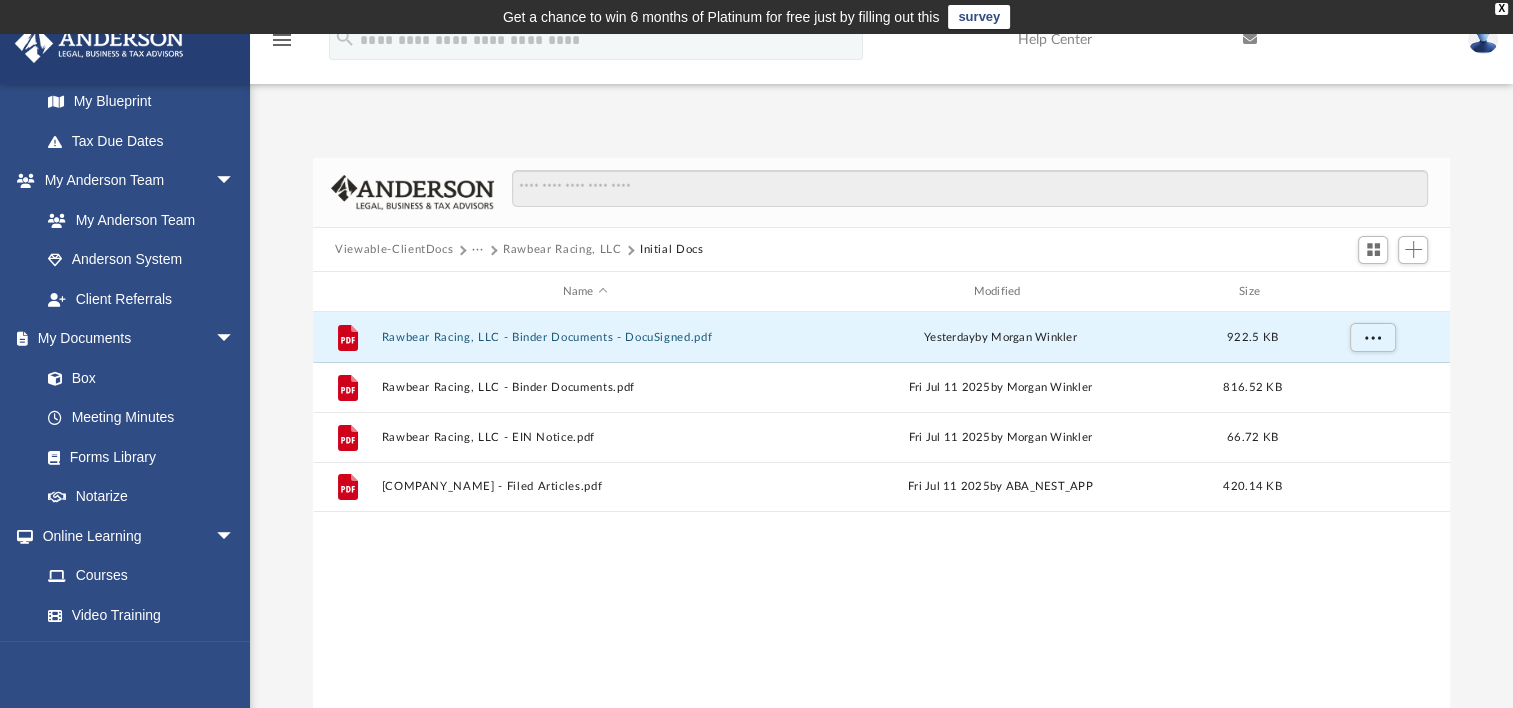 click on "Viewable-ClientDocs" at bounding box center [394, 250] 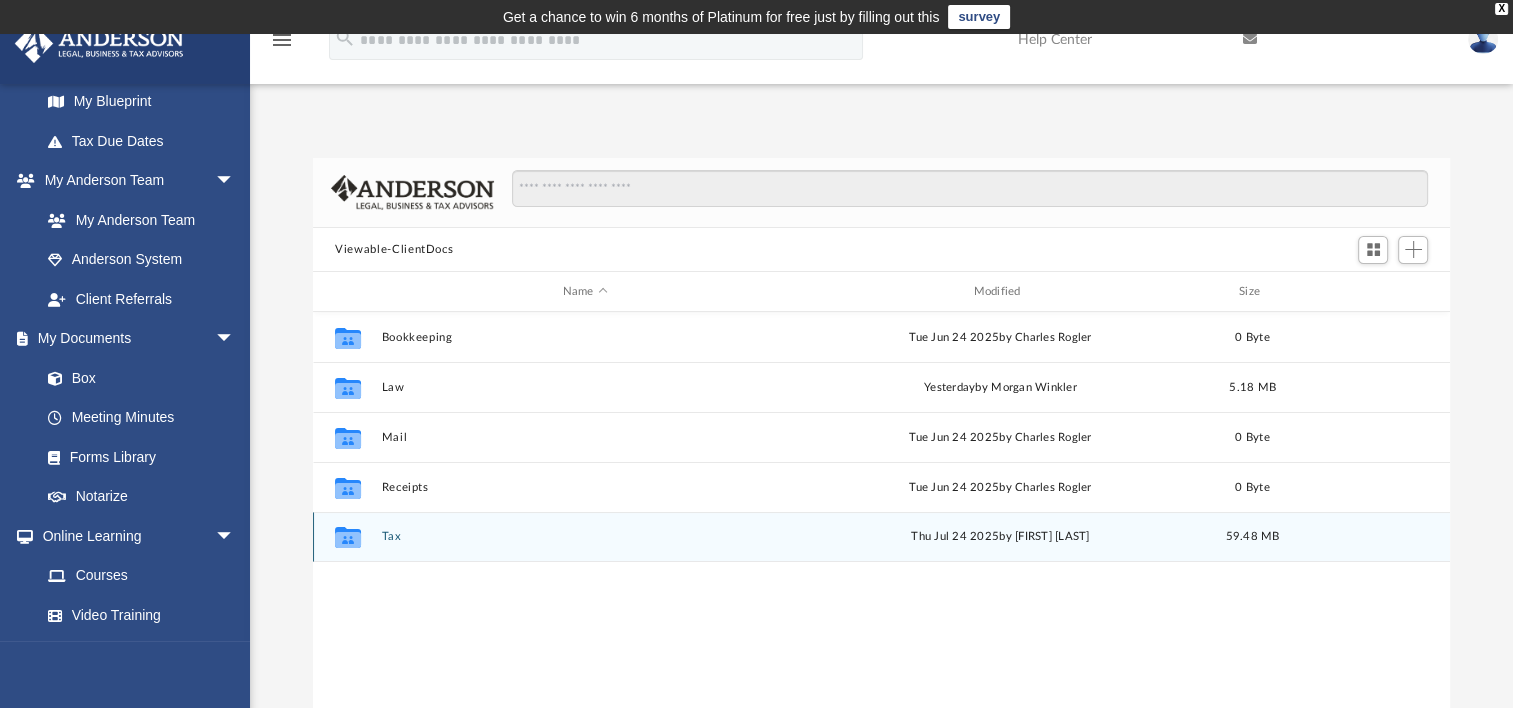 click on "Collaborated Folder Tax Thu Jul 24 2025 by [FIRST] [LAST] 59.48 MB" at bounding box center (881, 537) 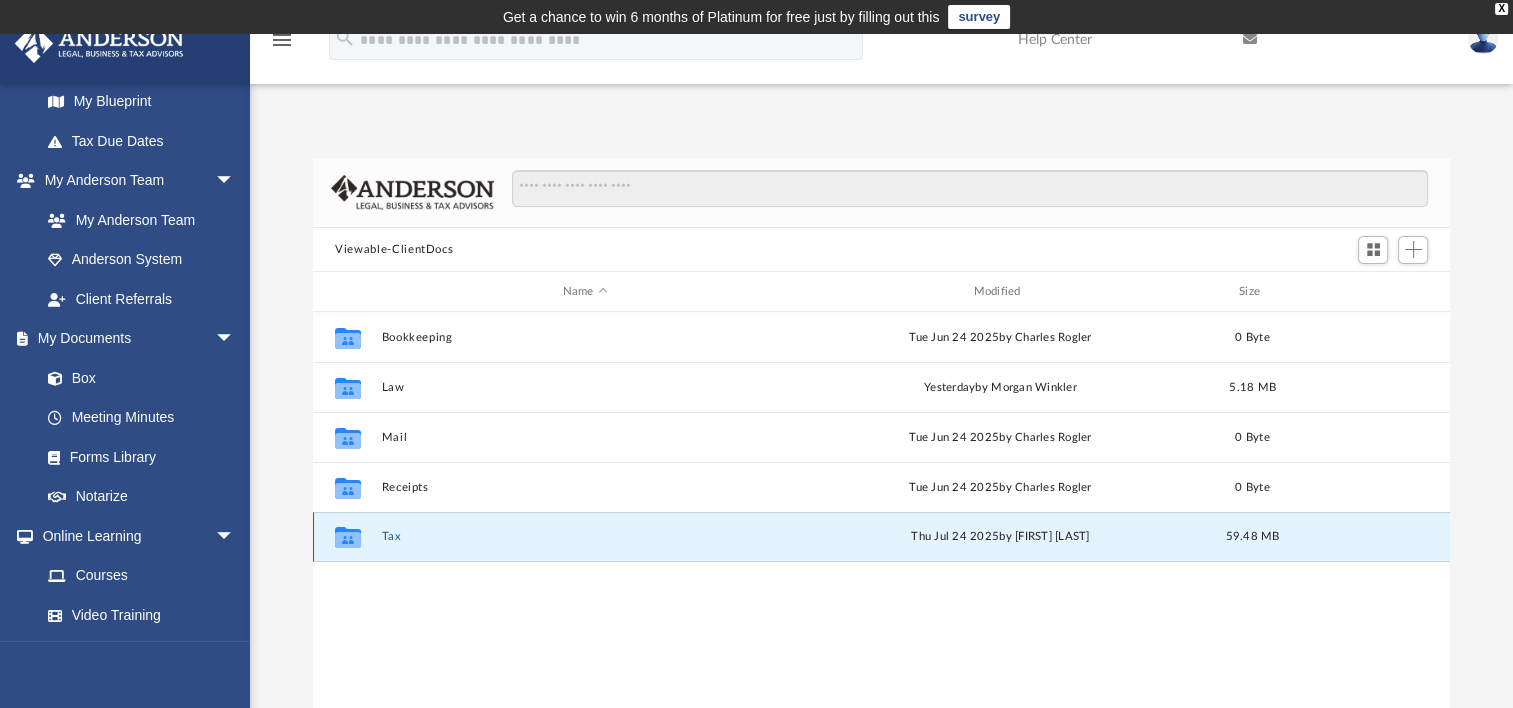 click on "Collaborated Folder Tax Thu Jul 24 2025 by [FIRST] [LAST] 59.48 MB" at bounding box center (881, 537) 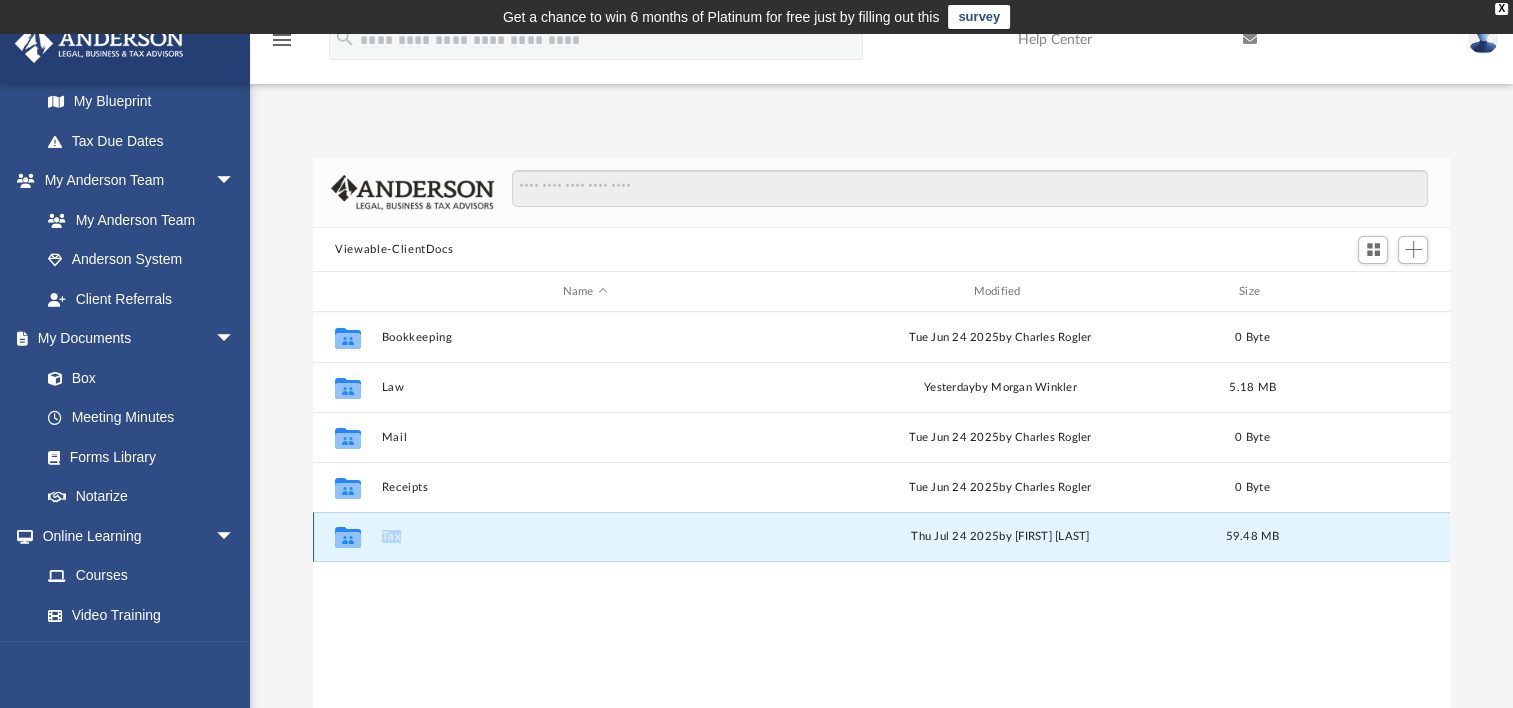 click 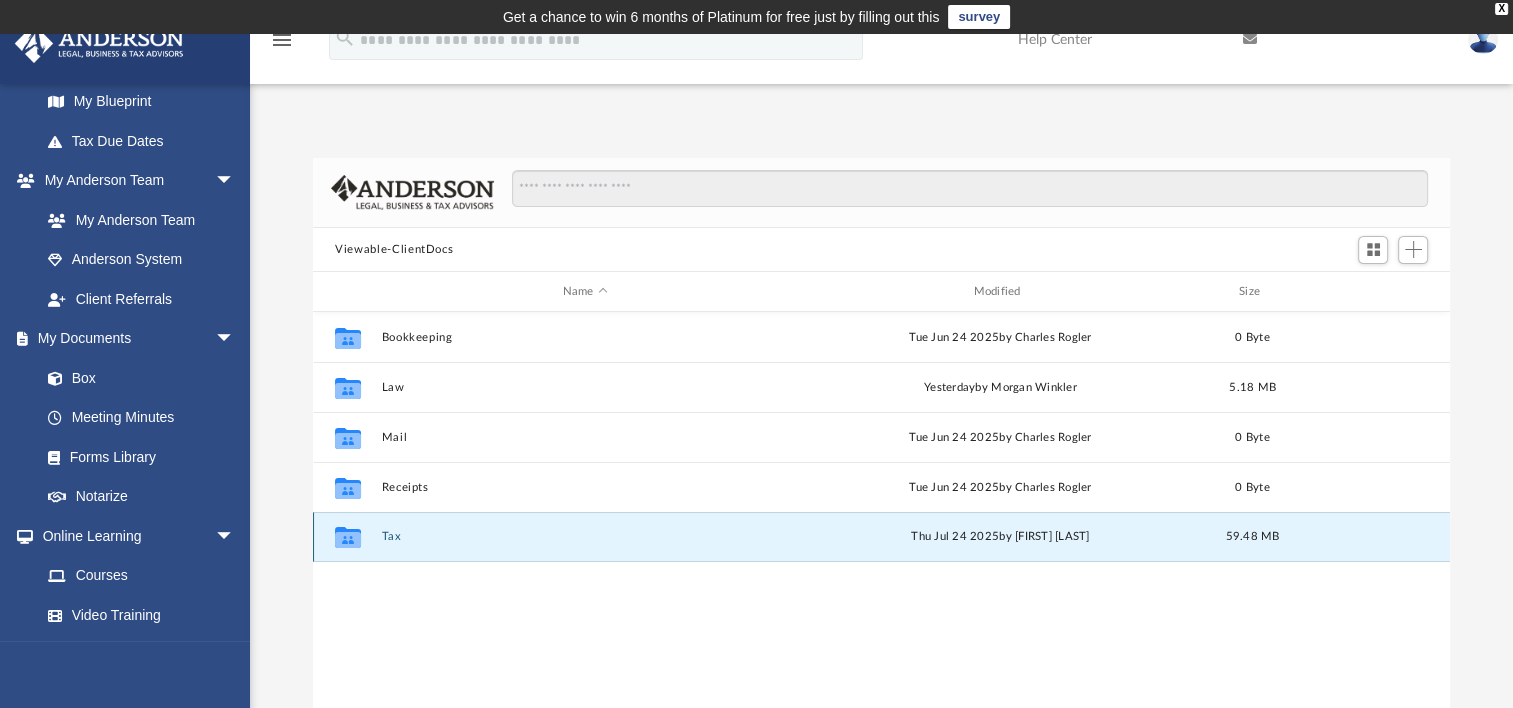 click on "Thu Jul 24 2025 by [FIRST] [LAST]" at bounding box center (1000, 537) 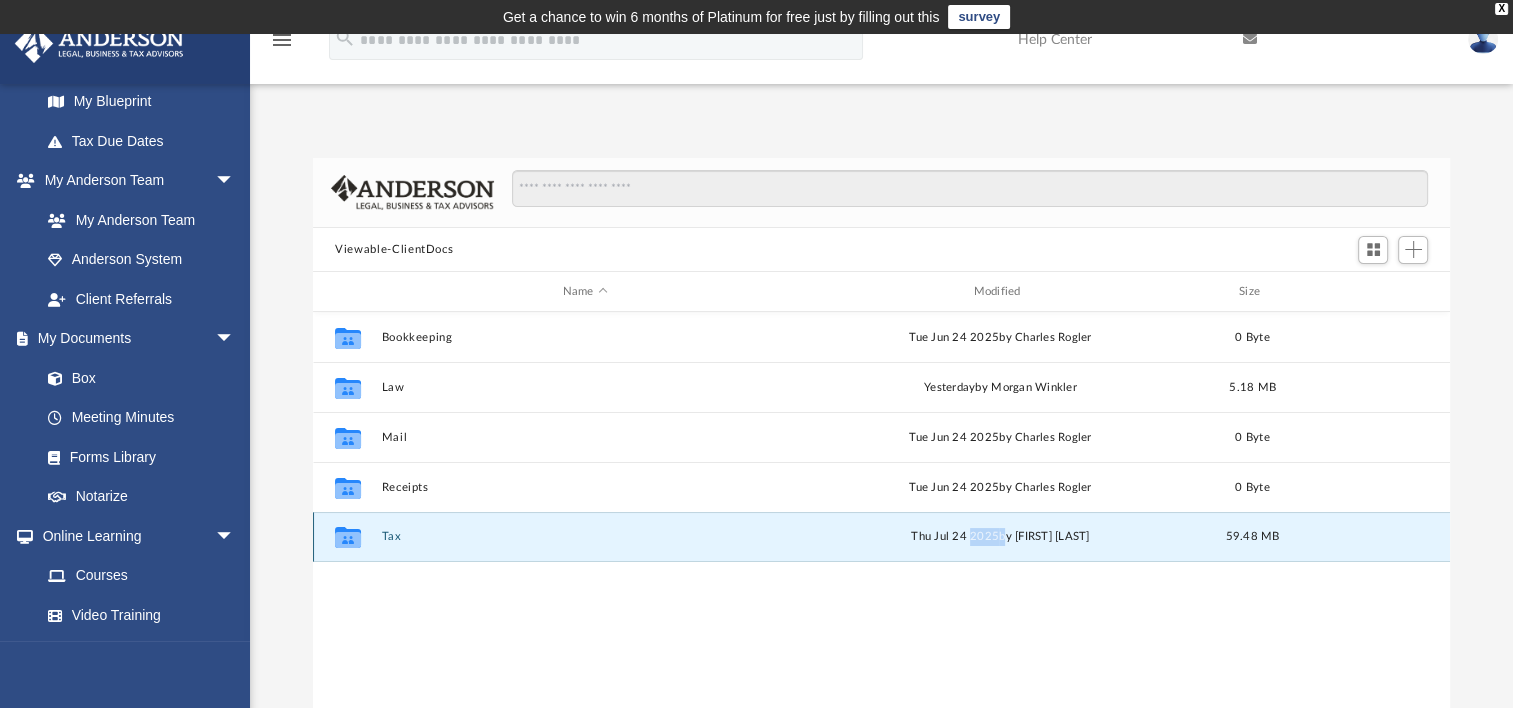 click on "Thu Jul 24 2025 by [FIRST] [LAST]" at bounding box center (1000, 537) 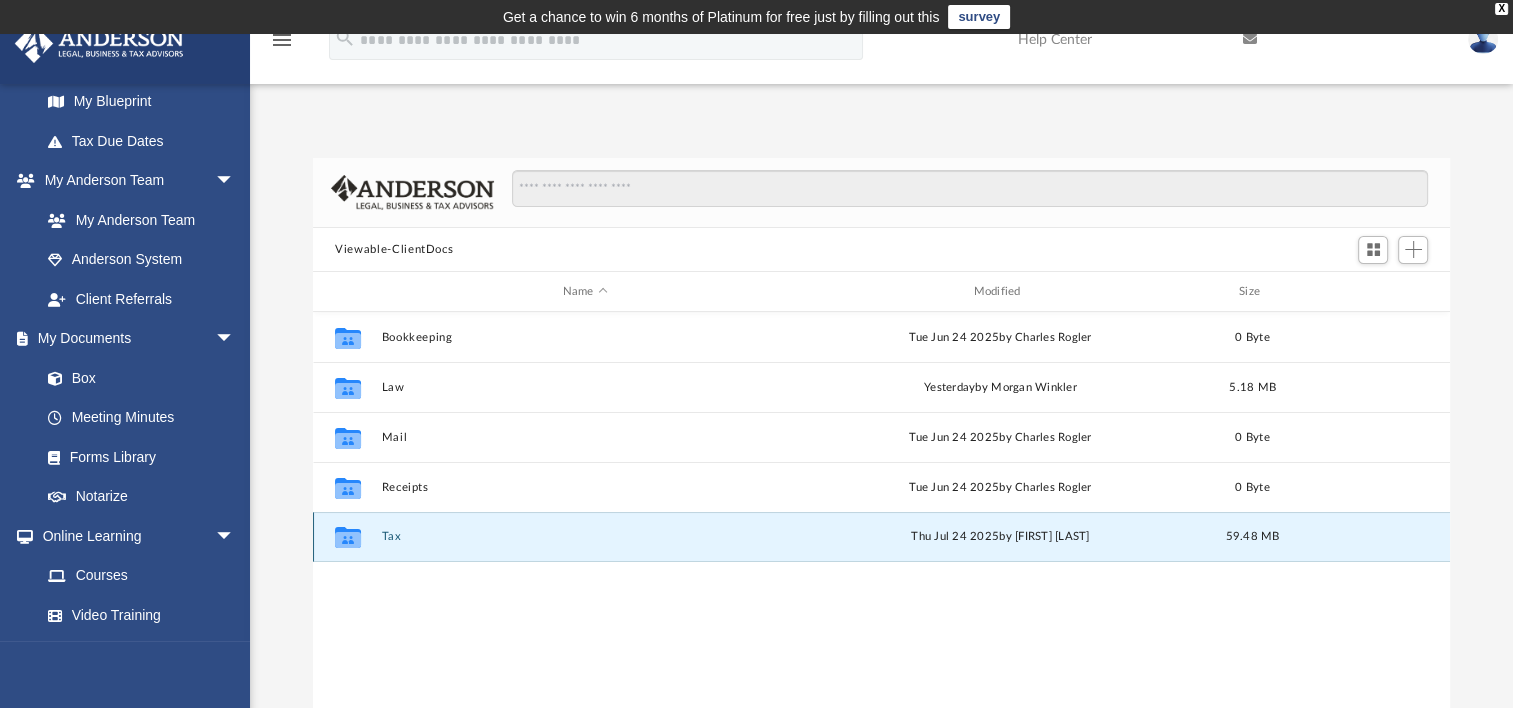 drag, startPoint x: 992, startPoint y: 540, endPoint x: 830, endPoint y: 543, distance: 162.02777 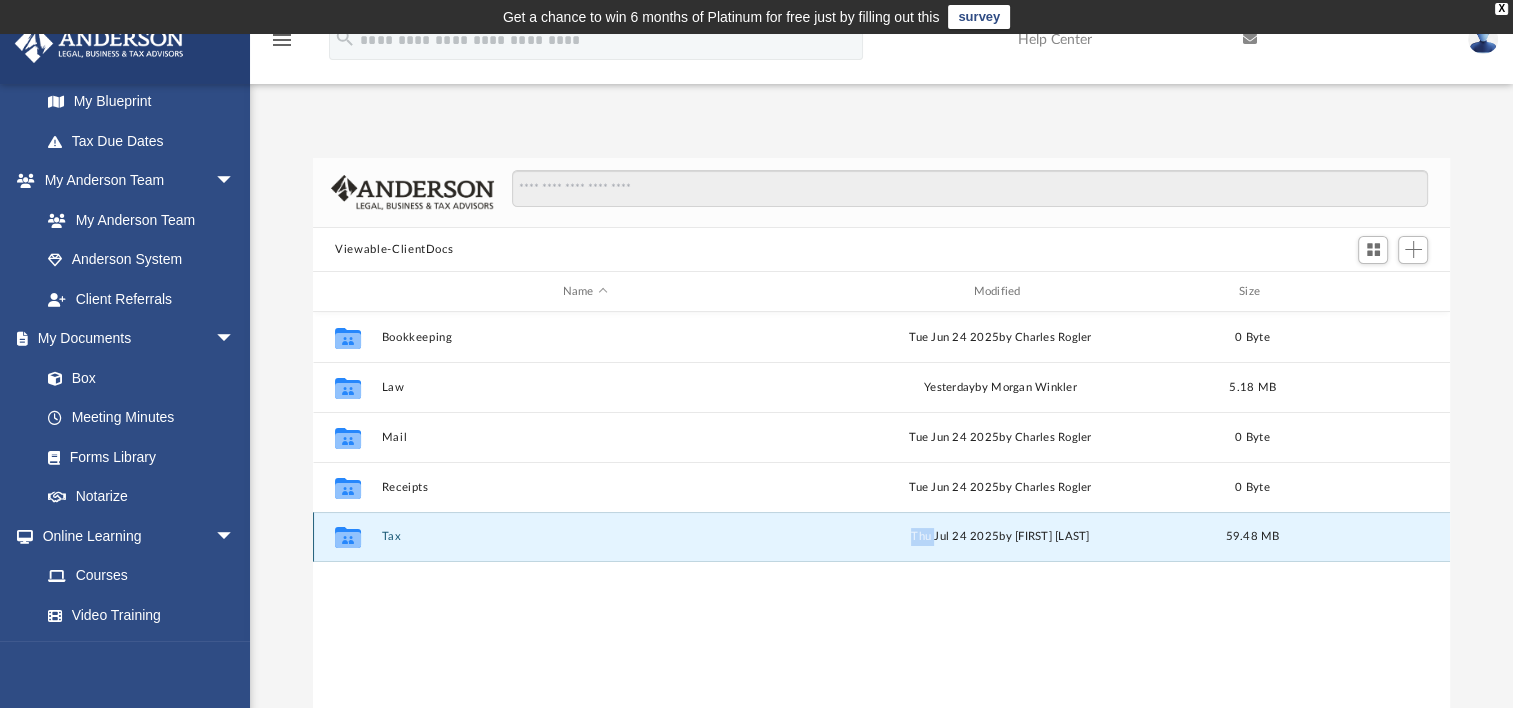 click on "Thu Jul 24 2025 by [FIRST] [LAST]" at bounding box center [1000, 537] 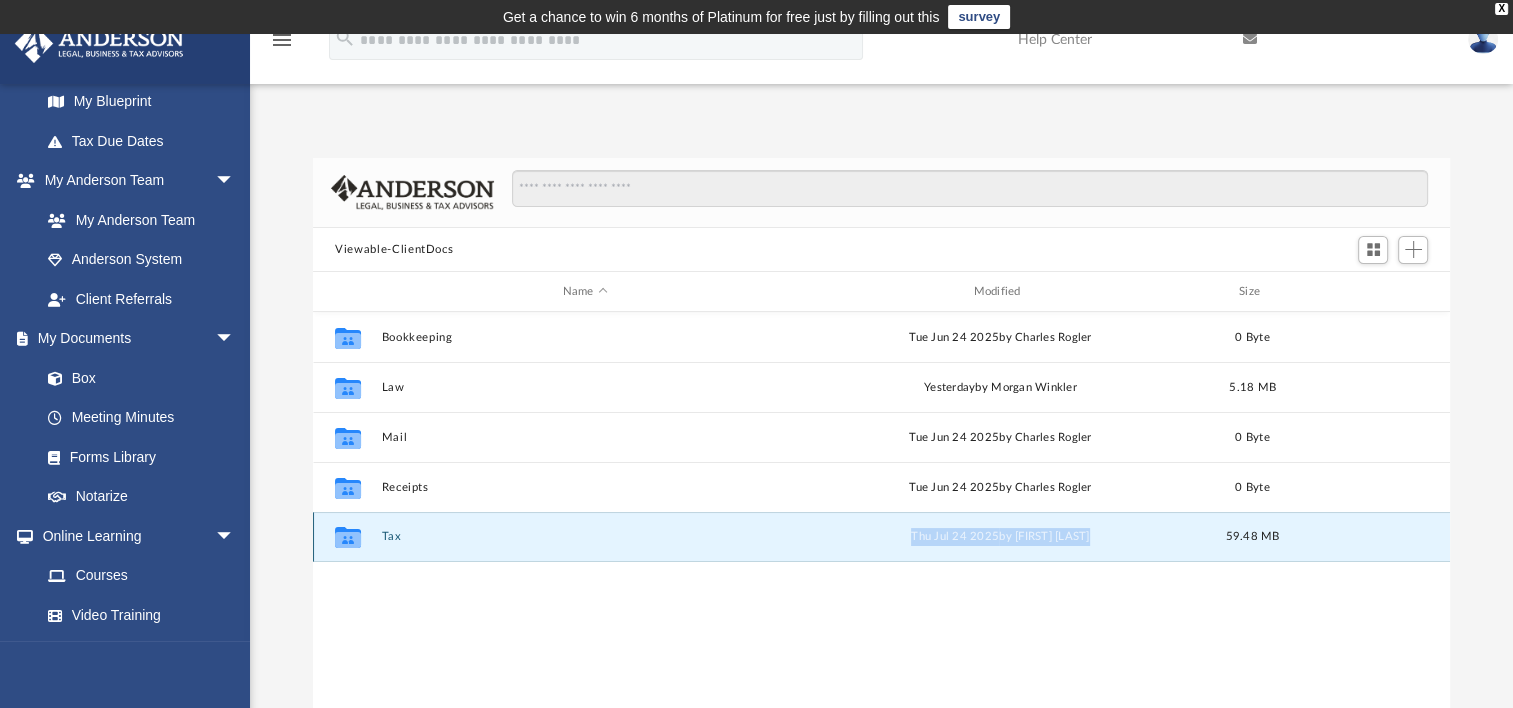 click on "Thu Jul 24 2025 by [FIRST] [LAST]" at bounding box center [1000, 537] 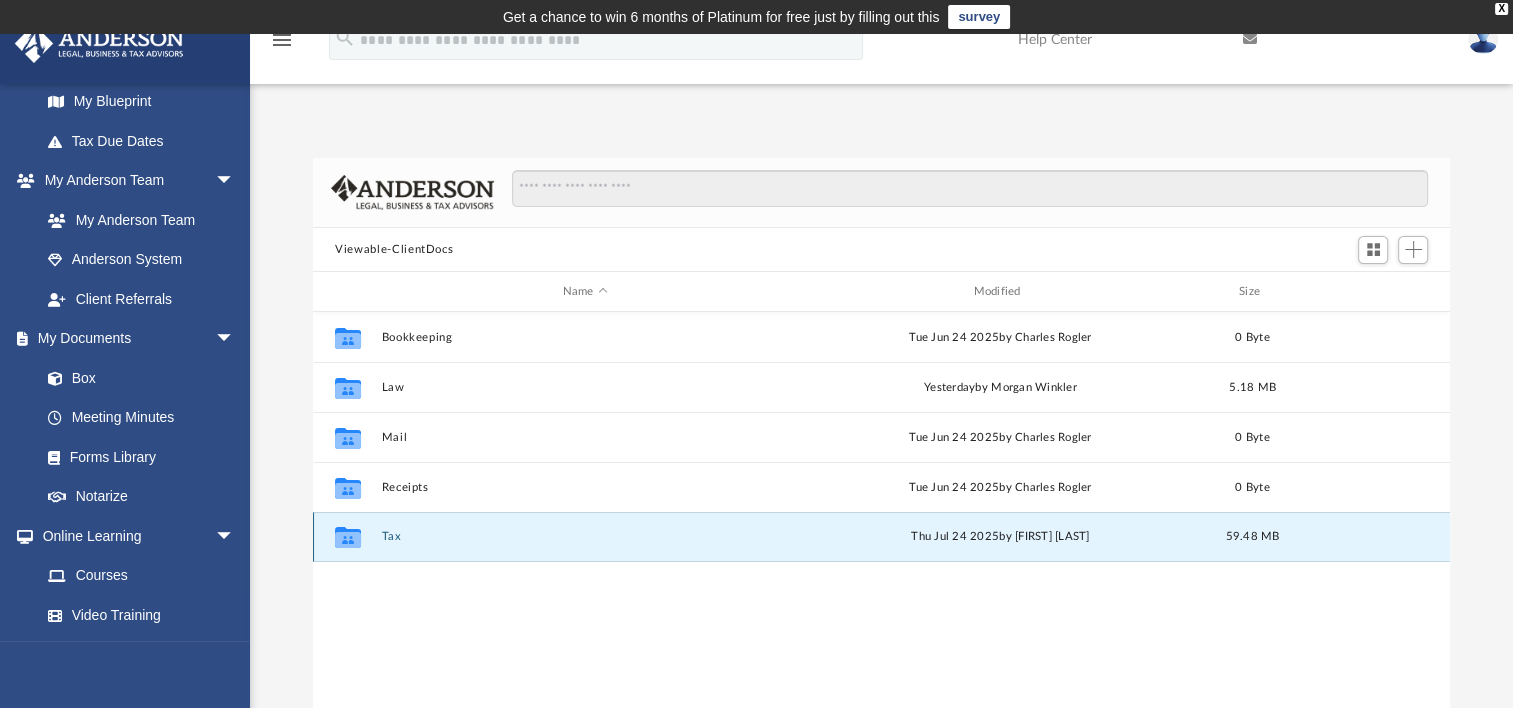 click 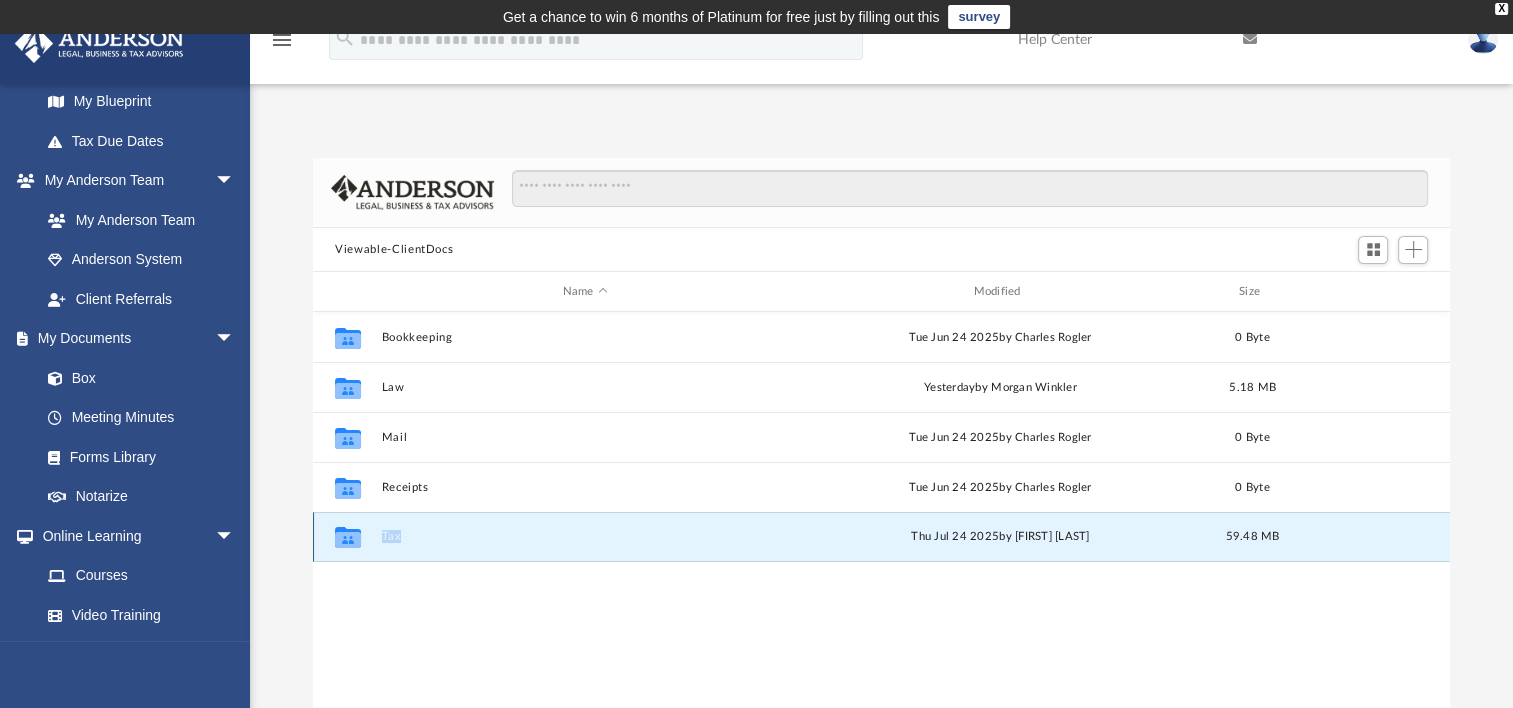 click 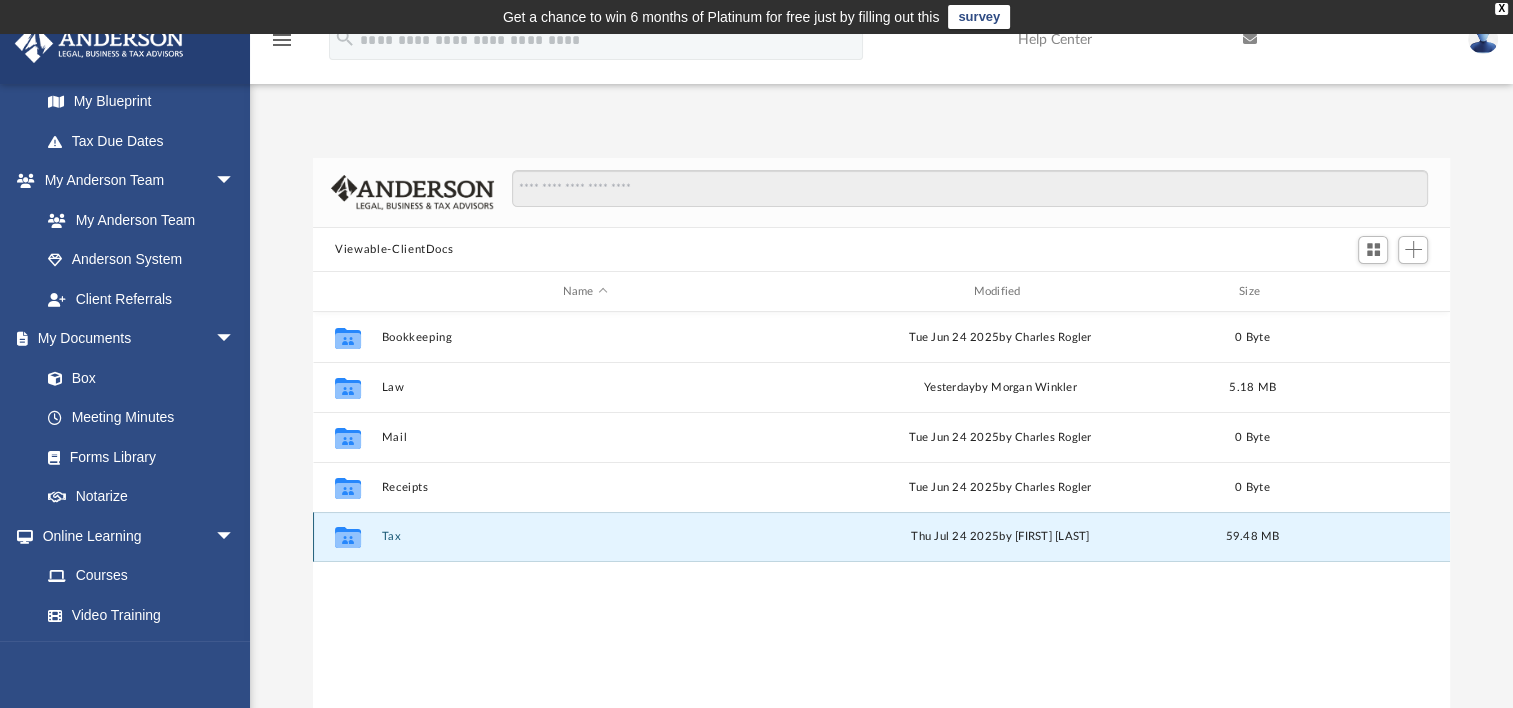 click 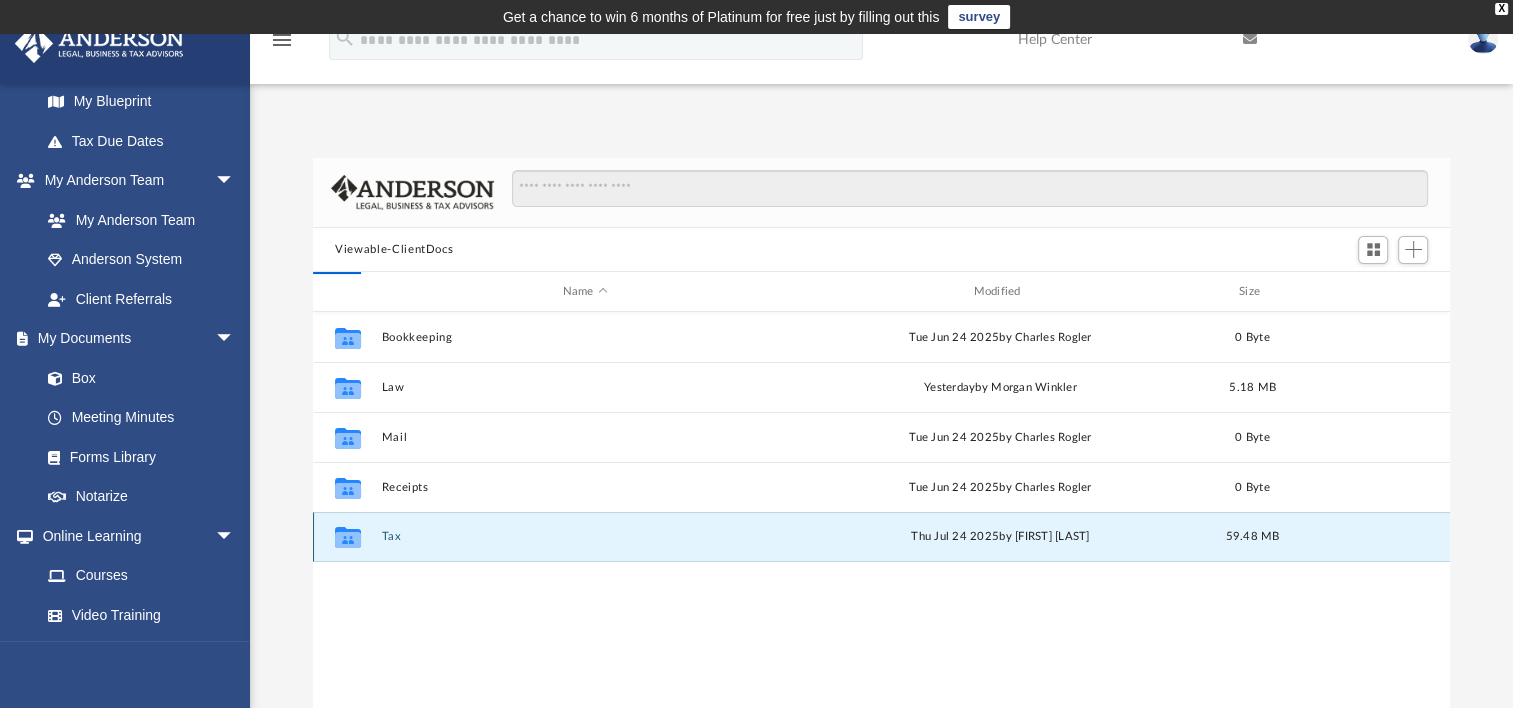 click on "Tax" at bounding box center (585, 536) 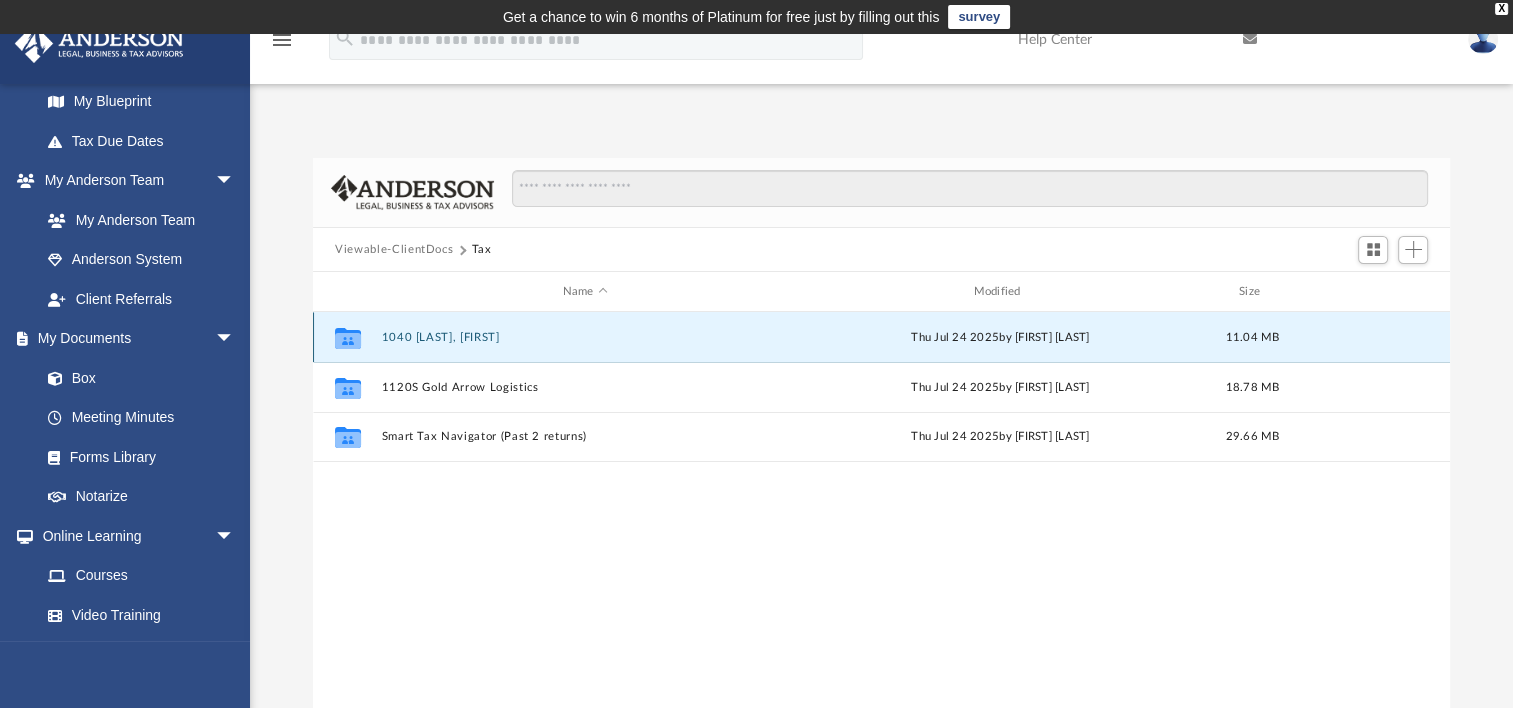 click on "1040 [LAST], [FIRST]" at bounding box center [585, 337] 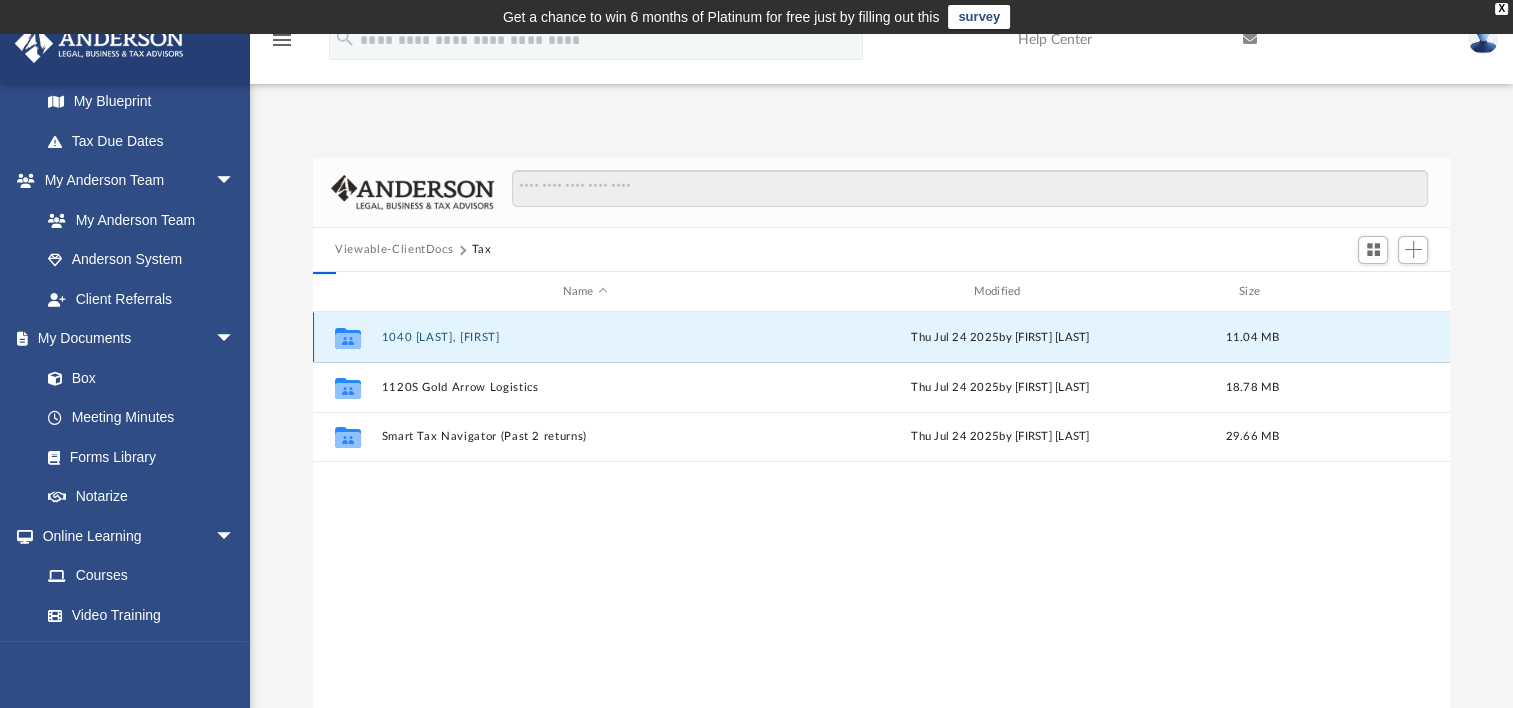 click on "1040 [LAST], [FIRST]" at bounding box center (585, 337) 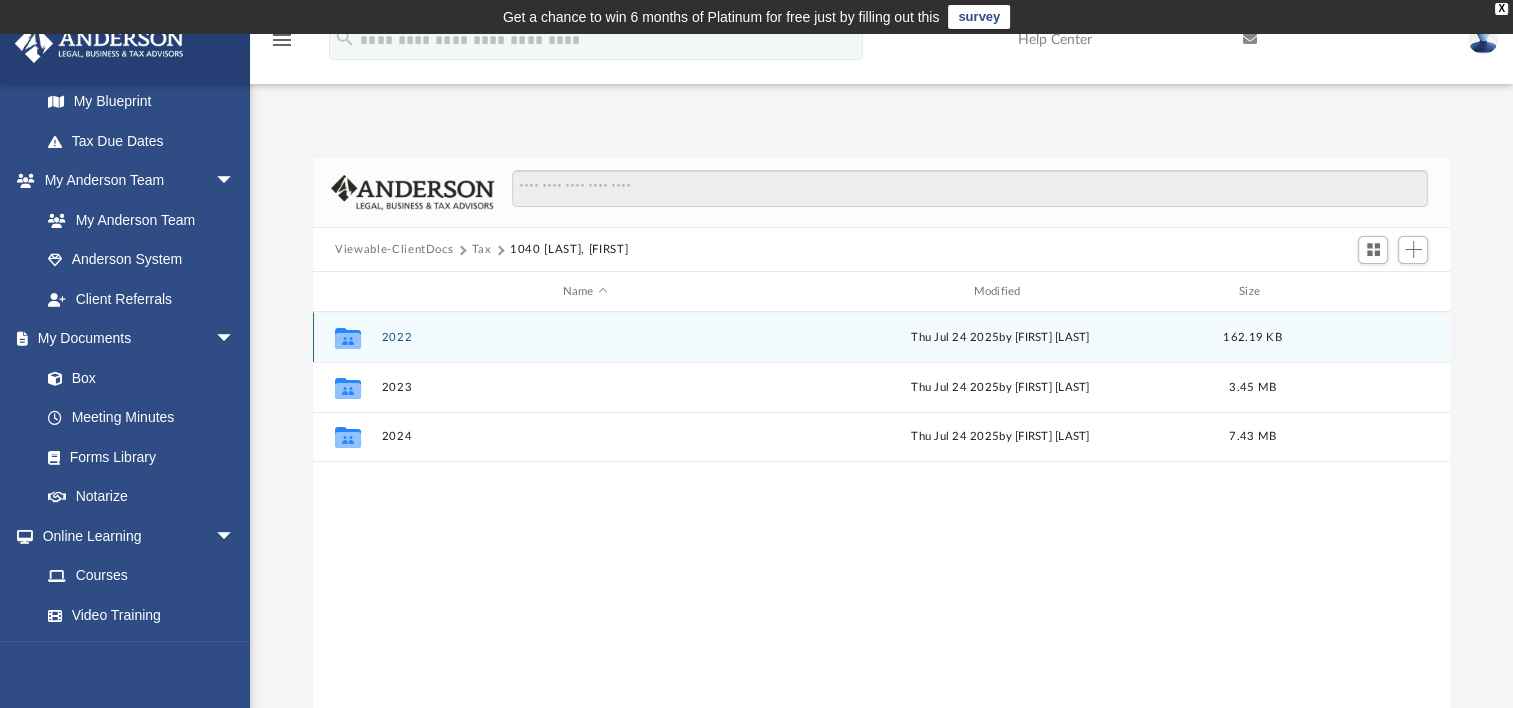 click on "Collaborated Folder 2022 Thu Jul 24 2025  by [FIRST] [LAST] 162.19 KB" at bounding box center (881, 337) 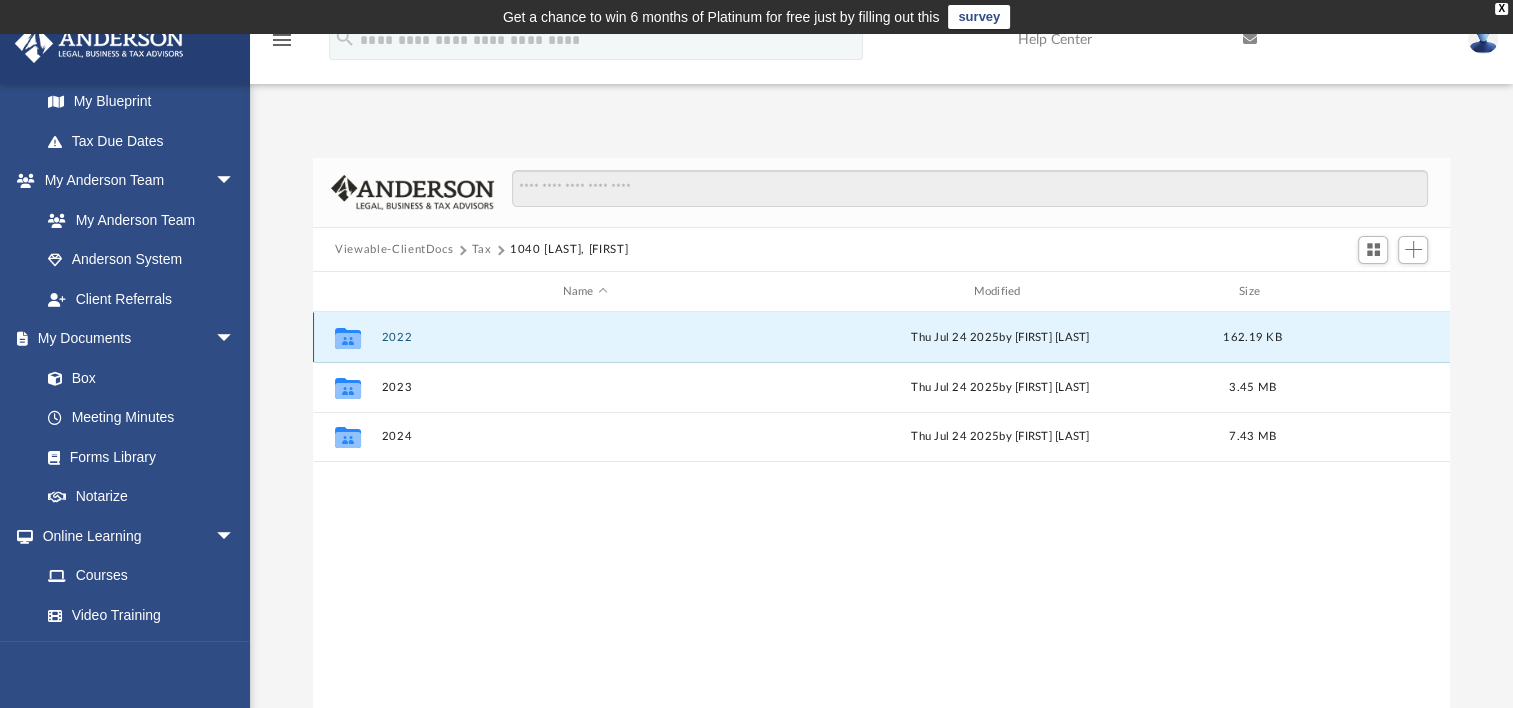 click on "Collaborated Folder 2022 Thu Jul 24 2025  by [FIRST] [LAST] 162.19 KB" at bounding box center (881, 337) 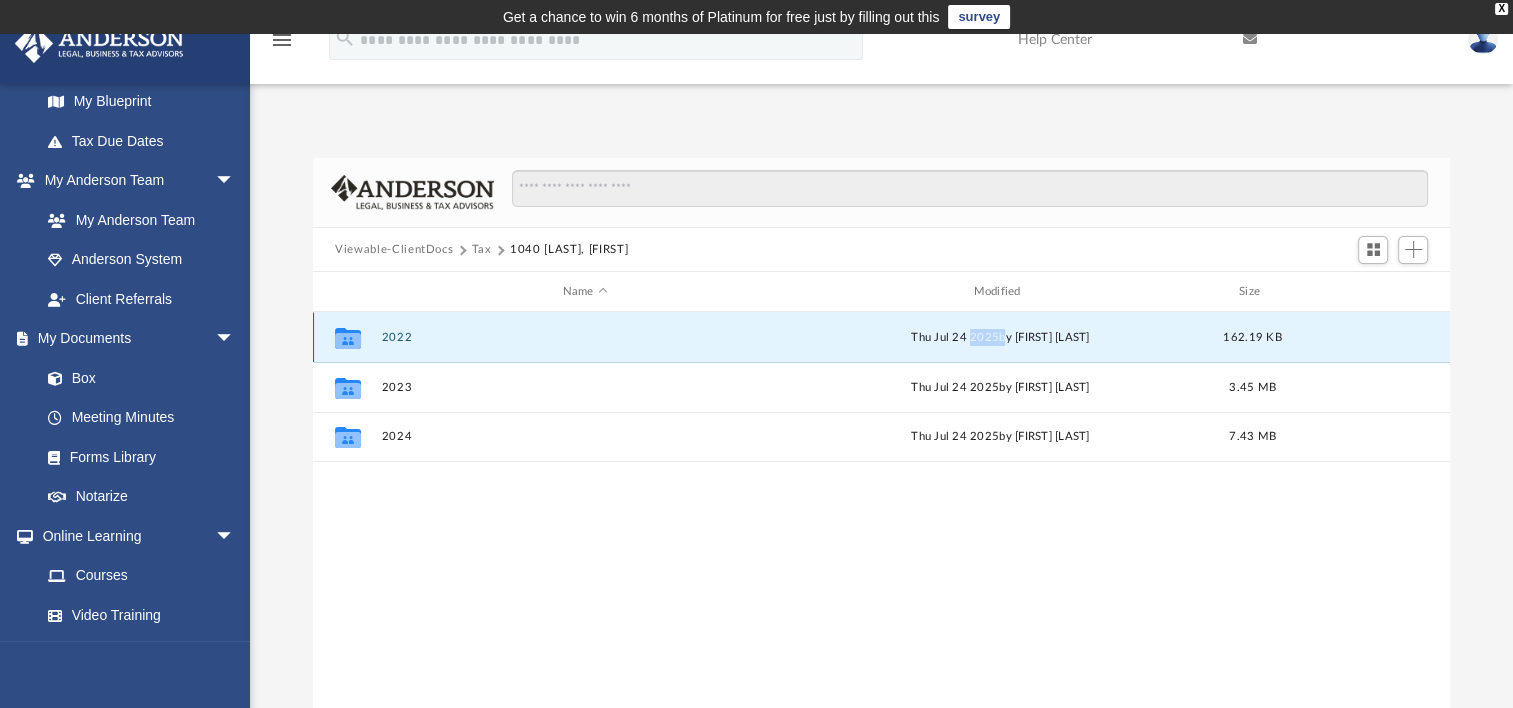 click on "Thu Jul 24 2025 by [FIRST] [LAST]" at bounding box center (1000, 338) 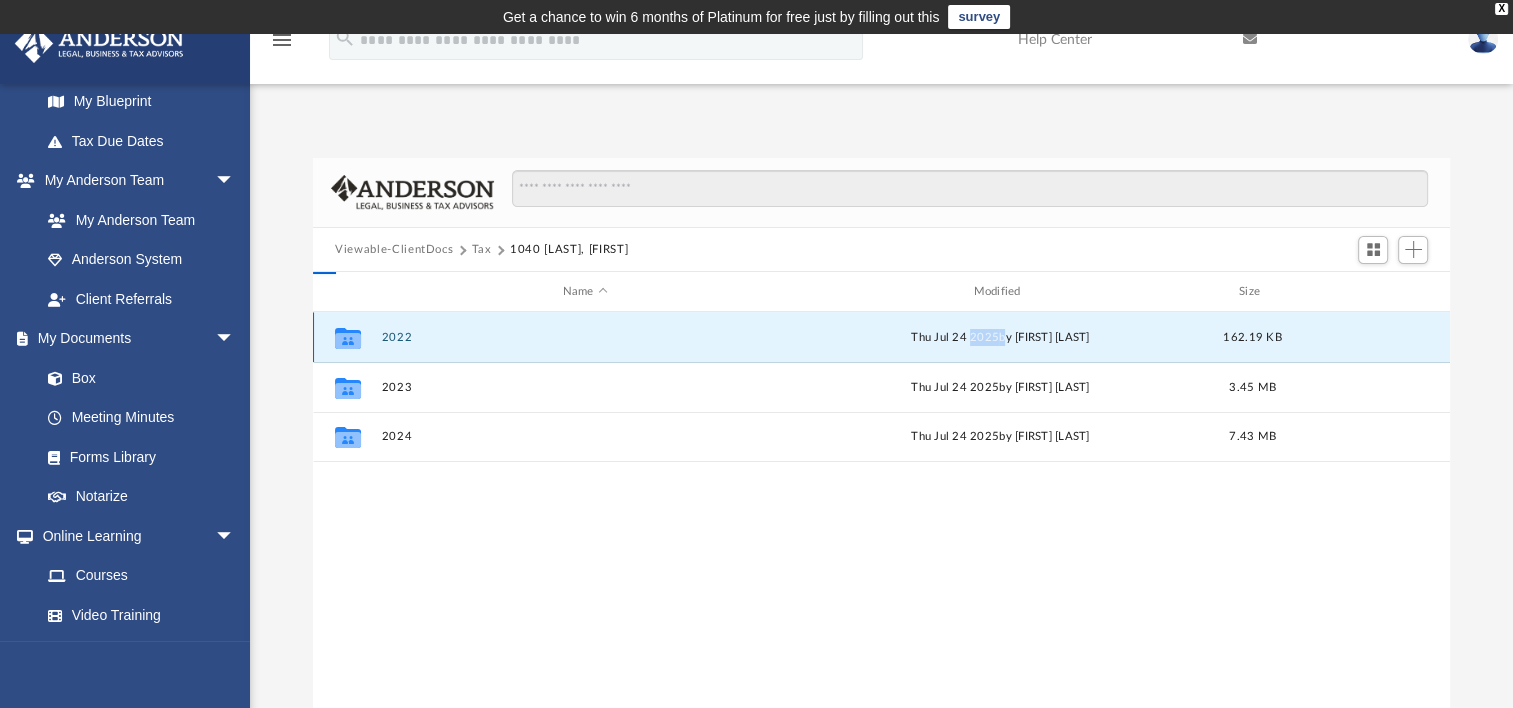 click on "2022" at bounding box center (585, 337) 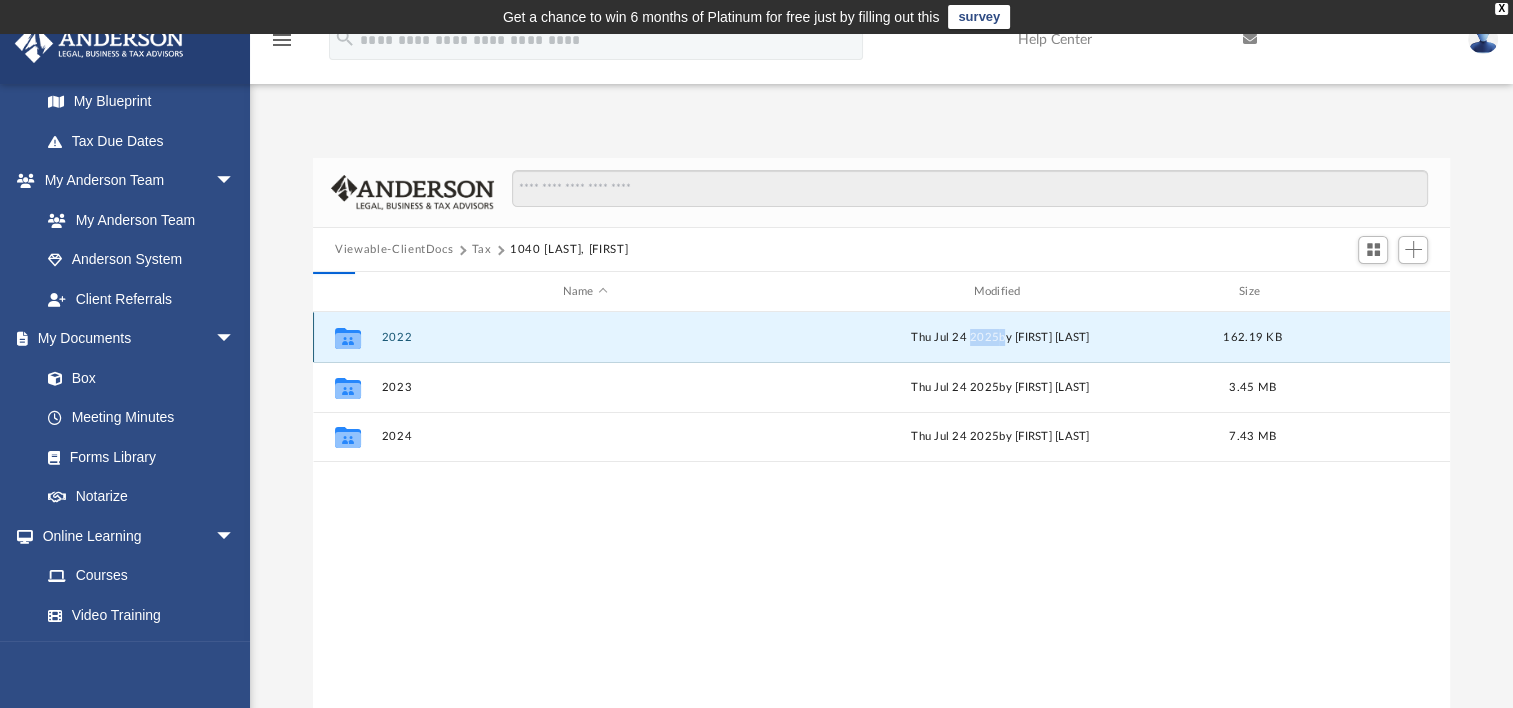 click on "2022" at bounding box center [585, 337] 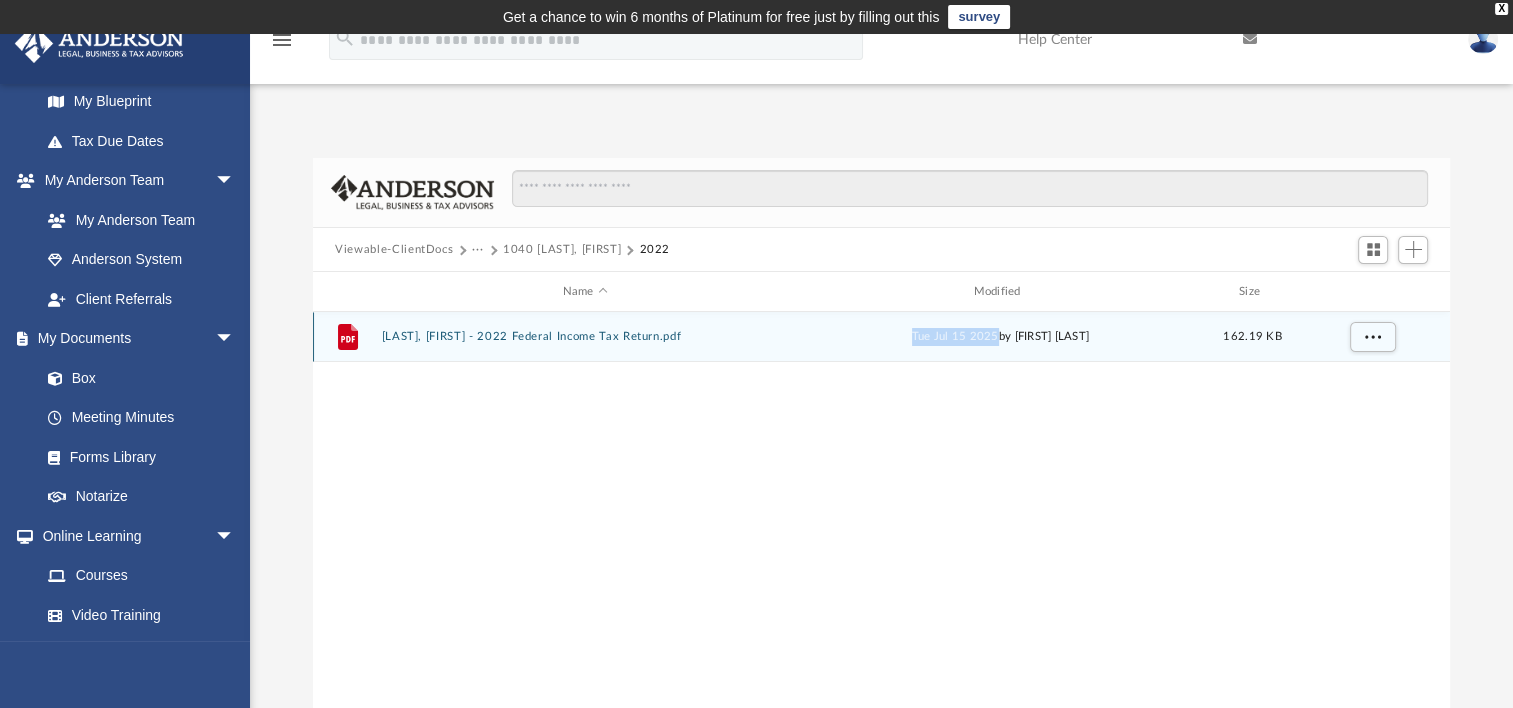 drag, startPoint x: 398, startPoint y: 336, endPoint x: 536, endPoint y: 339, distance: 138.03261 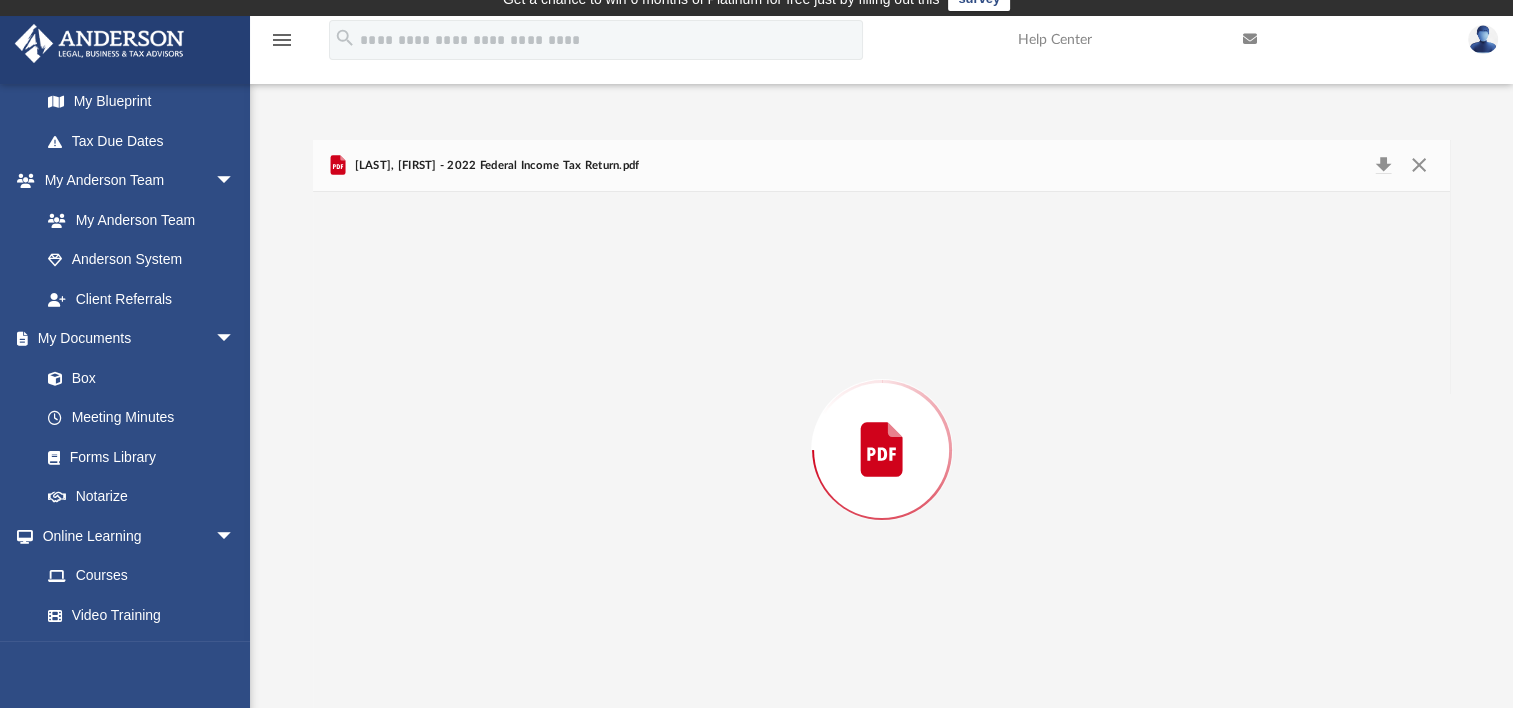 click at bounding box center (881, 450) 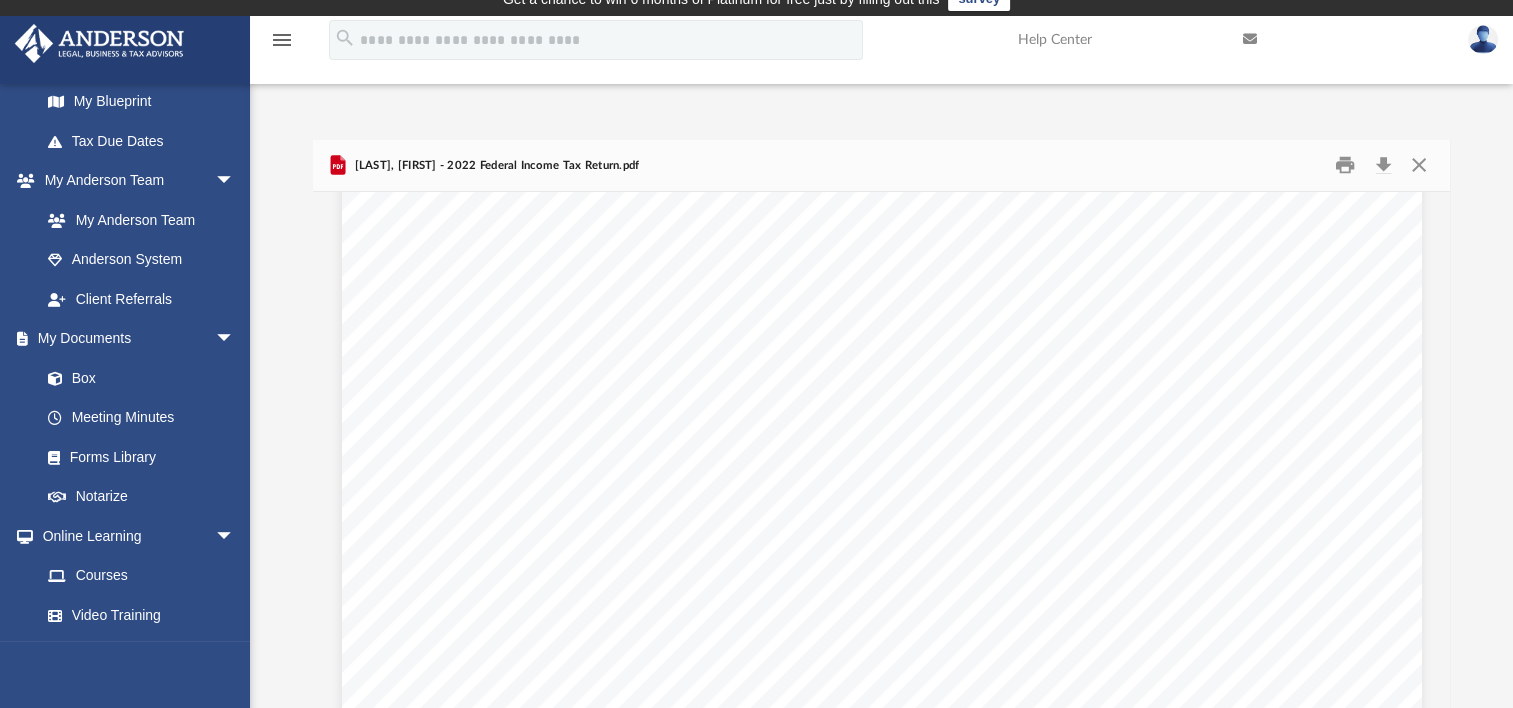 scroll, scrollTop: 4800, scrollLeft: 0, axis: vertical 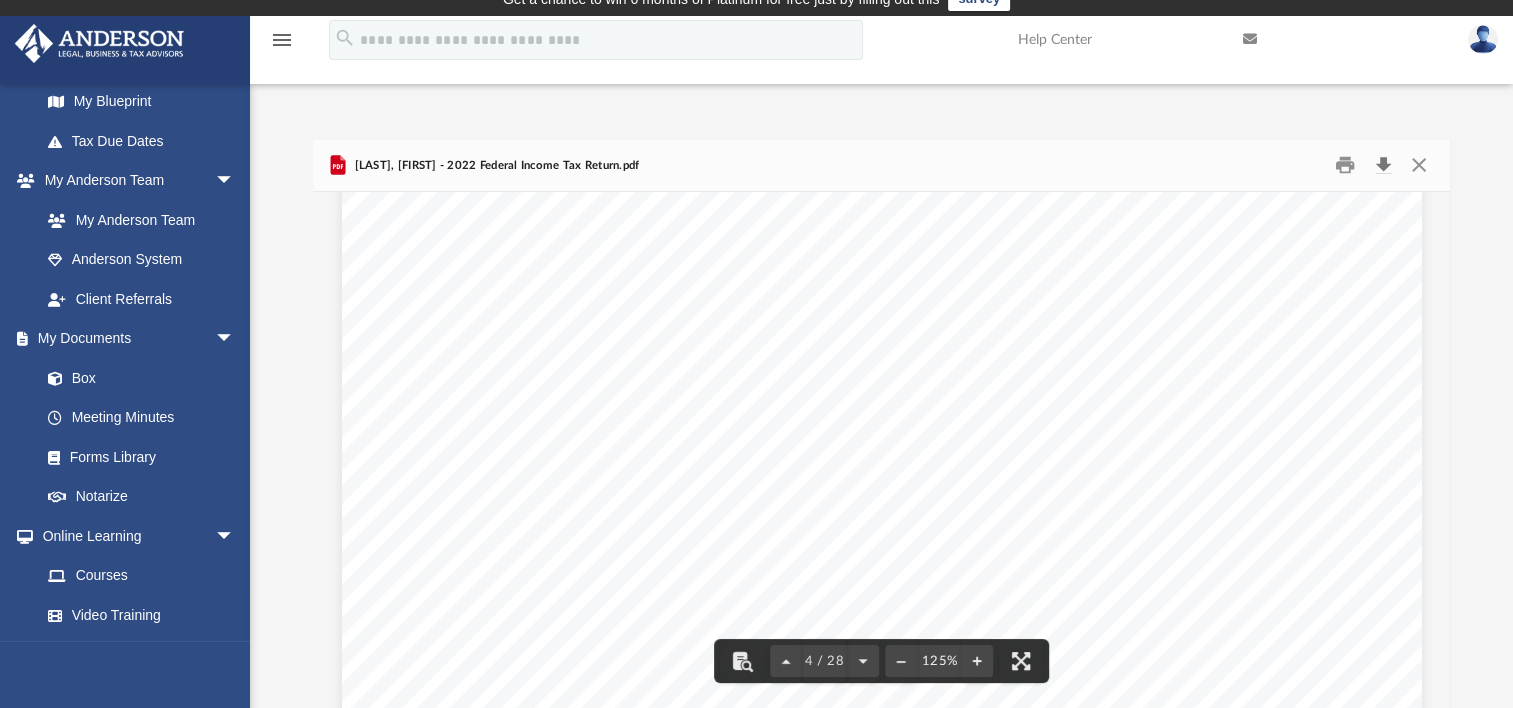 click at bounding box center [1383, 165] 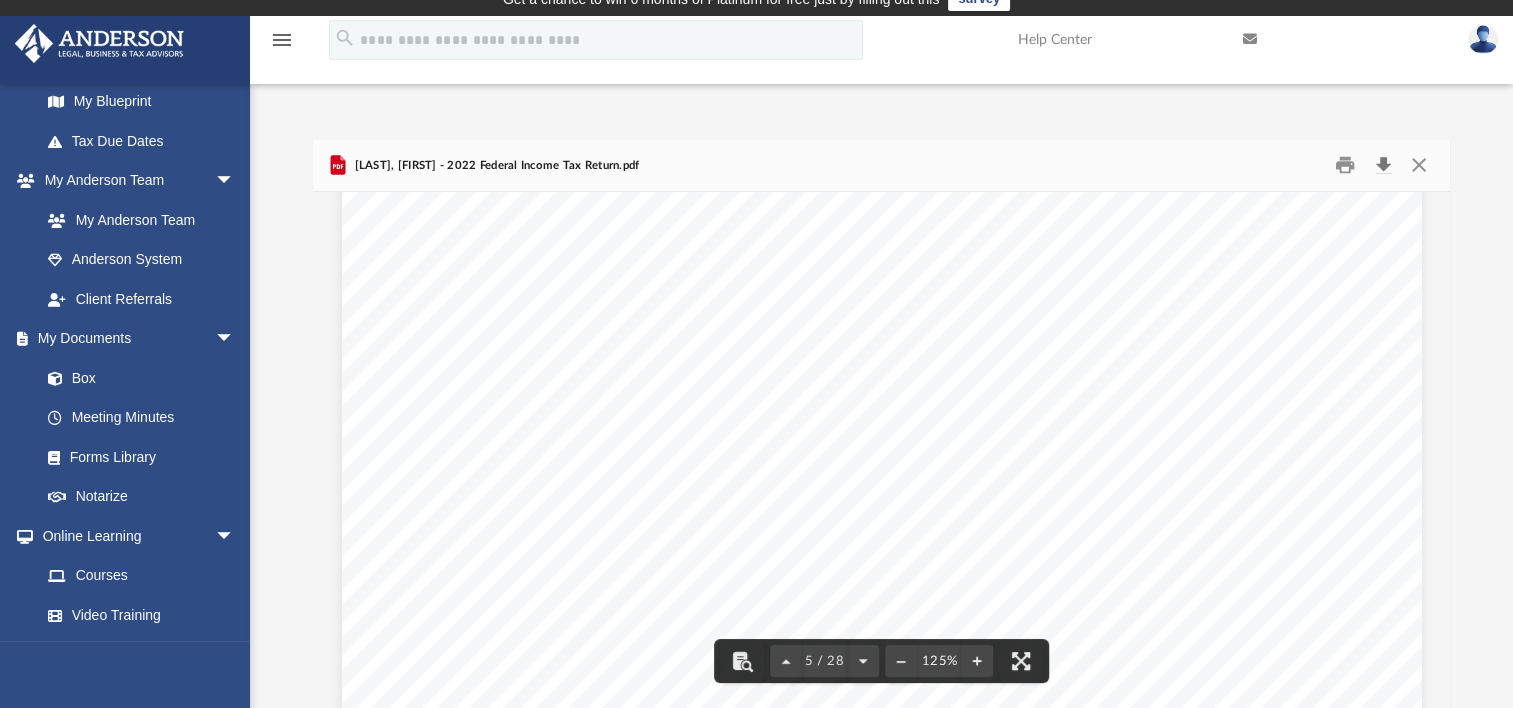 scroll, scrollTop: 5700, scrollLeft: 0, axis: vertical 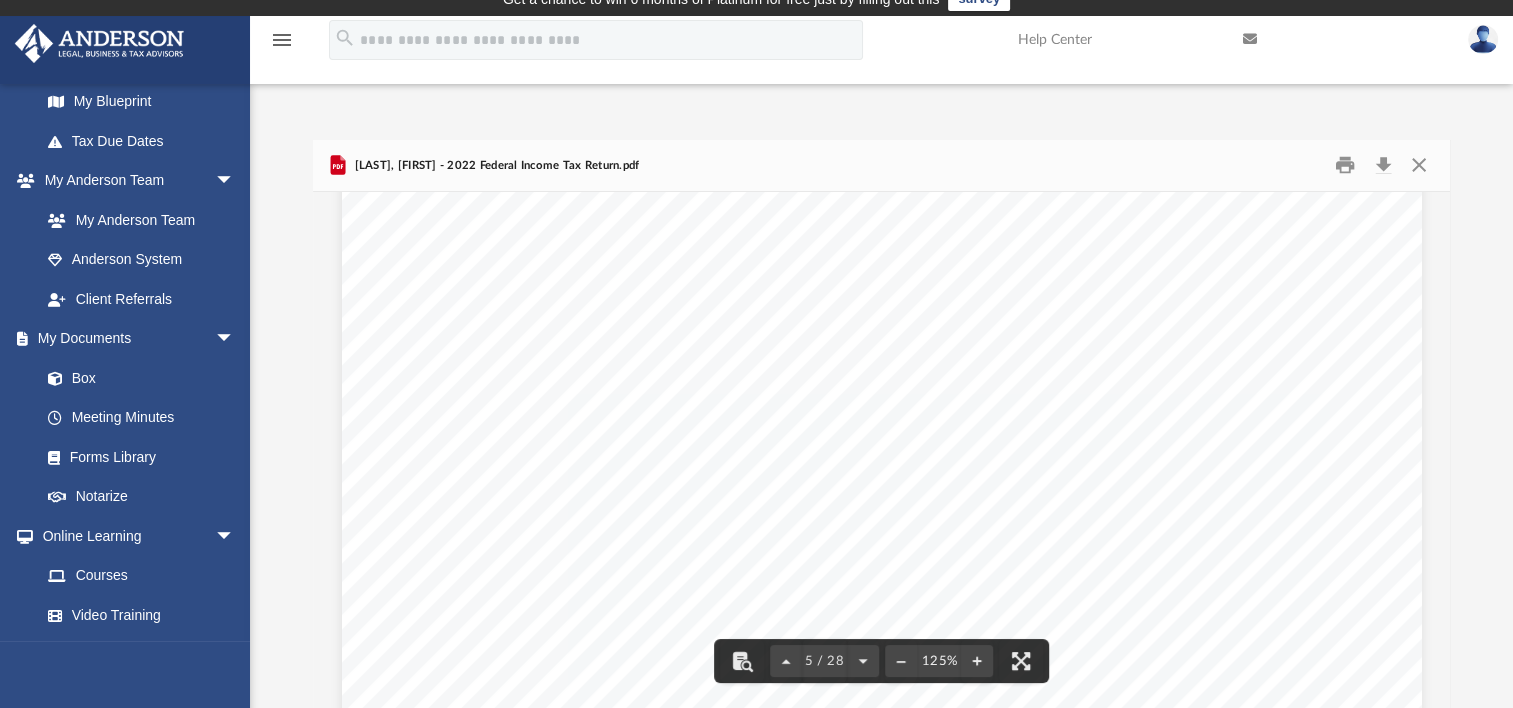 click on "Difficulty viewing your box folder? You can also access your account directly on  box.com  outside of the portal.  No Client Folder Found - Please contact   your team   for assistance.  Viewable-ClientDocs ··· 1040 [LAST], [FIRST] 2022 Name    Modified    Size    File [LAST], [FIRST] J - 2022 Federal Income Tax Return.pdf Tue Jul 15 2025  by [FIRST] [LAST] 162.19 KB [LAST], [FIRST] J - 2022 Federal Income Tax Return.pdf Income   Tax Computation Payments Adjustments Refund/Amount Due Deductions 2023 Estimates Tax Rates Total tax   . . . . . . . . . . . . . . . . . . . . . . . . . . . . . . . . . . . Total income   . . . . . . . . . . . . . . . . . . . . . . . . . . . . Total payments   . . . . . . . . . . . . . . . . . . . . . . . . . . . . Adjusted gross income   . . . . . . . . . . . . . . . . . . . . . Net amount due/-refund   . . . . . . . . . . . . . . . . . . Total Estimates   . . . . . . . . . . . . . . . . . . . . . . . . . . . . . . . Taxable income   Name       Regular tax" at bounding box center [881, 403] 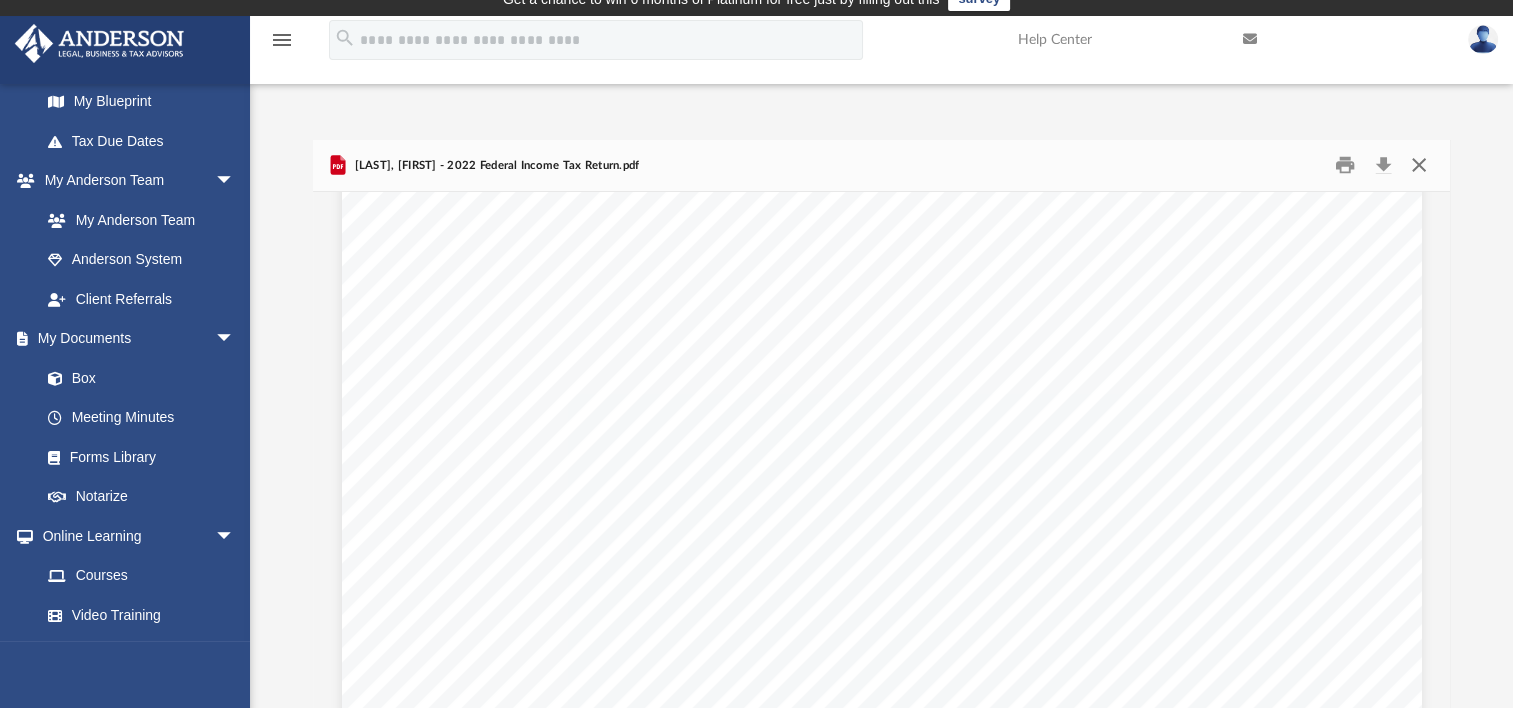 click at bounding box center [1418, 165] 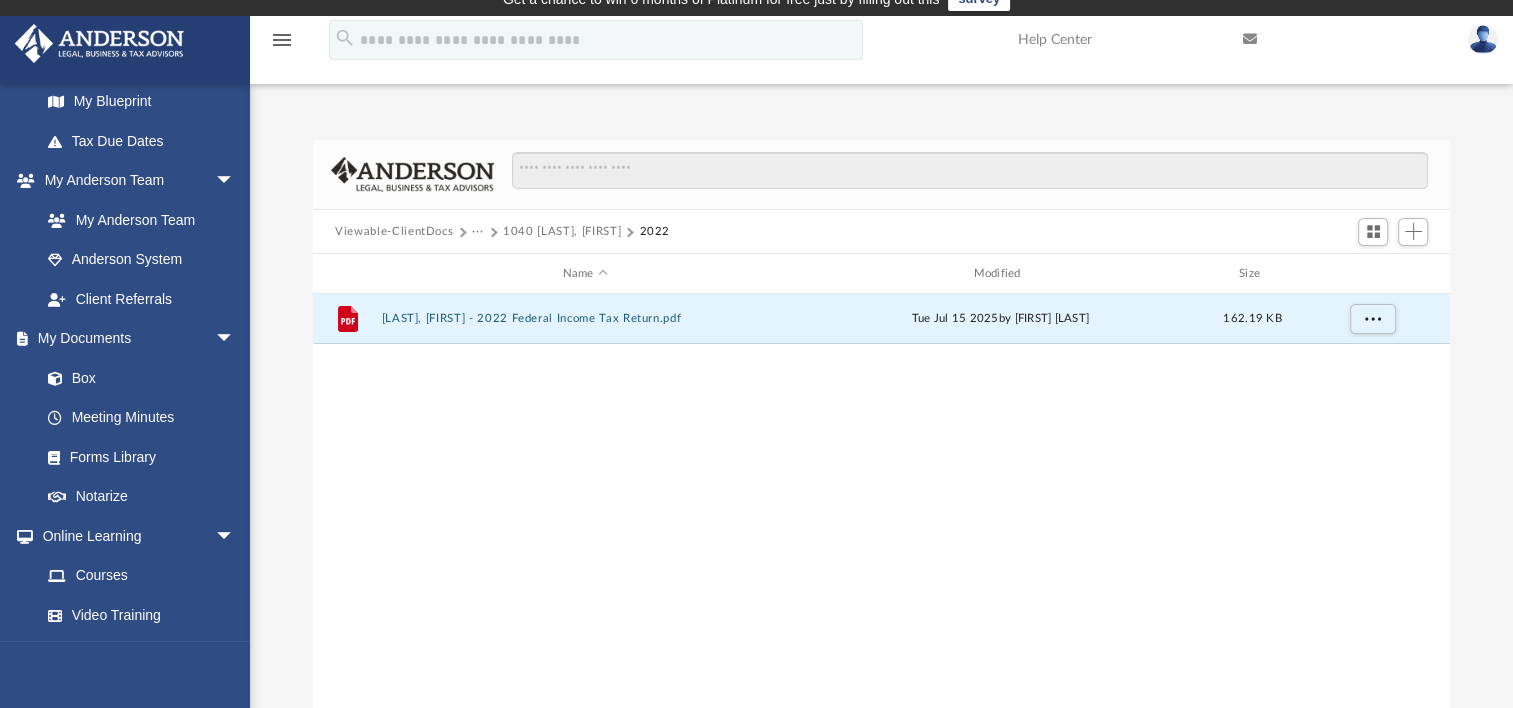 click on "···" at bounding box center [478, 232] 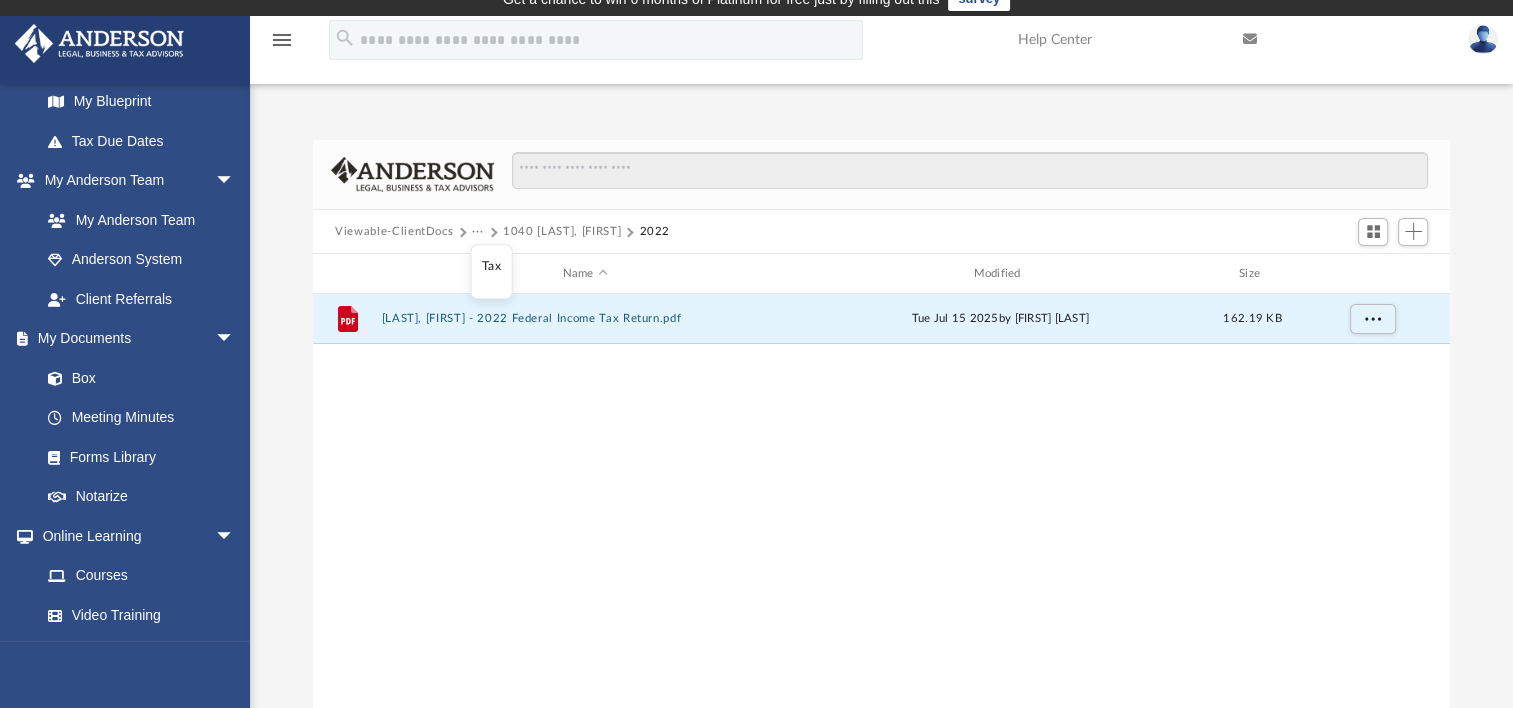 click on "1040 [LAST], [FIRST]" at bounding box center [562, 232] 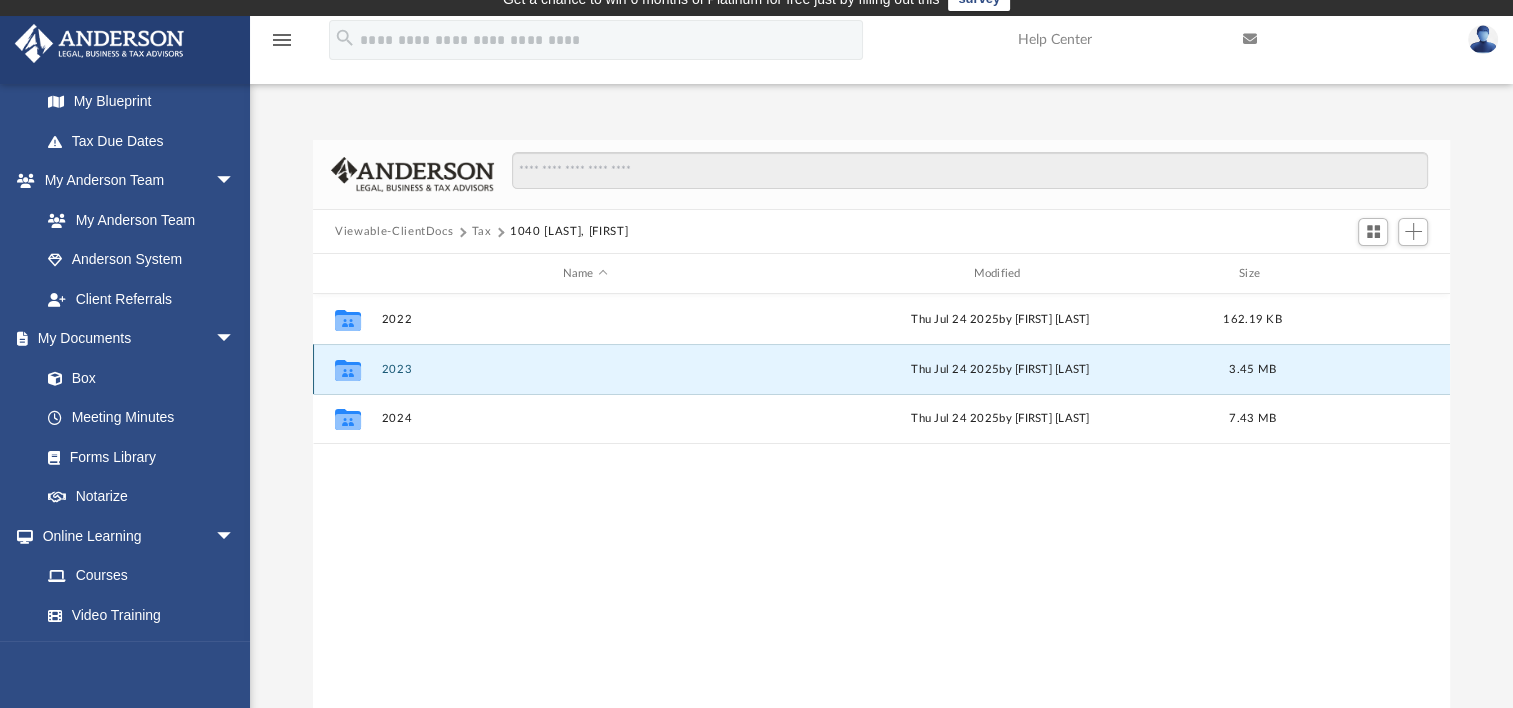 click on "2023" at bounding box center [585, 369] 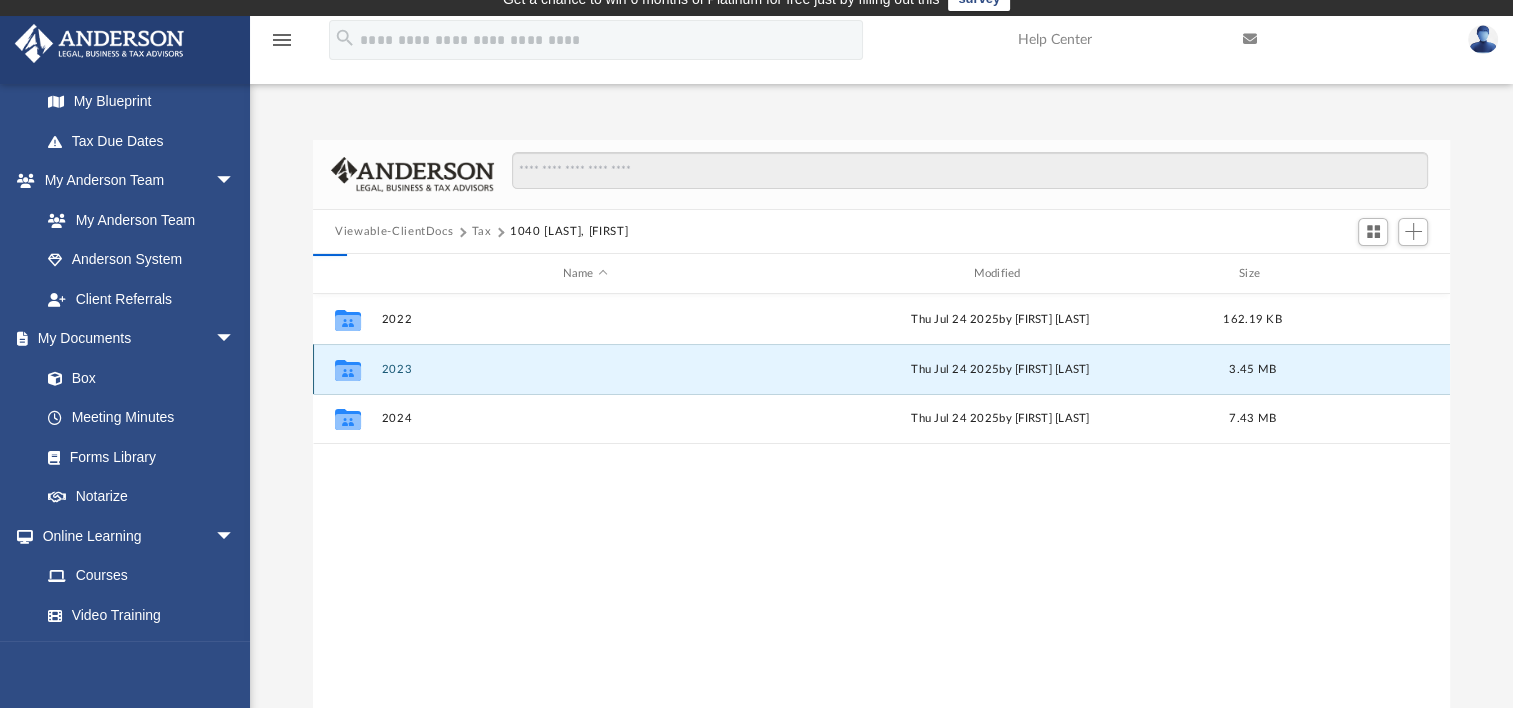 click on "2023" at bounding box center (585, 369) 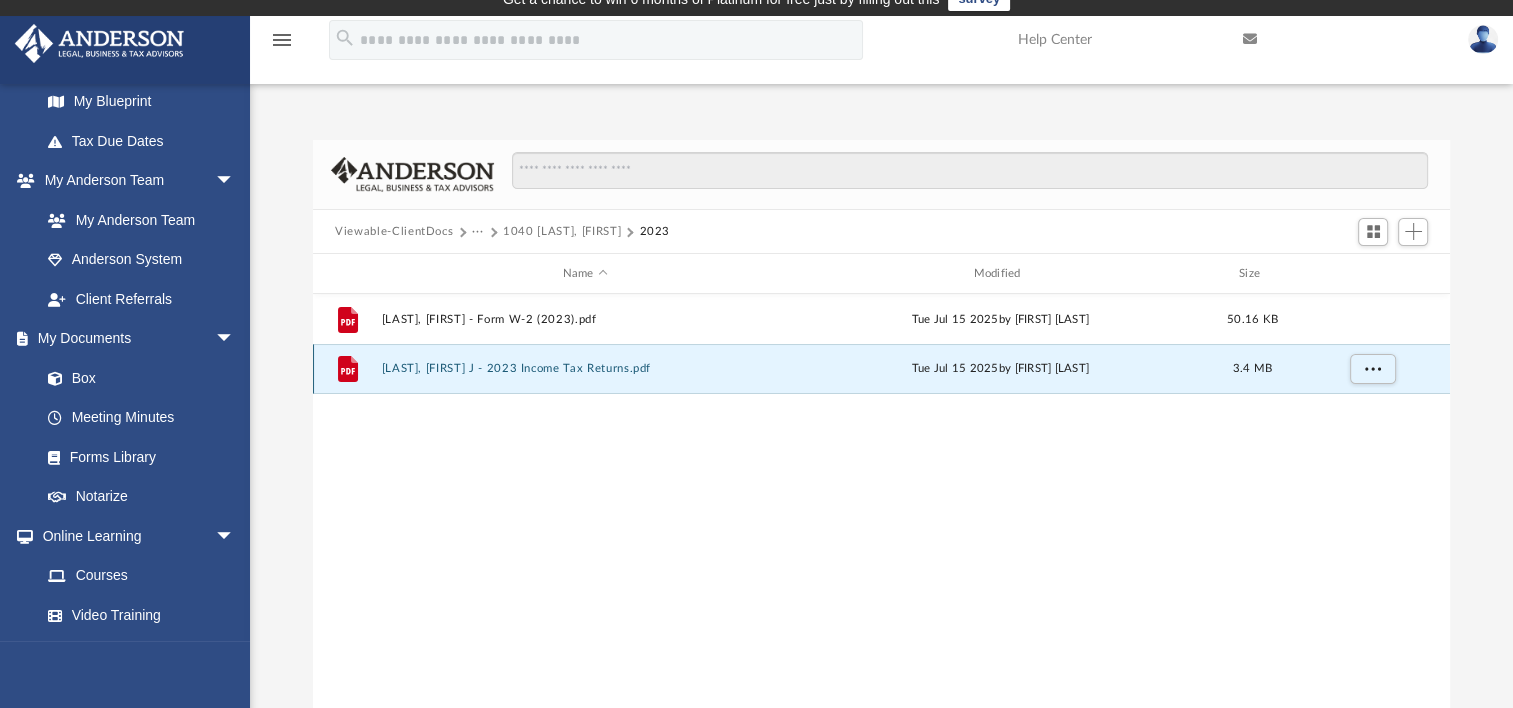 click on "[LAST], [FIRST] J - 2023 Income Tax Returns.pdf" at bounding box center [585, 368] 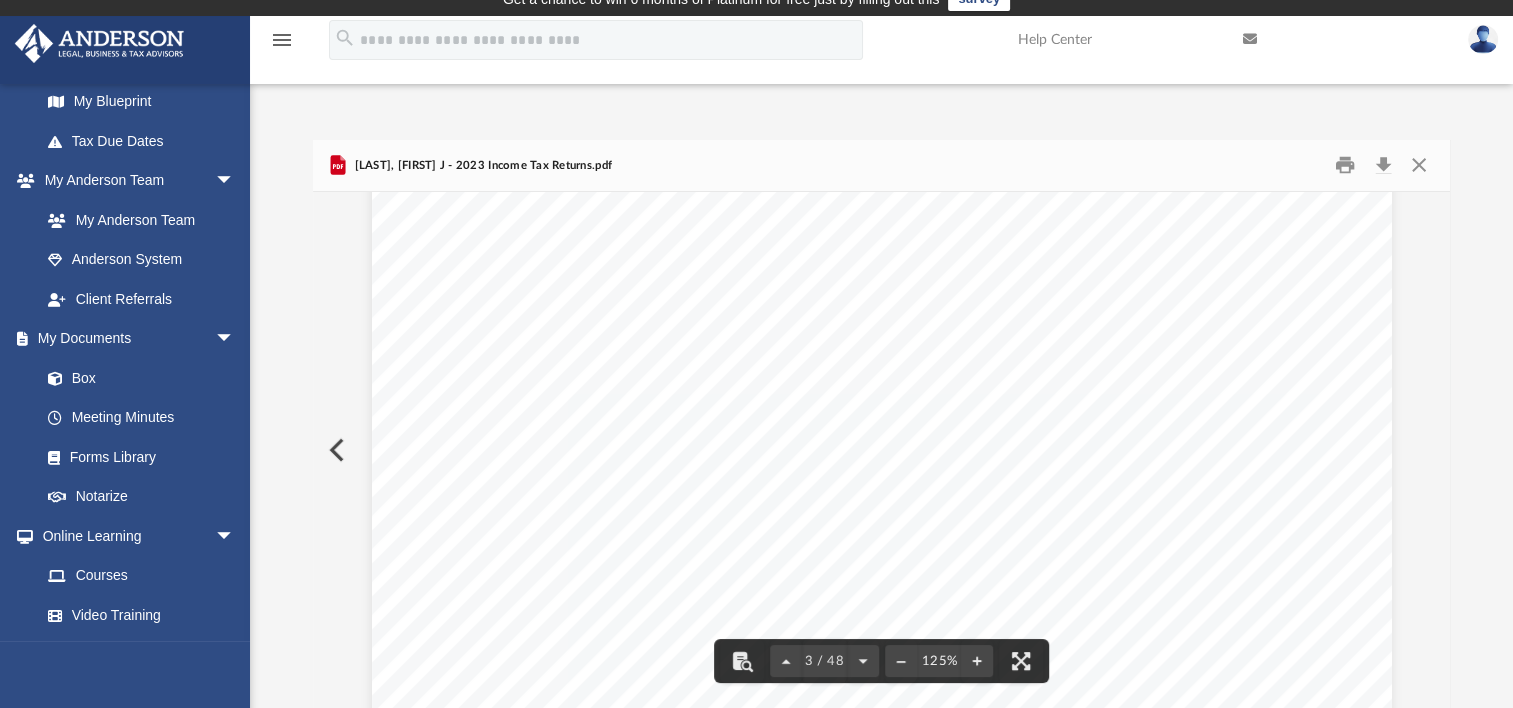 scroll, scrollTop: 3500, scrollLeft: 0, axis: vertical 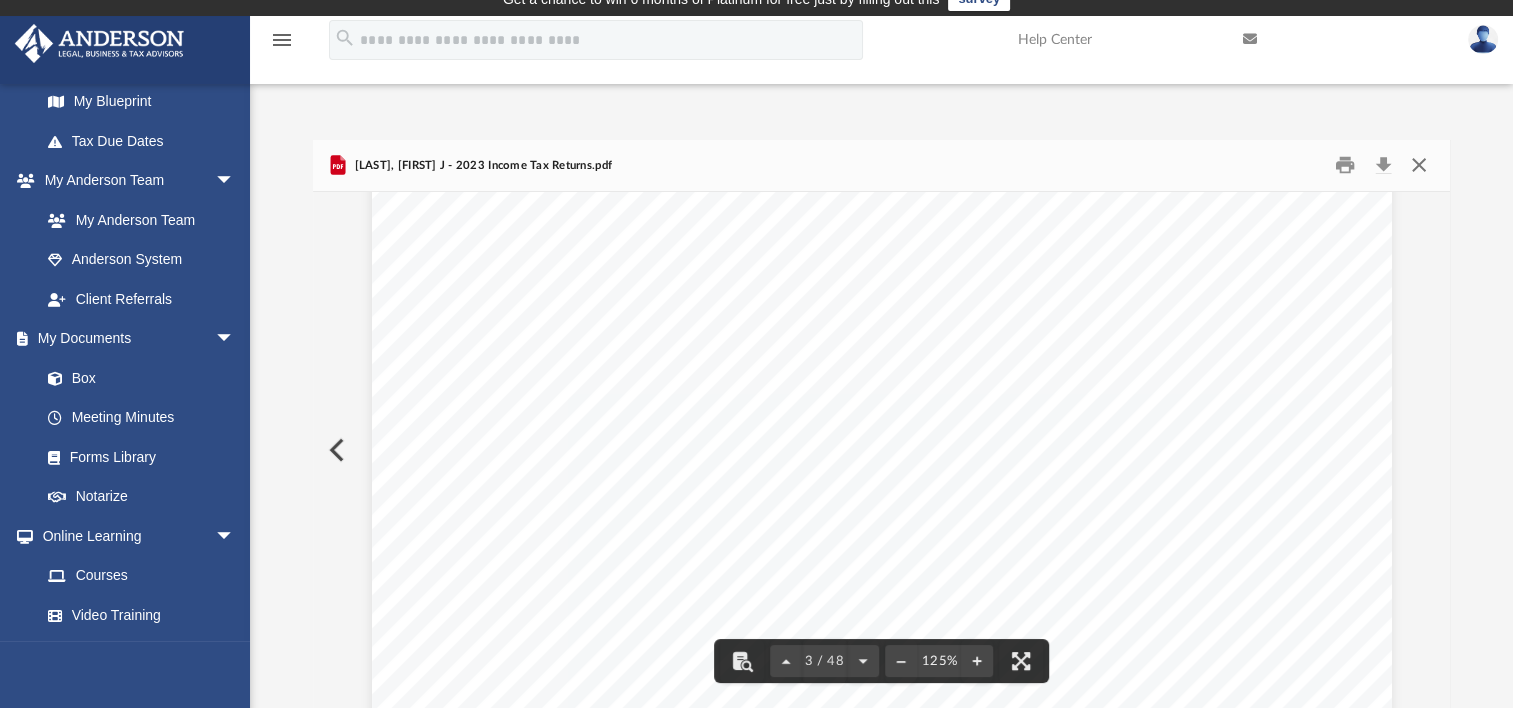 click at bounding box center (1418, 165) 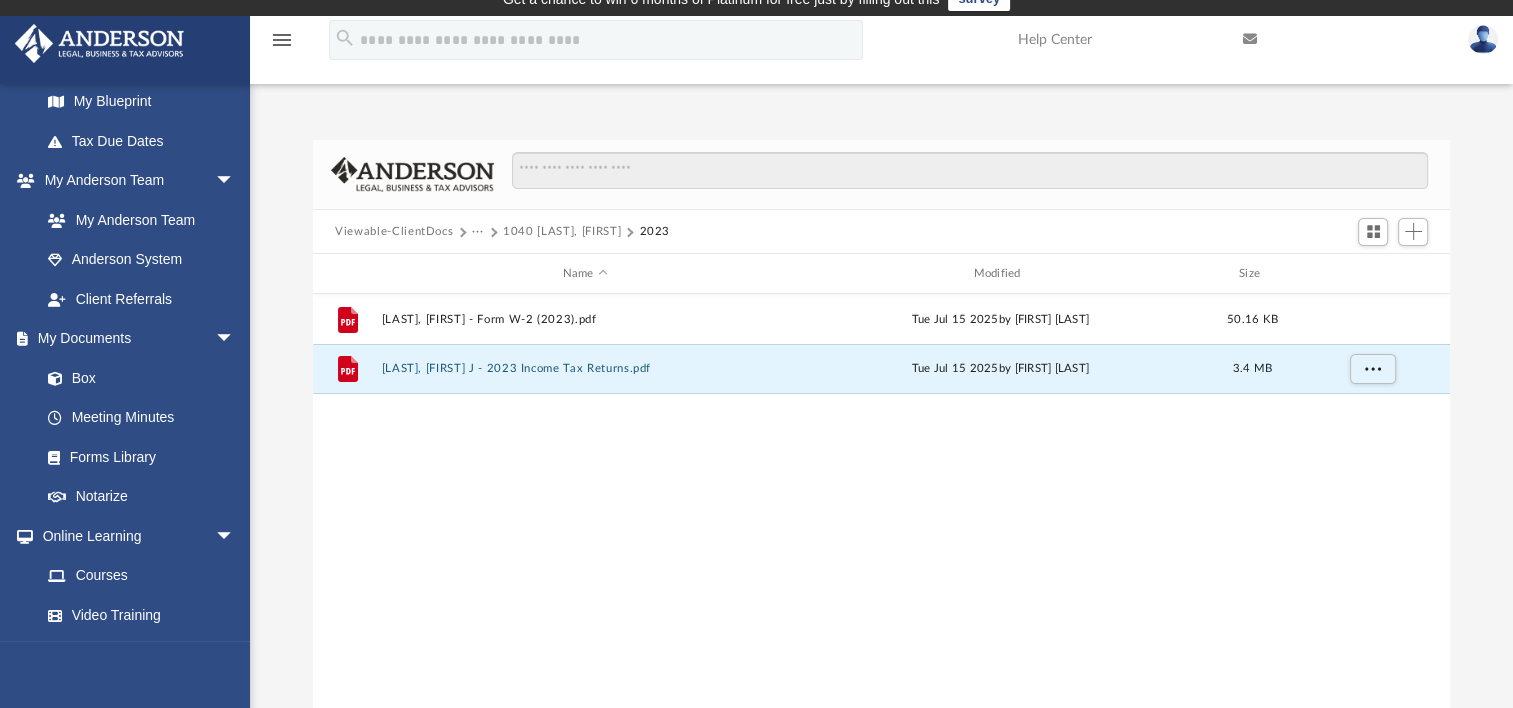 click on "1040 [LAST], [FIRST]" at bounding box center (562, 232) 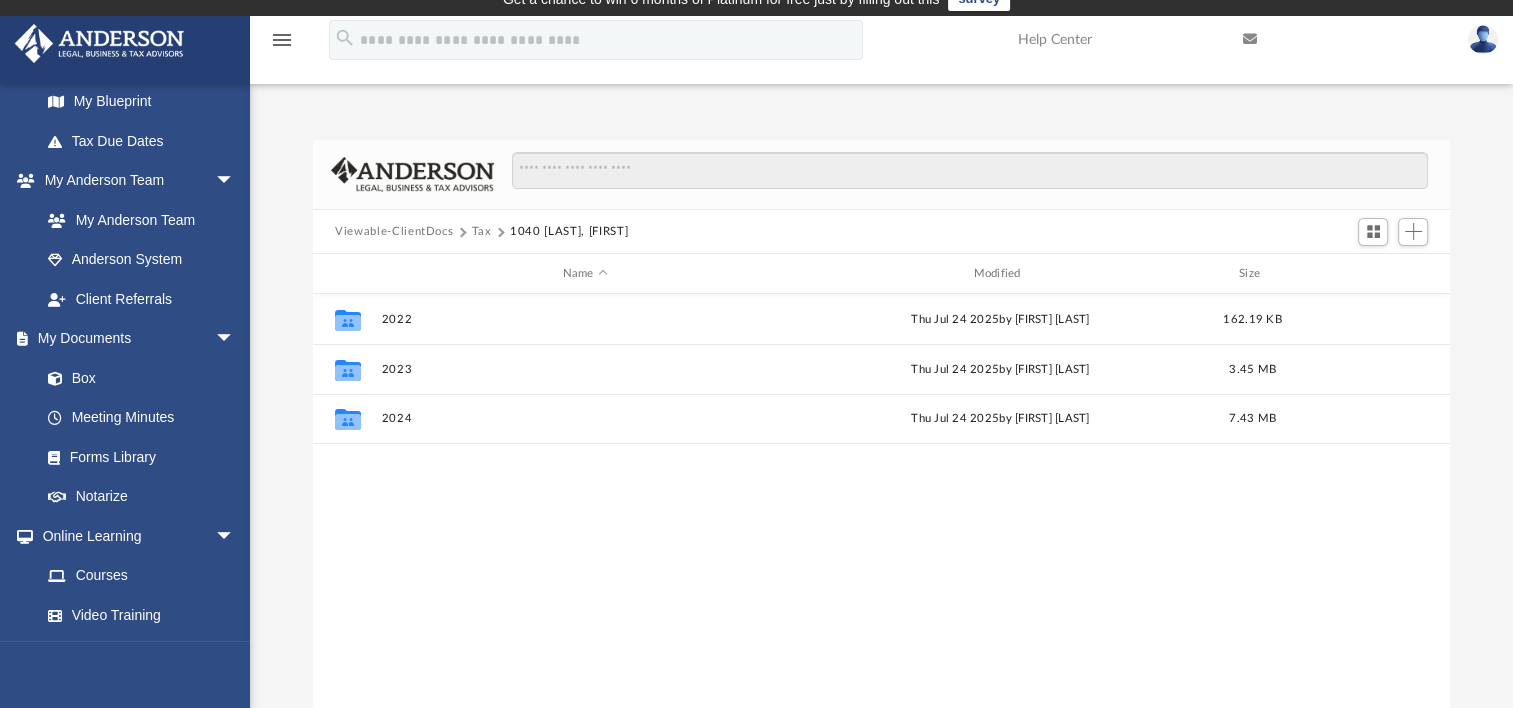 click on "Tax" at bounding box center [482, 232] 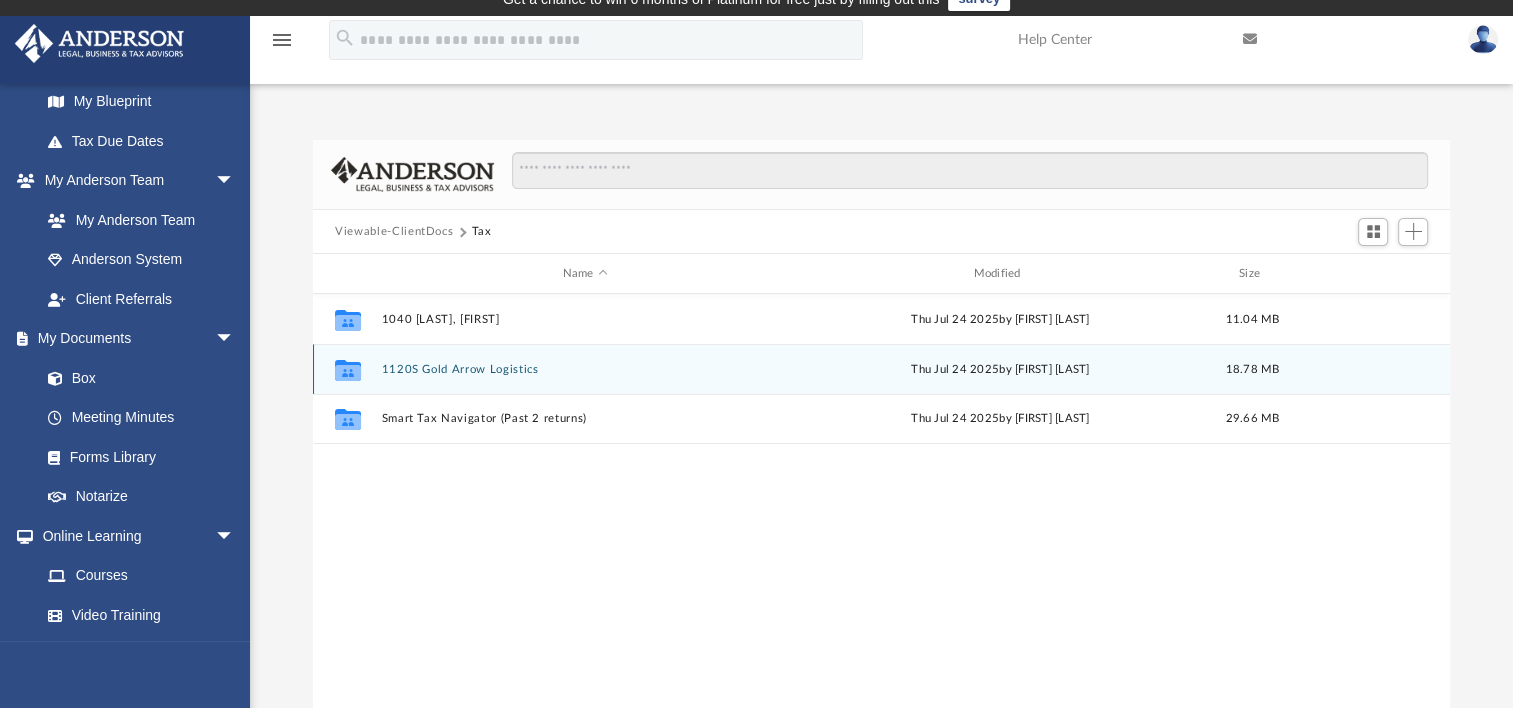 click on "1120S Gold Arrow Logistics" at bounding box center (585, 369) 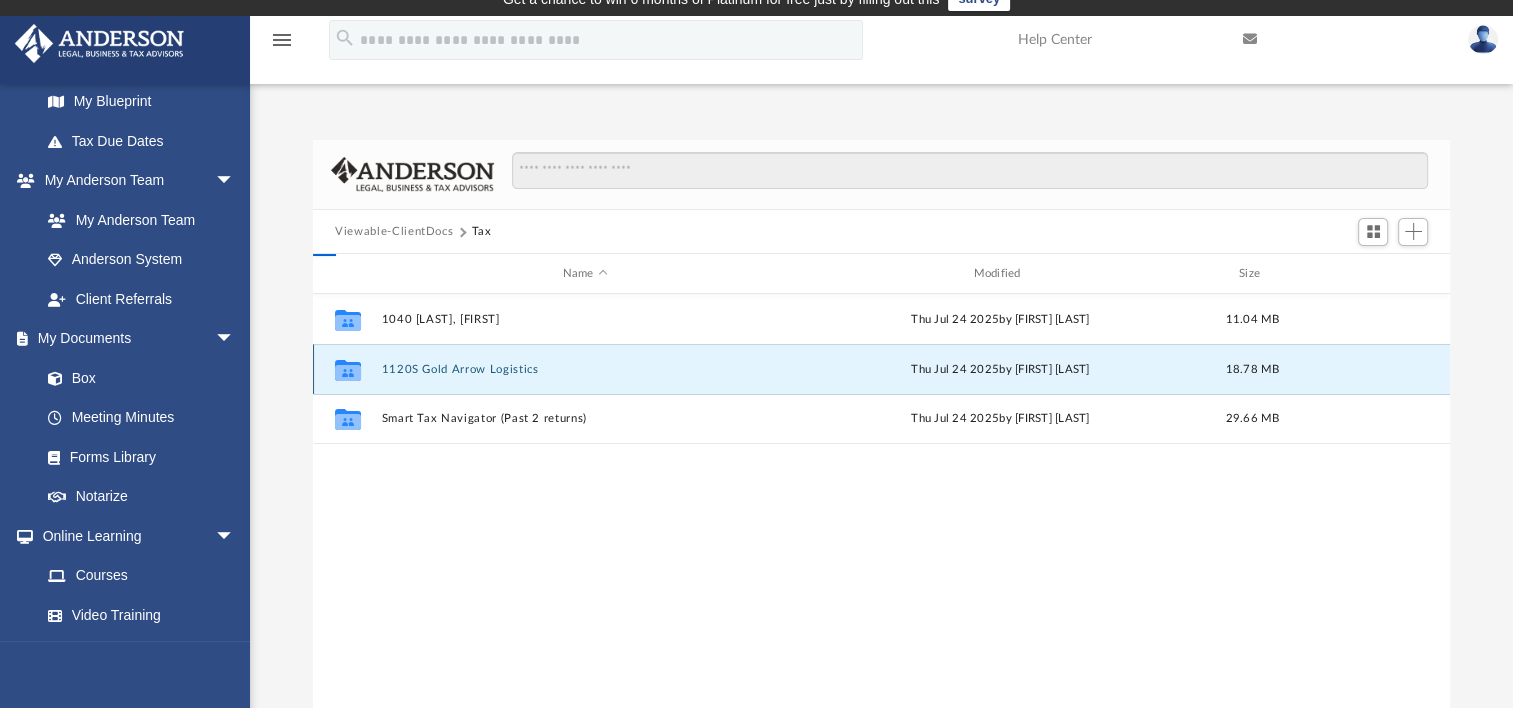 click on "1120S Gold Arrow Logistics" at bounding box center (585, 369) 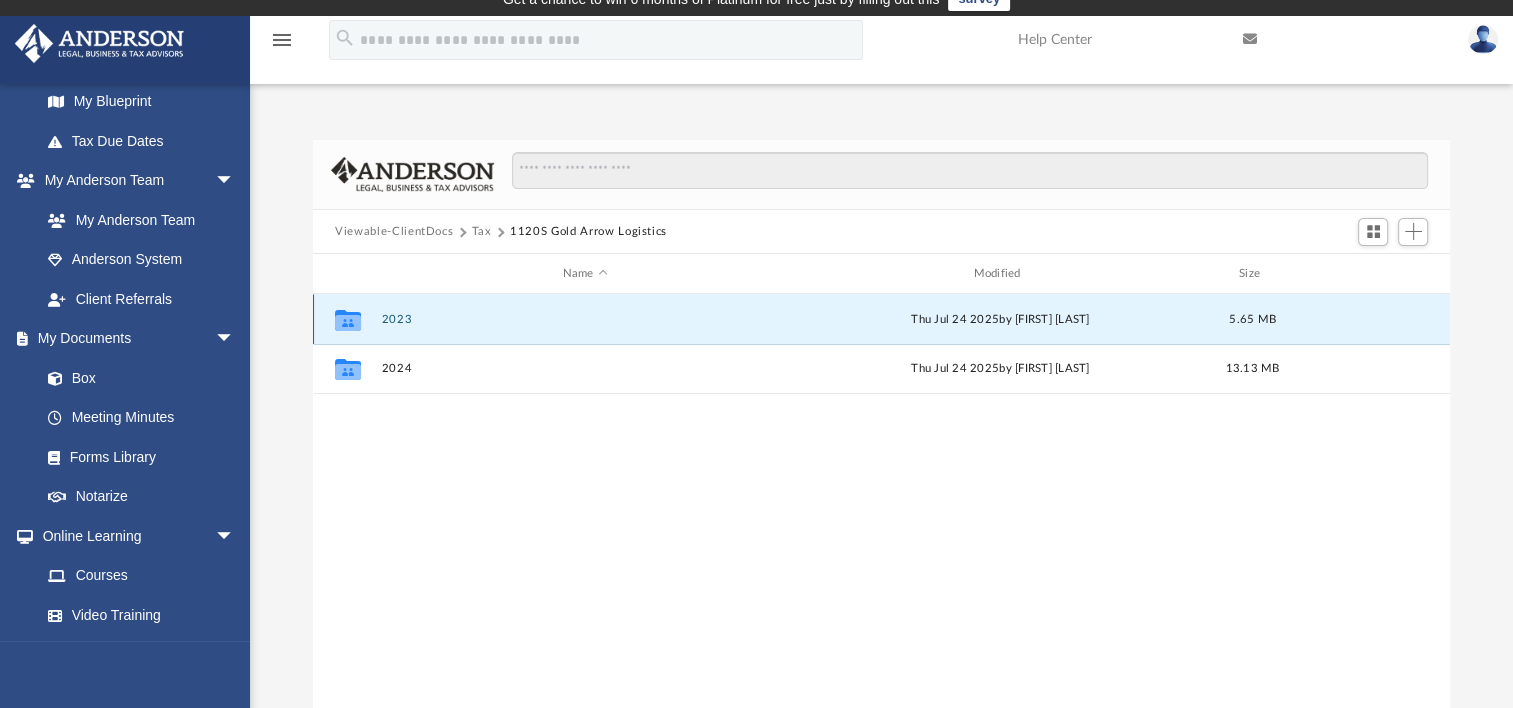 click on "2023" at bounding box center [585, 319] 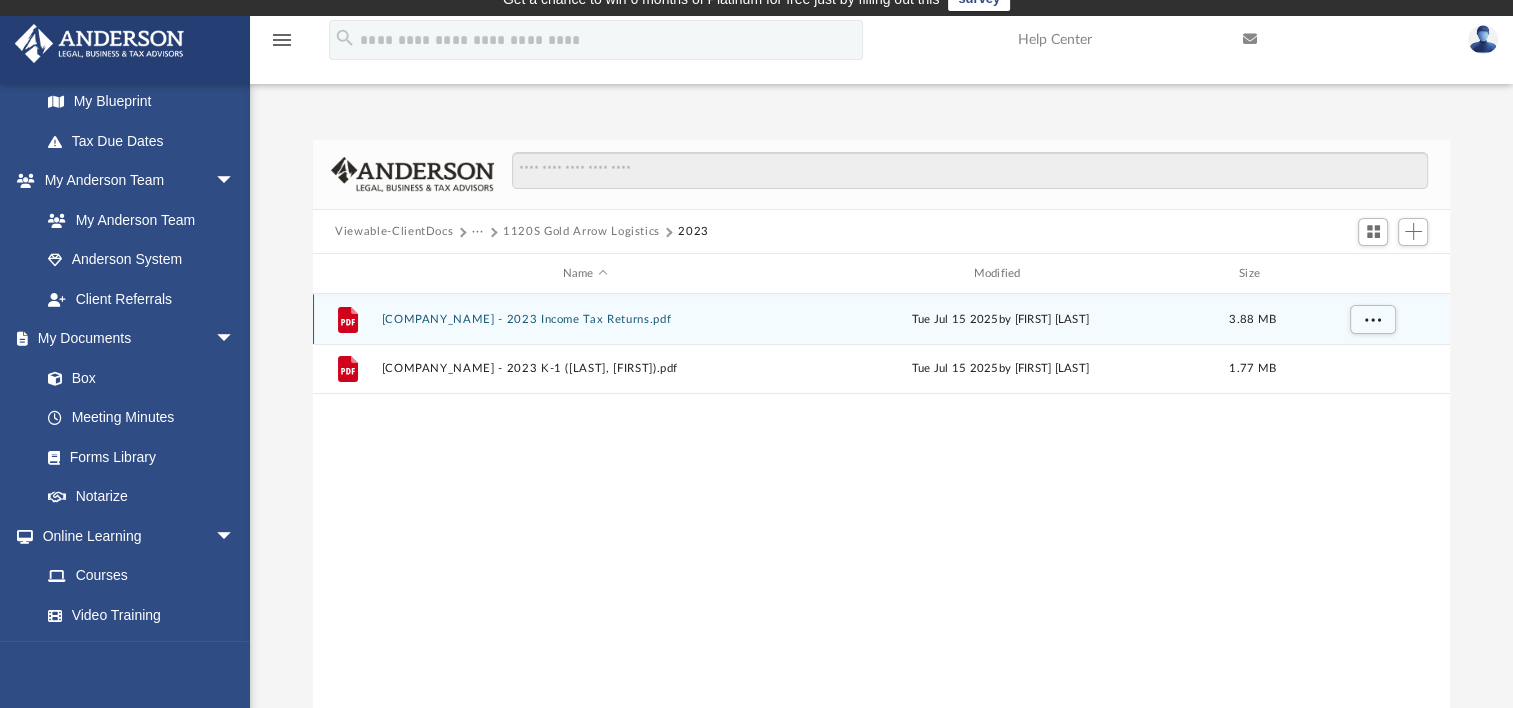 click on "[COMPANY_NAME] - 2023 Income Tax Returns.pdf" at bounding box center (585, 319) 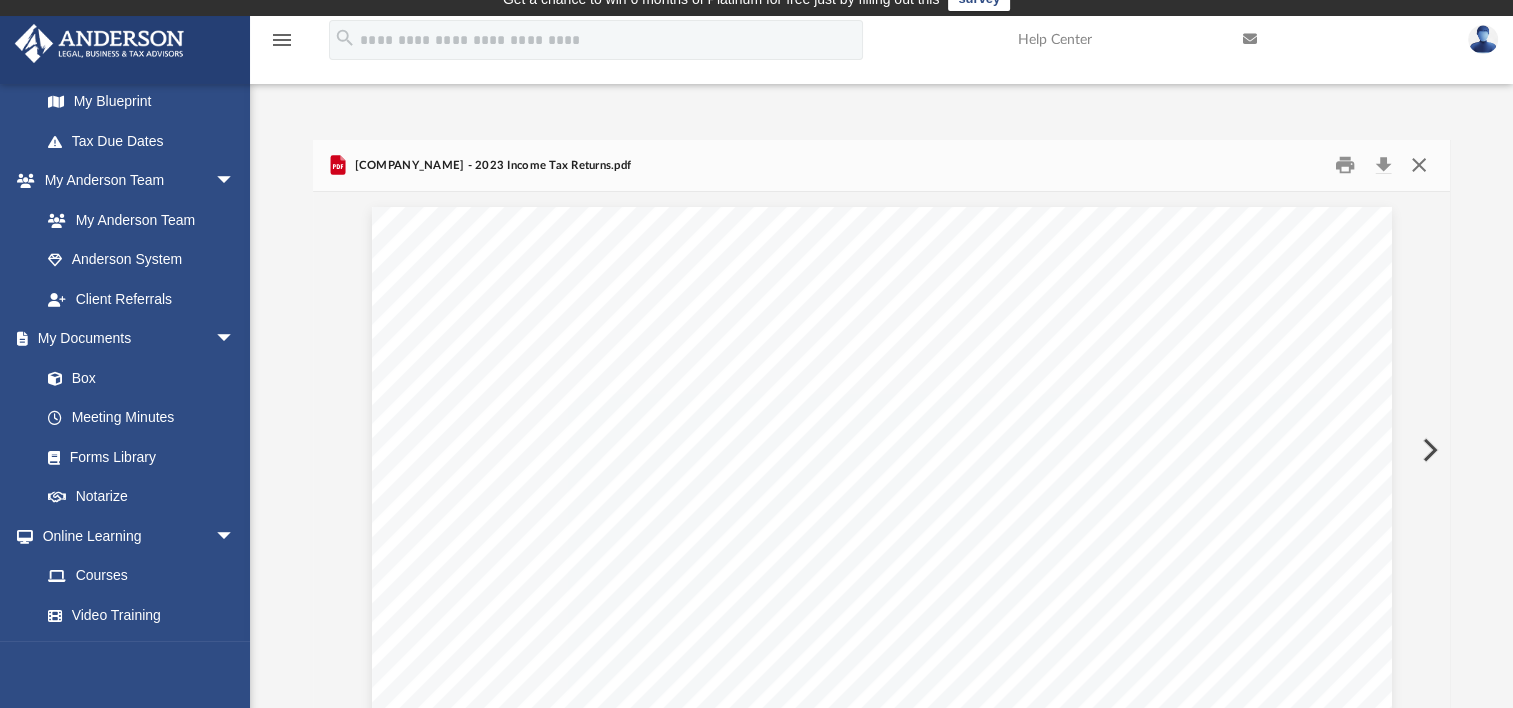 click at bounding box center (1418, 165) 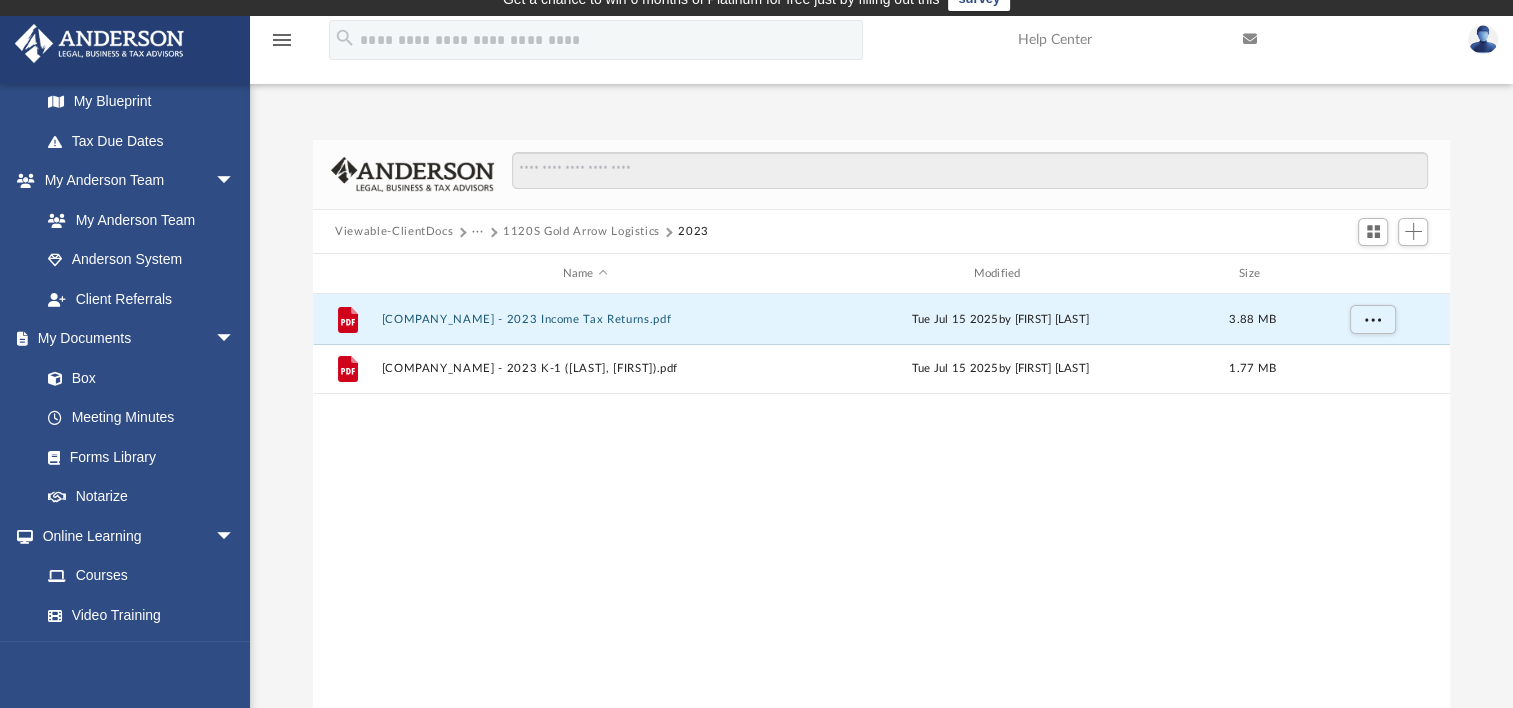 click on "1120S Gold Arrow Logistics" at bounding box center [581, 232] 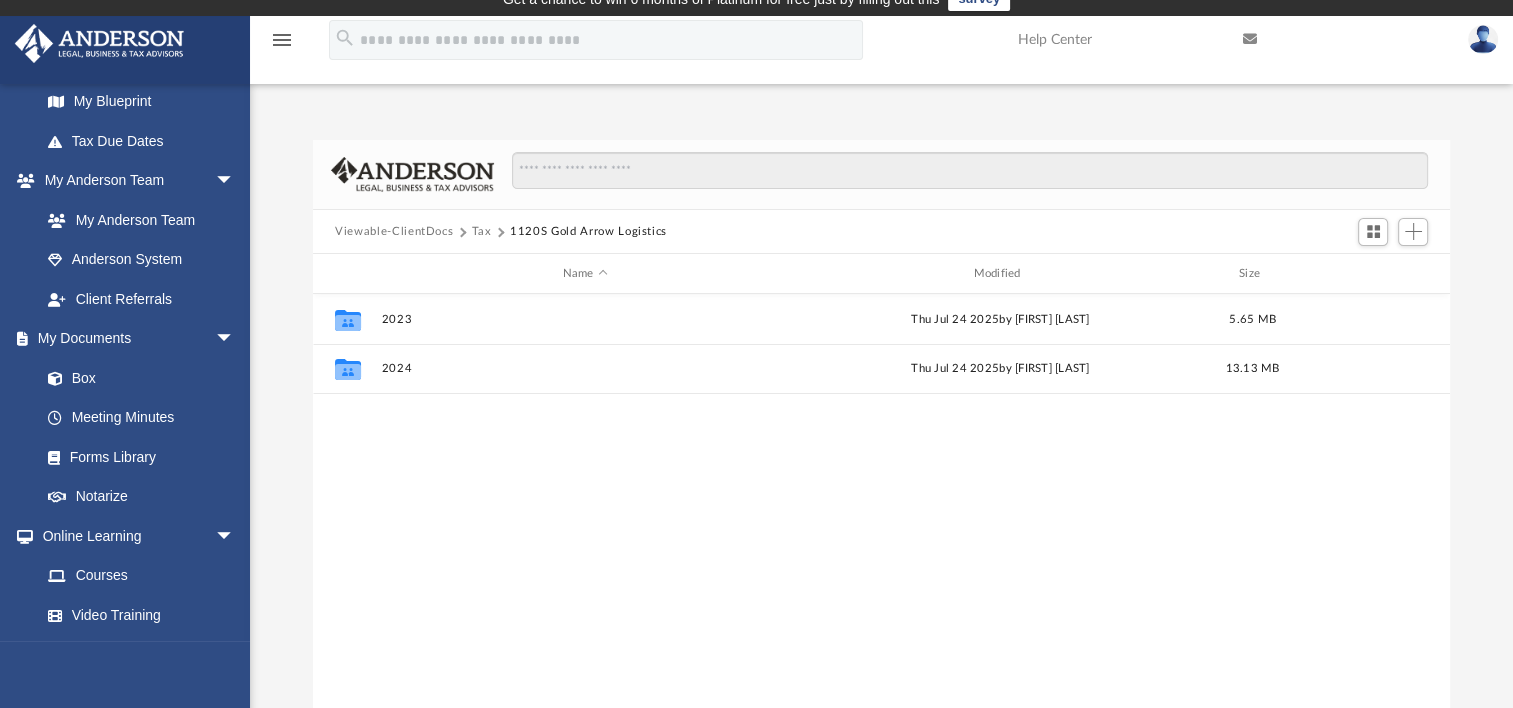 click on "Tax" at bounding box center (482, 232) 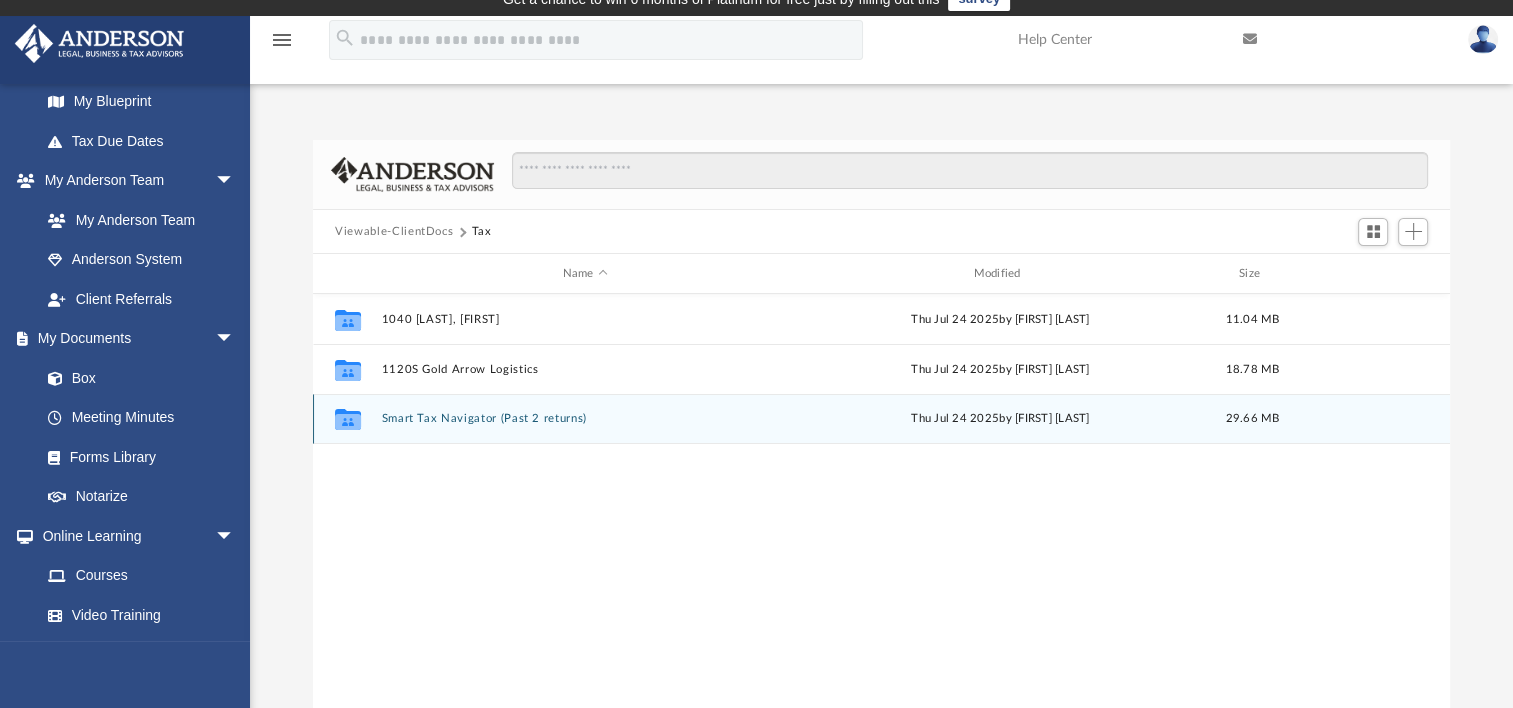 click on "Smart Tax Navigator (Past 2 returns)" at bounding box center [585, 418] 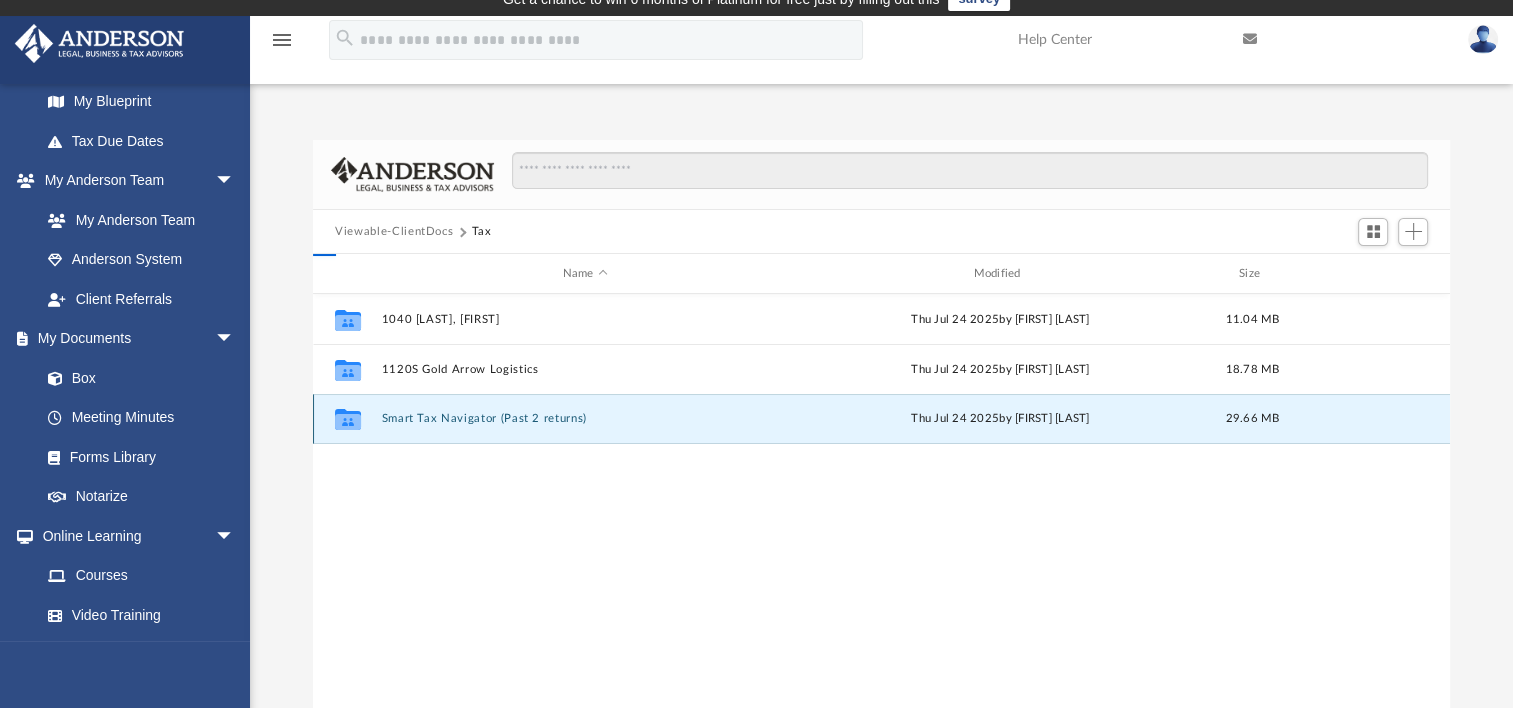 click on "Smart Tax Navigator (Past 2 returns)" at bounding box center (585, 418) 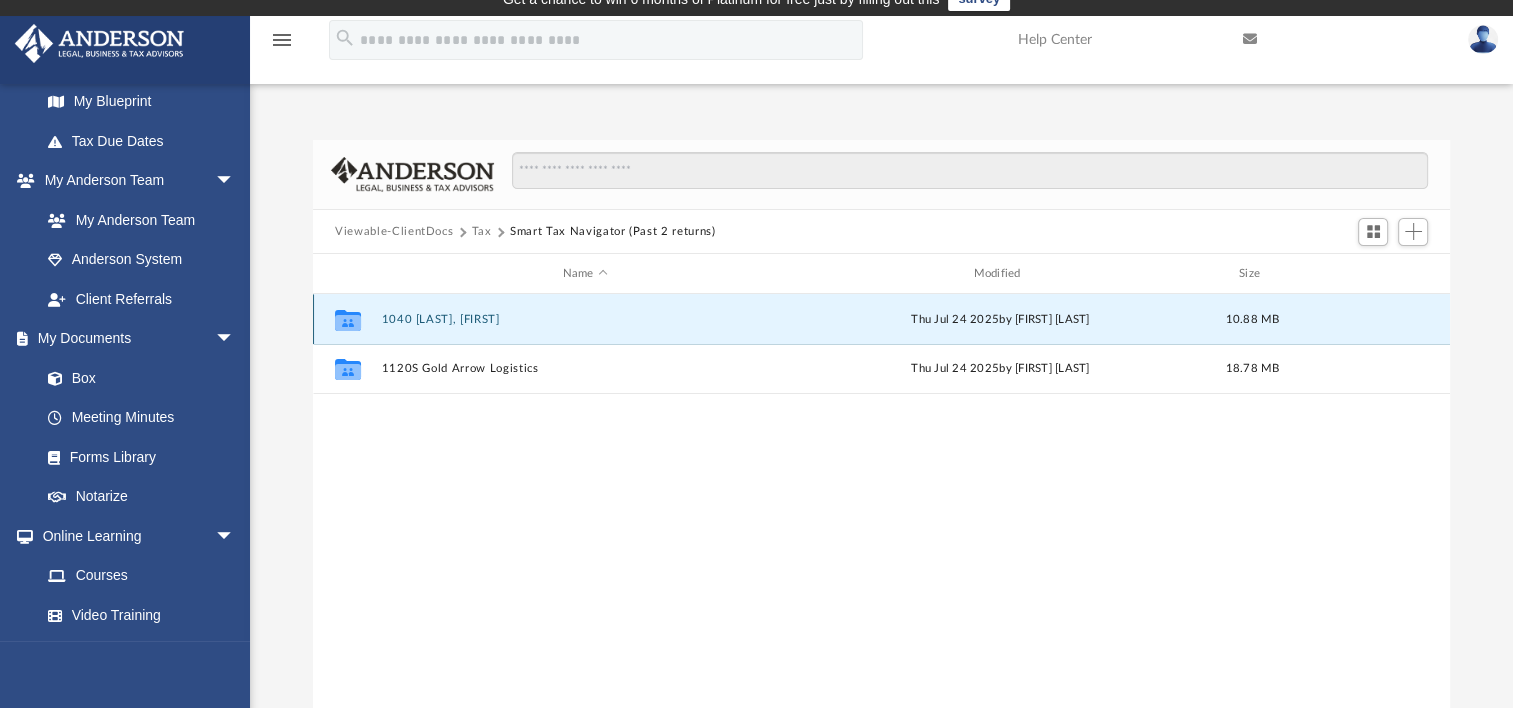 click on "1040 [LAST], [FIRST]" at bounding box center [585, 319] 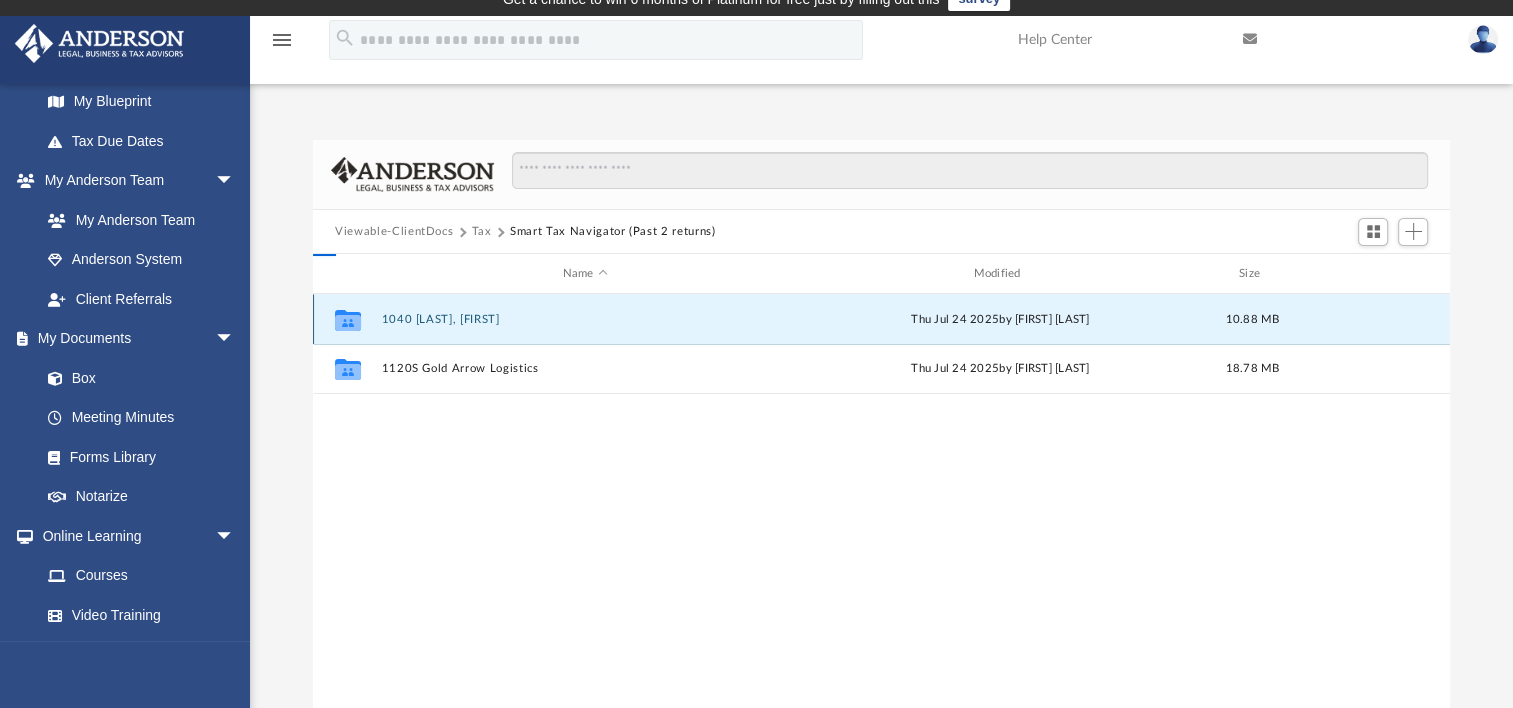 click on "1040 [LAST], [FIRST]" at bounding box center [585, 319] 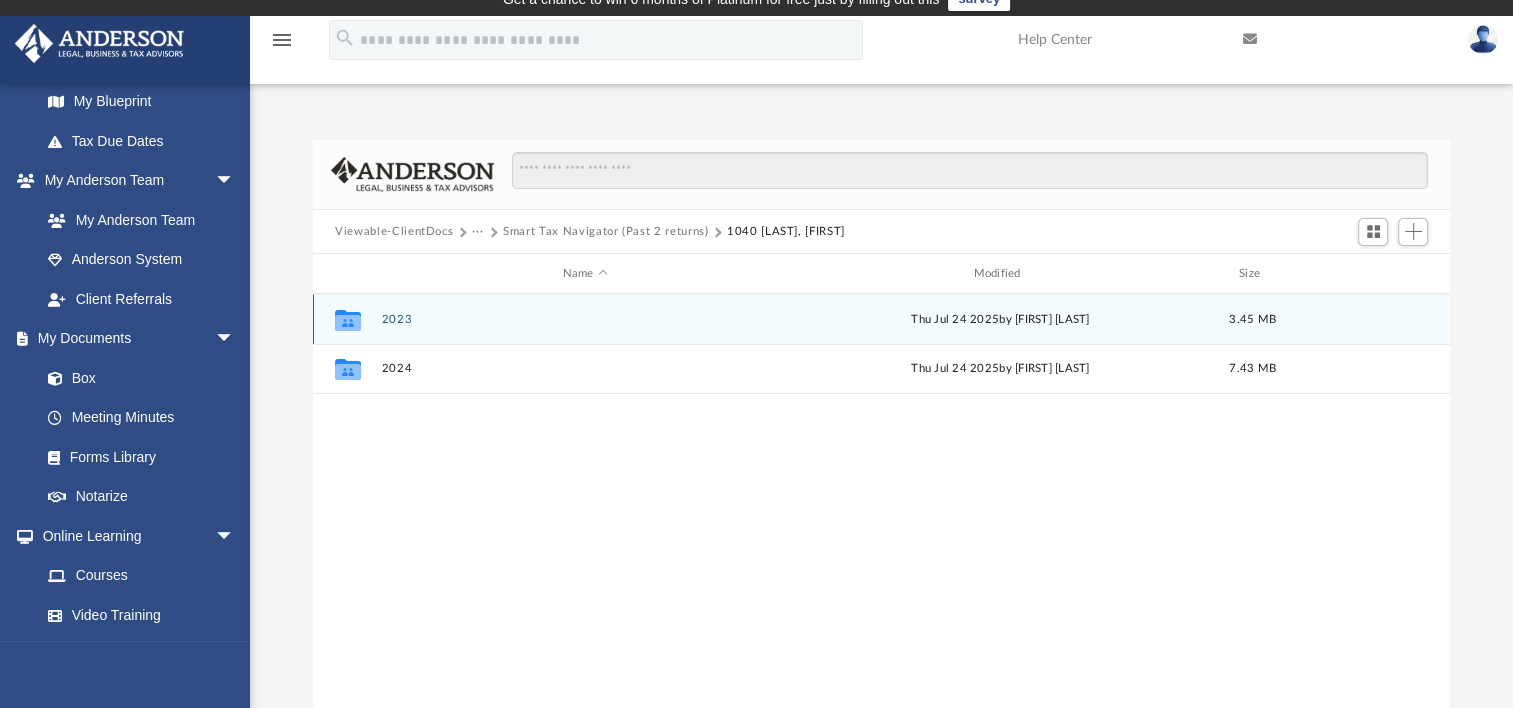 click on "2023" at bounding box center (585, 319) 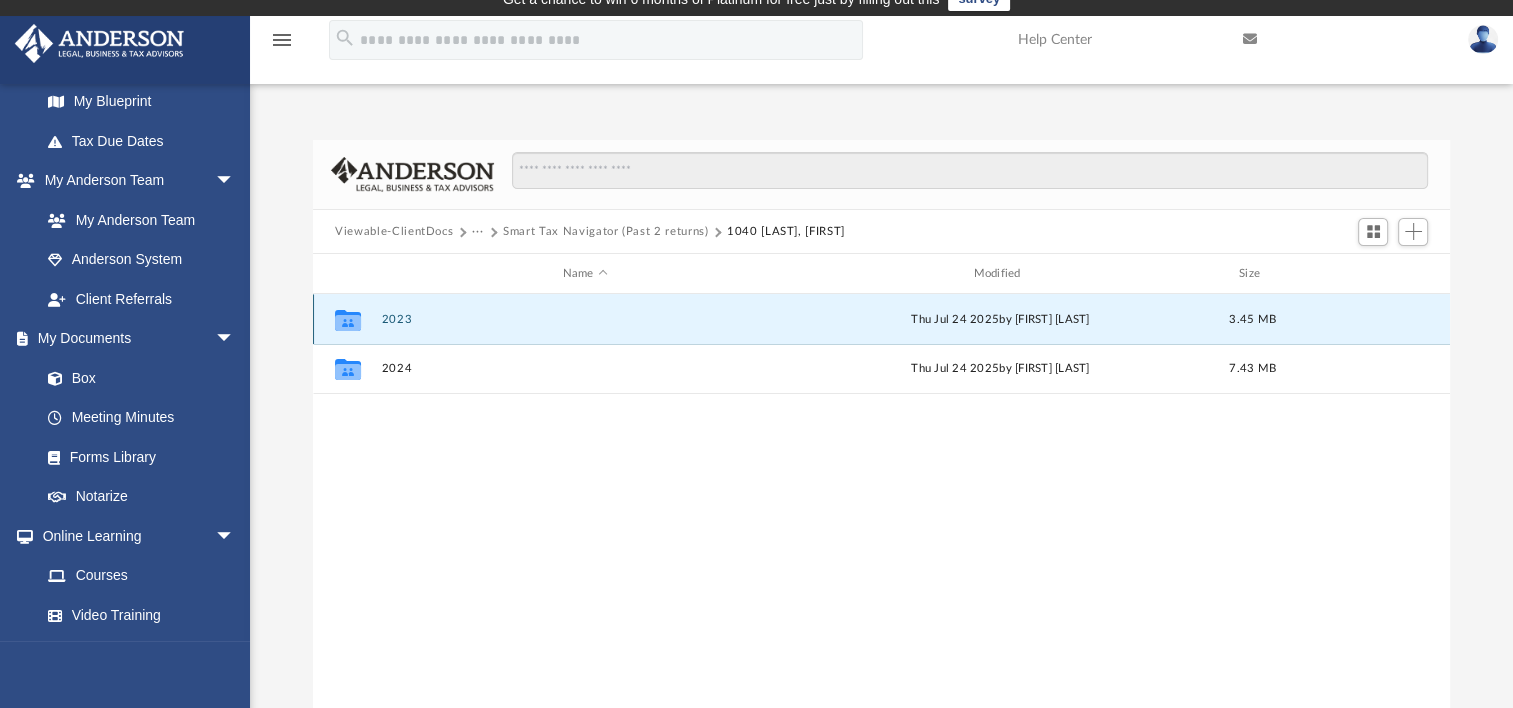 click on "2023" at bounding box center (585, 319) 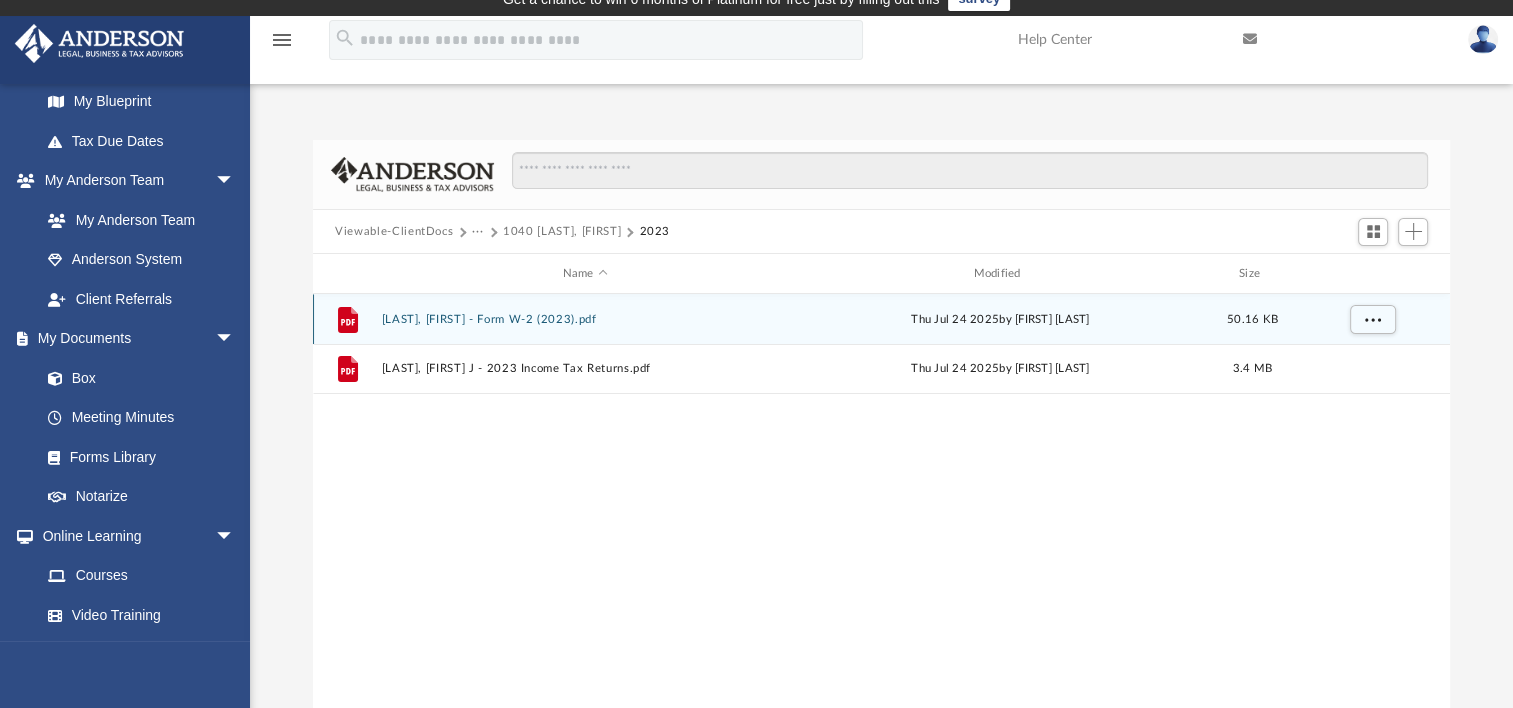 click on "[LAST], [FIRST] - Form W-2 (2023).pdf" at bounding box center (585, 319) 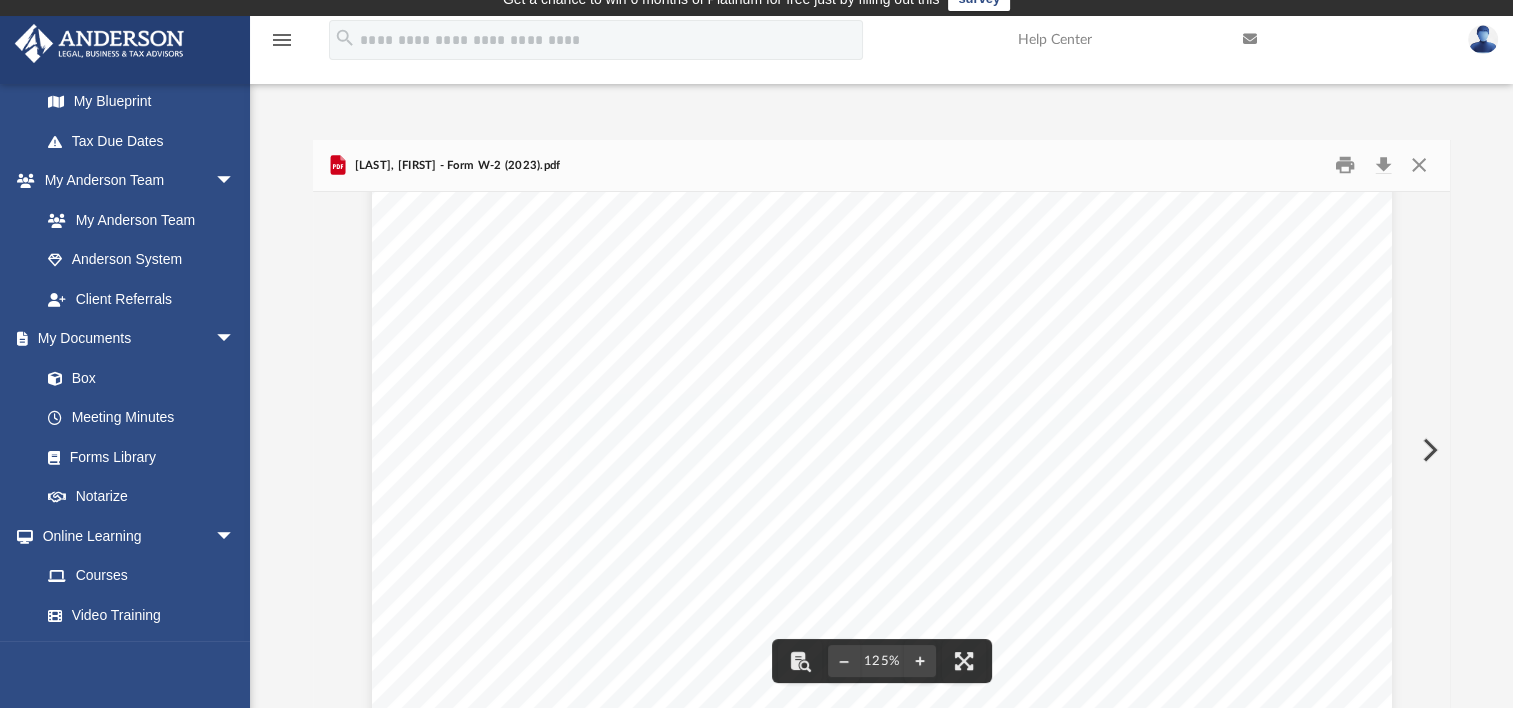 scroll, scrollTop: 533, scrollLeft: 0, axis: vertical 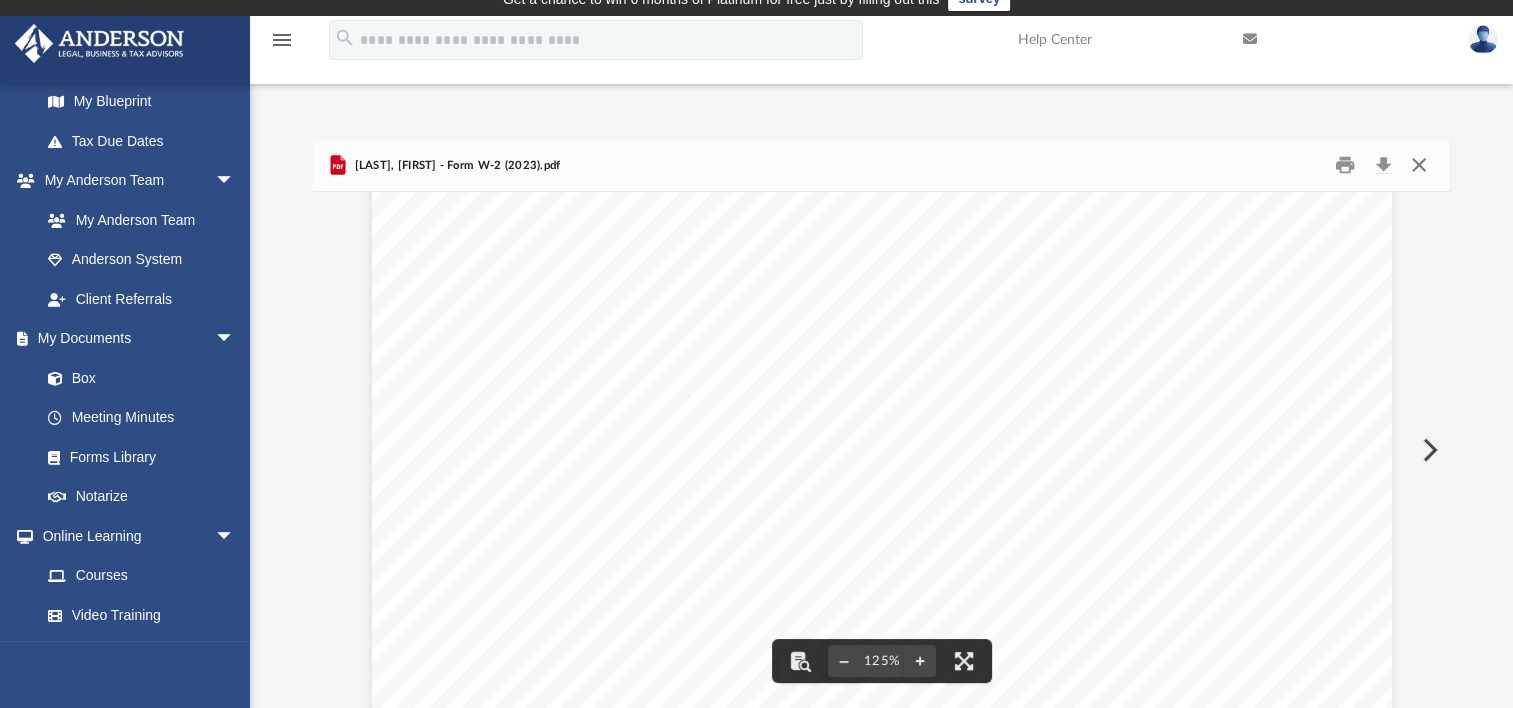 click at bounding box center [1418, 165] 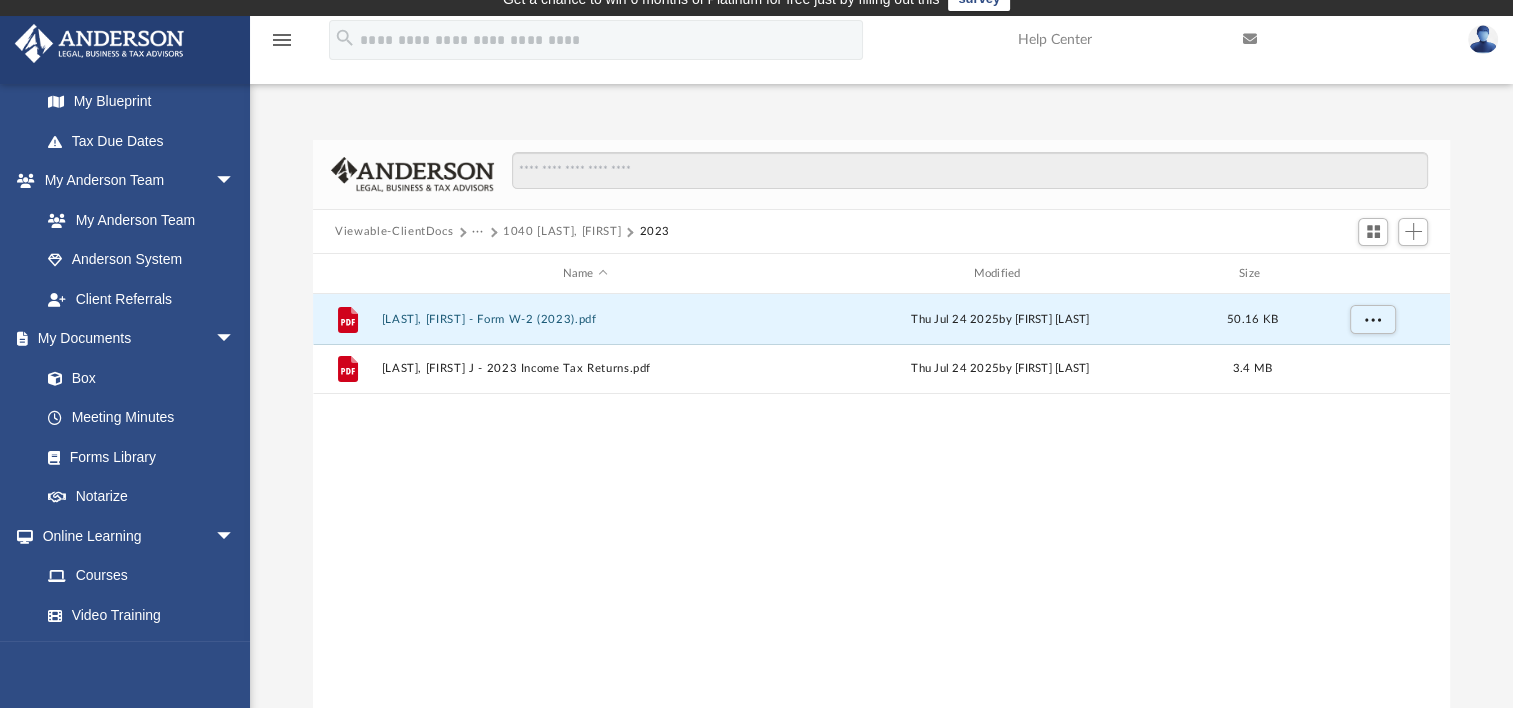 click on "···" at bounding box center (478, 232) 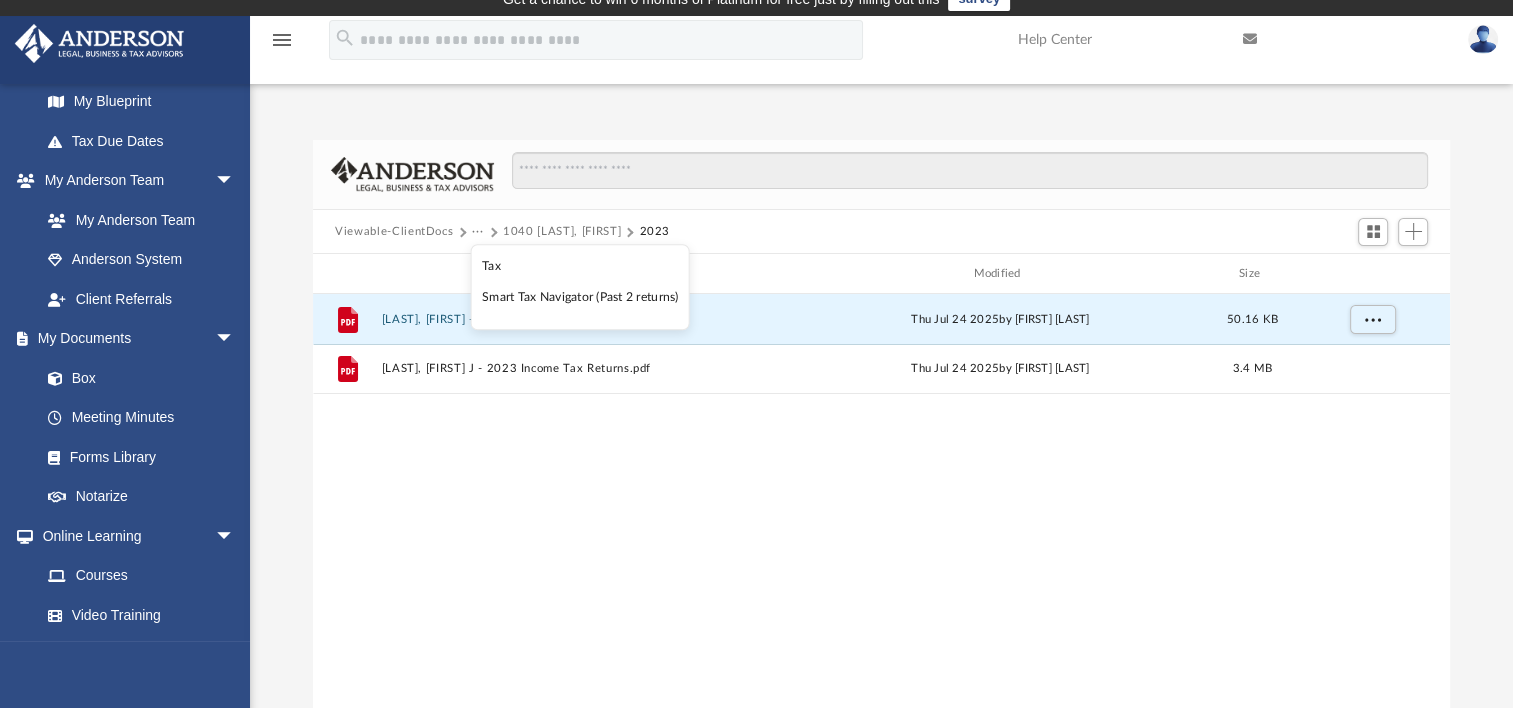 click on "Tax" at bounding box center (580, 266) 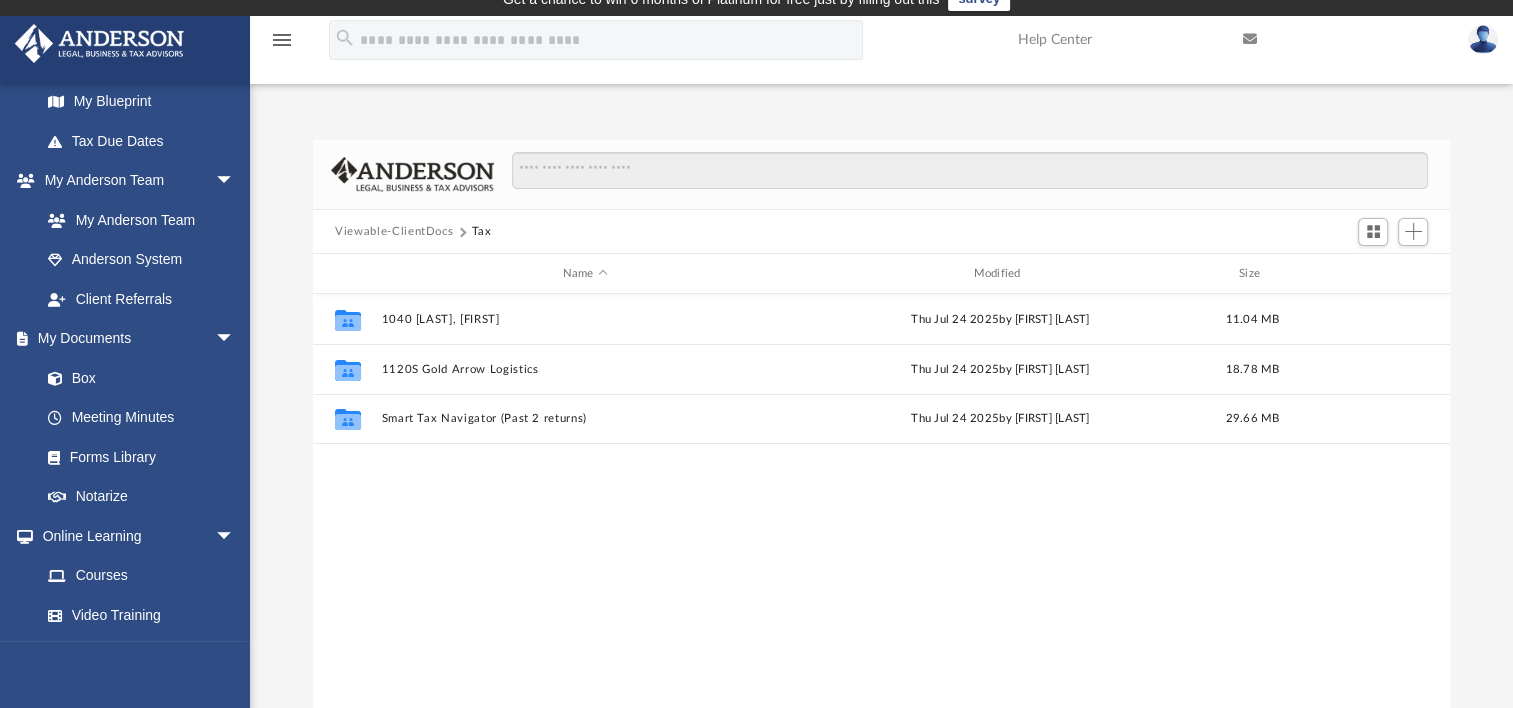 click on "Viewable-ClientDocs" at bounding box center [394, 232] 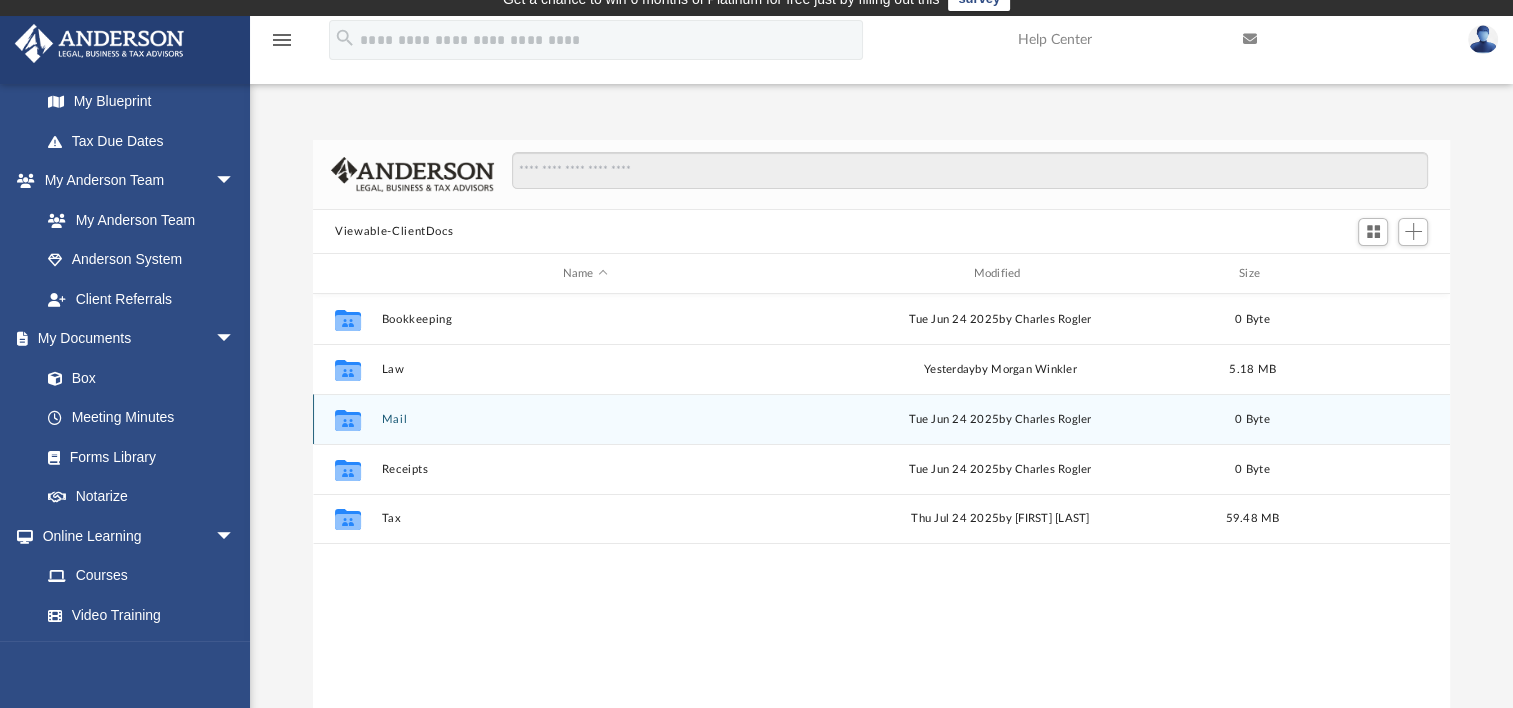 click on "Mail" at bounding box center (585, 419) 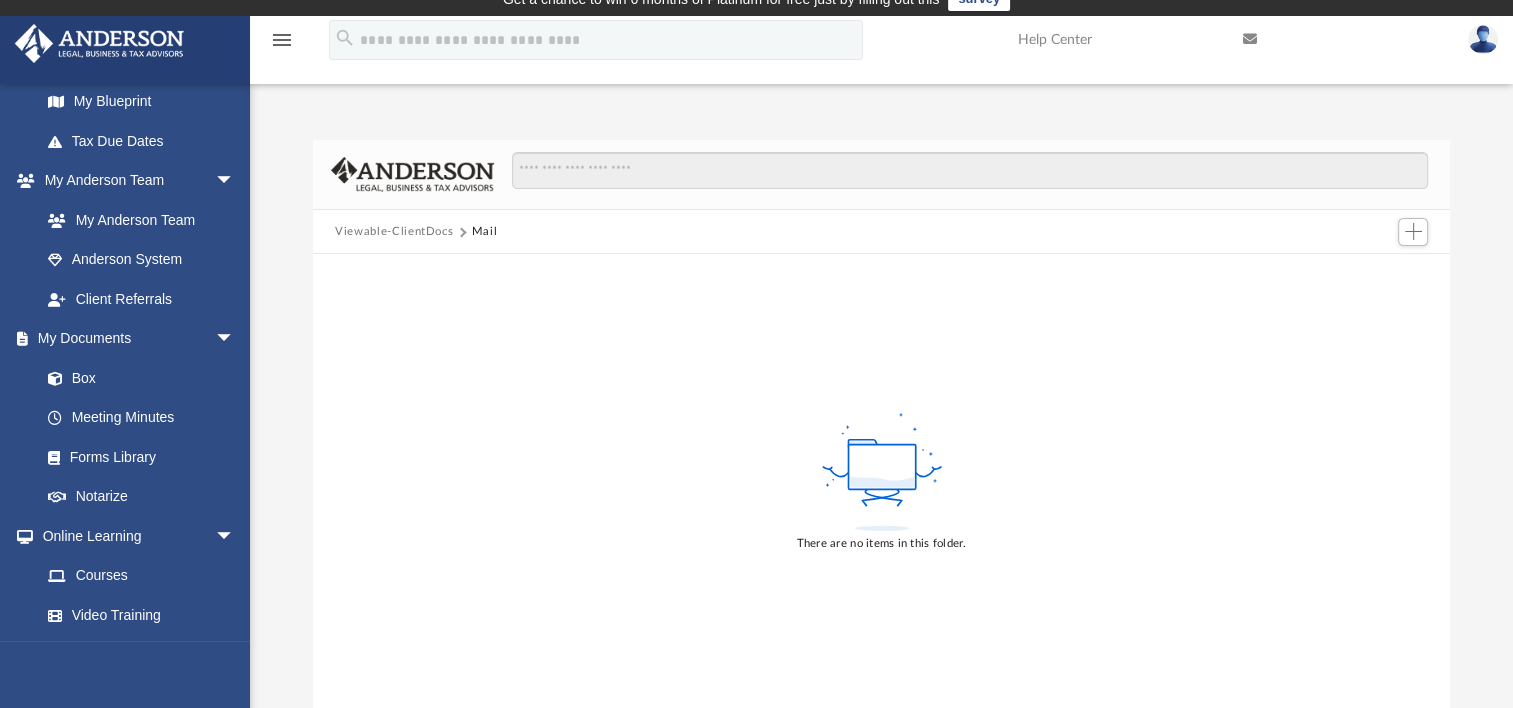 click on "There are no items in this folder." at bounding box center [881, 481] 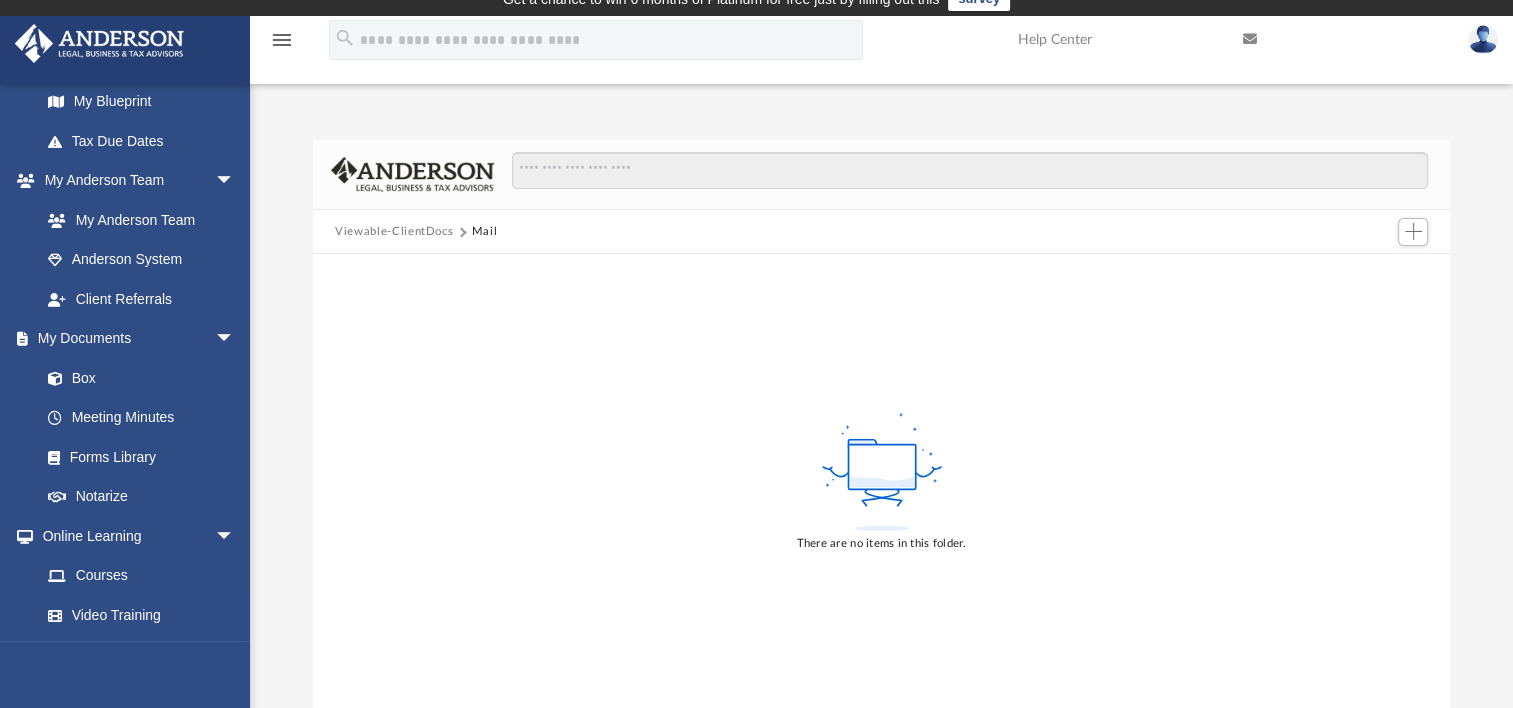 click on "Viewable-ClientDocs" at bounding box center (394, 232) 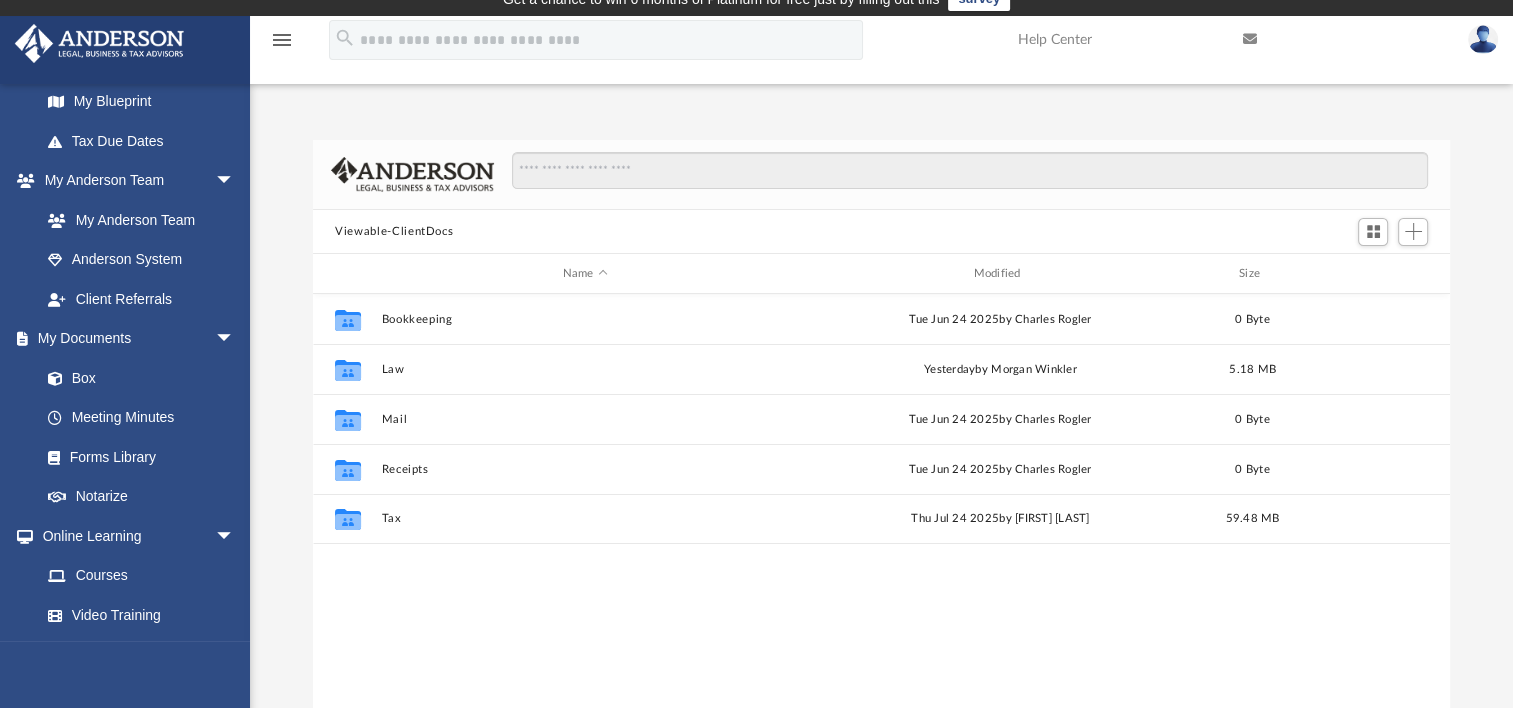 scroll, scrollTop: 16, scrollLeft: 16, axis: both 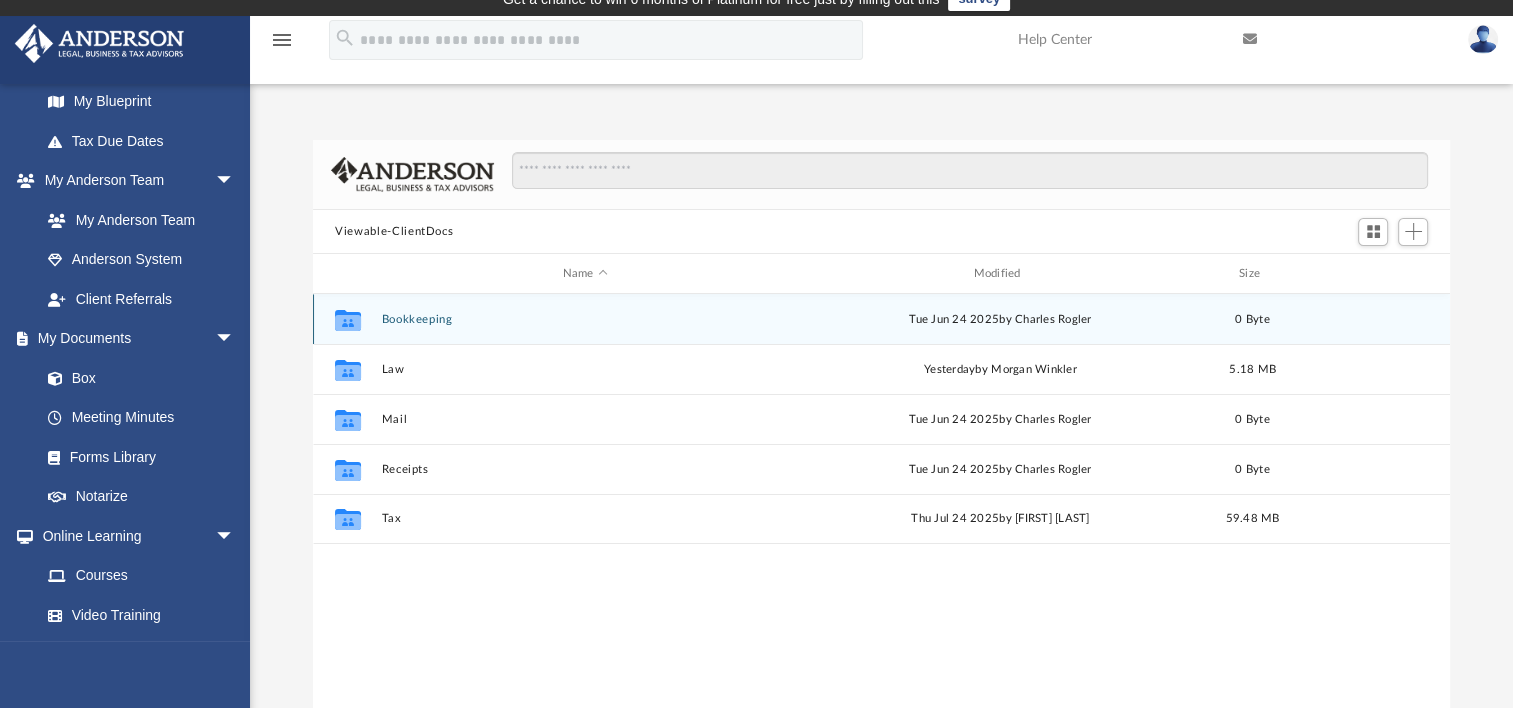 click on "Bookkeeping" at bounding box center (585, 319) 